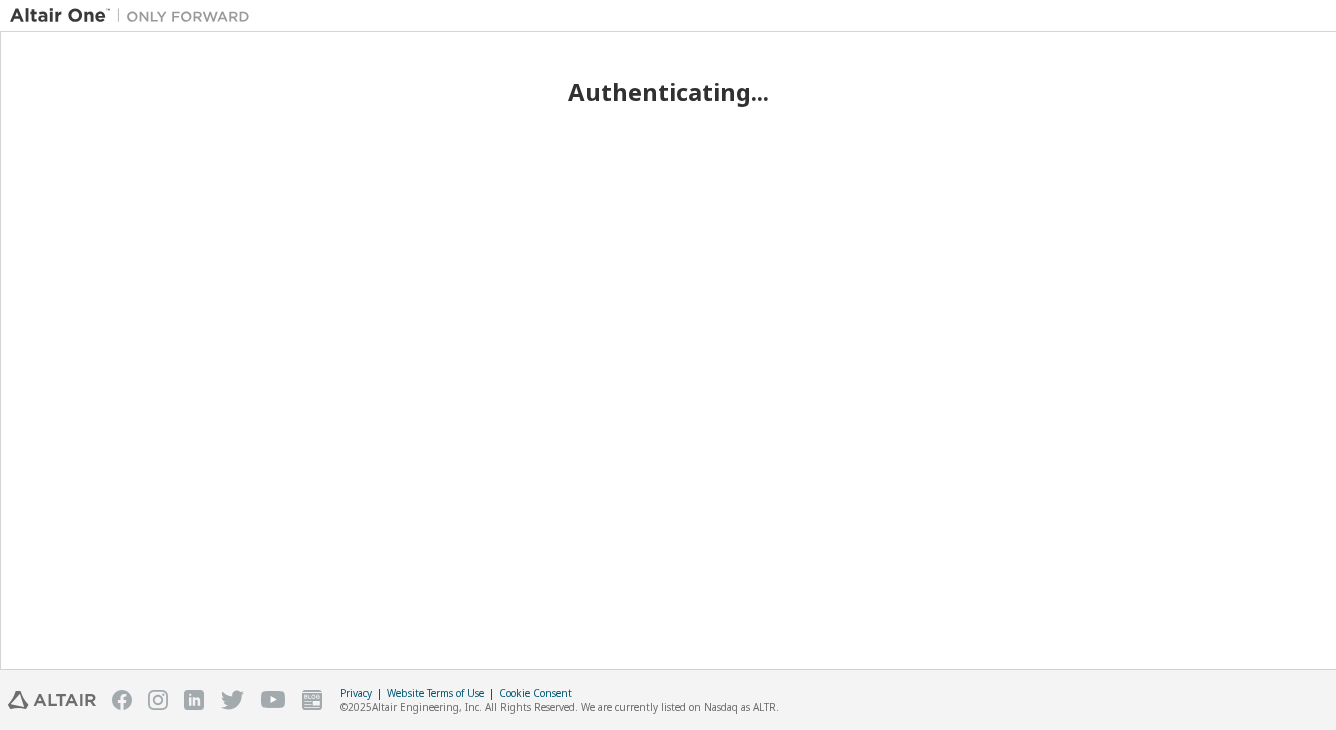 scroll, scrollTop: 0, scrollLeft: 0, axis: both 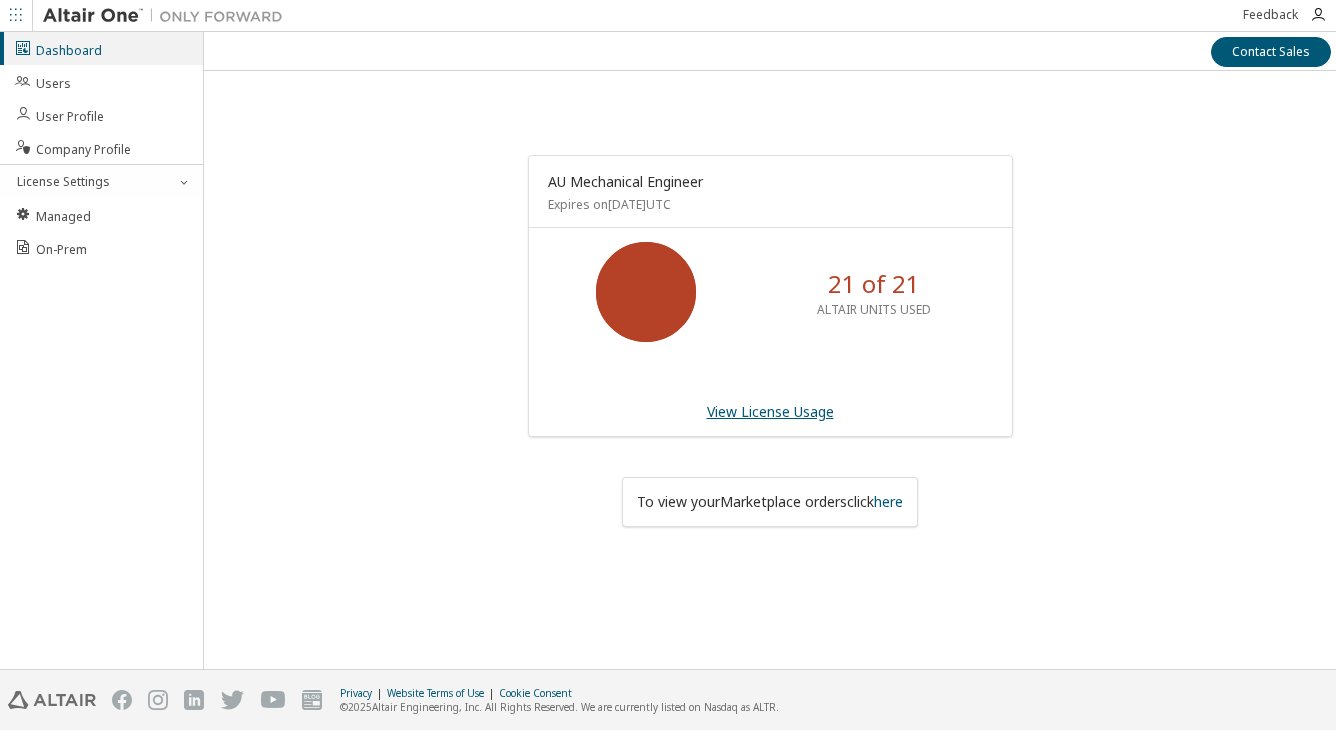 click on "View License Usage" at bounding box center [770, 411] 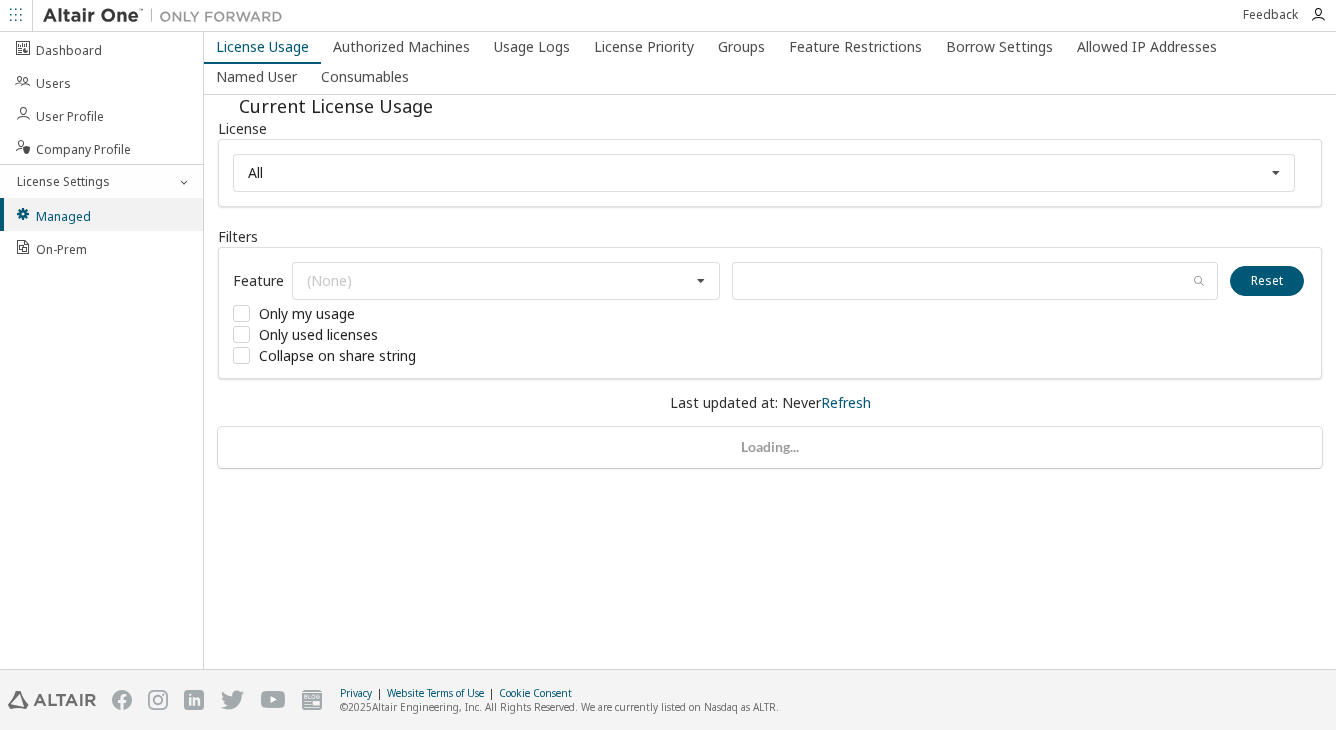 scroll, scrollTop: 0, scrollLeft: 0, axis: both 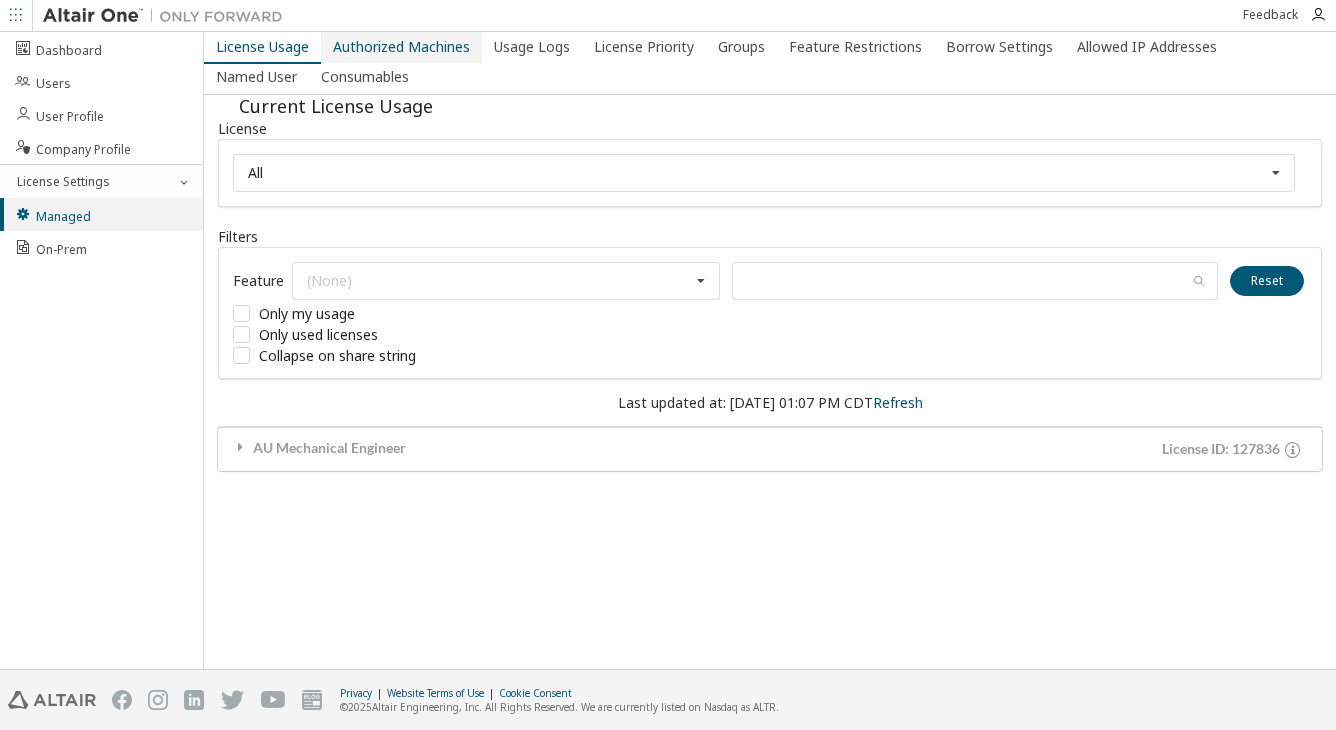click on "Authorized Machines" at bounding box center [401, 47] 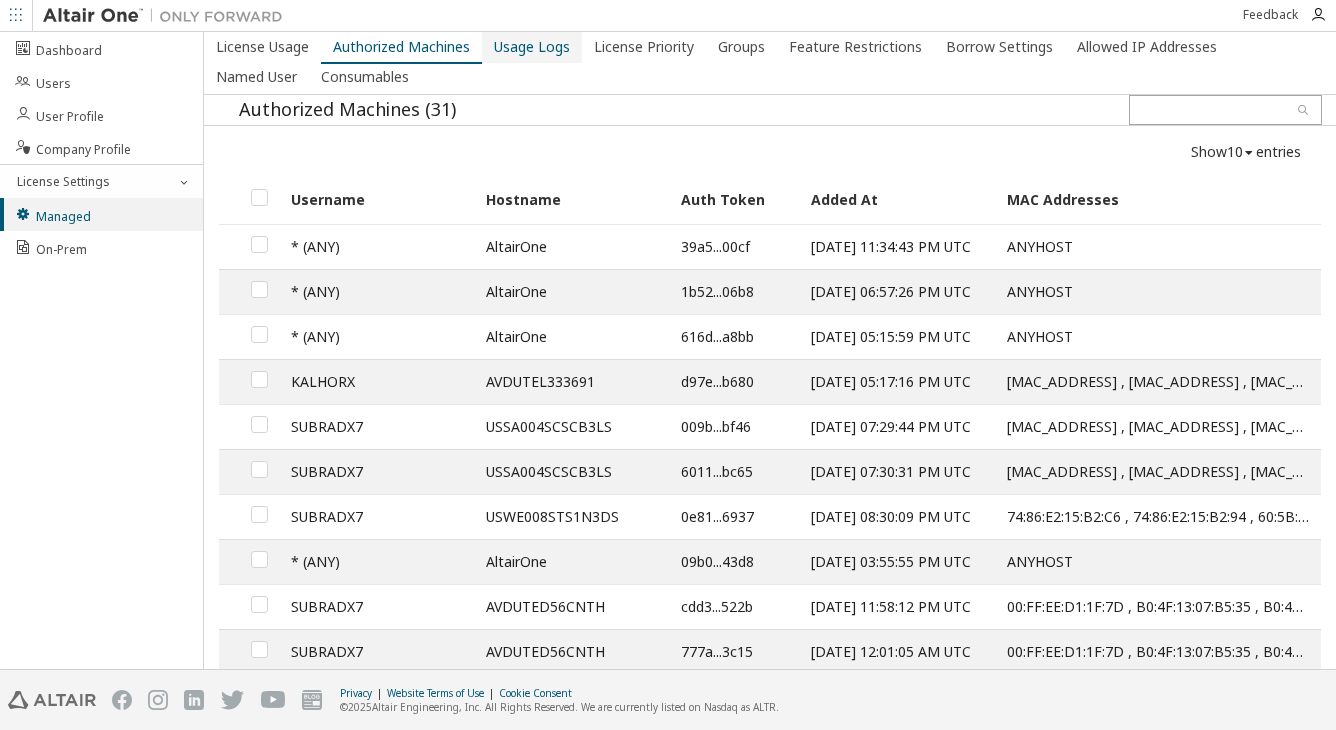 click on "Usage Logs" at bounding box center [532, 47] 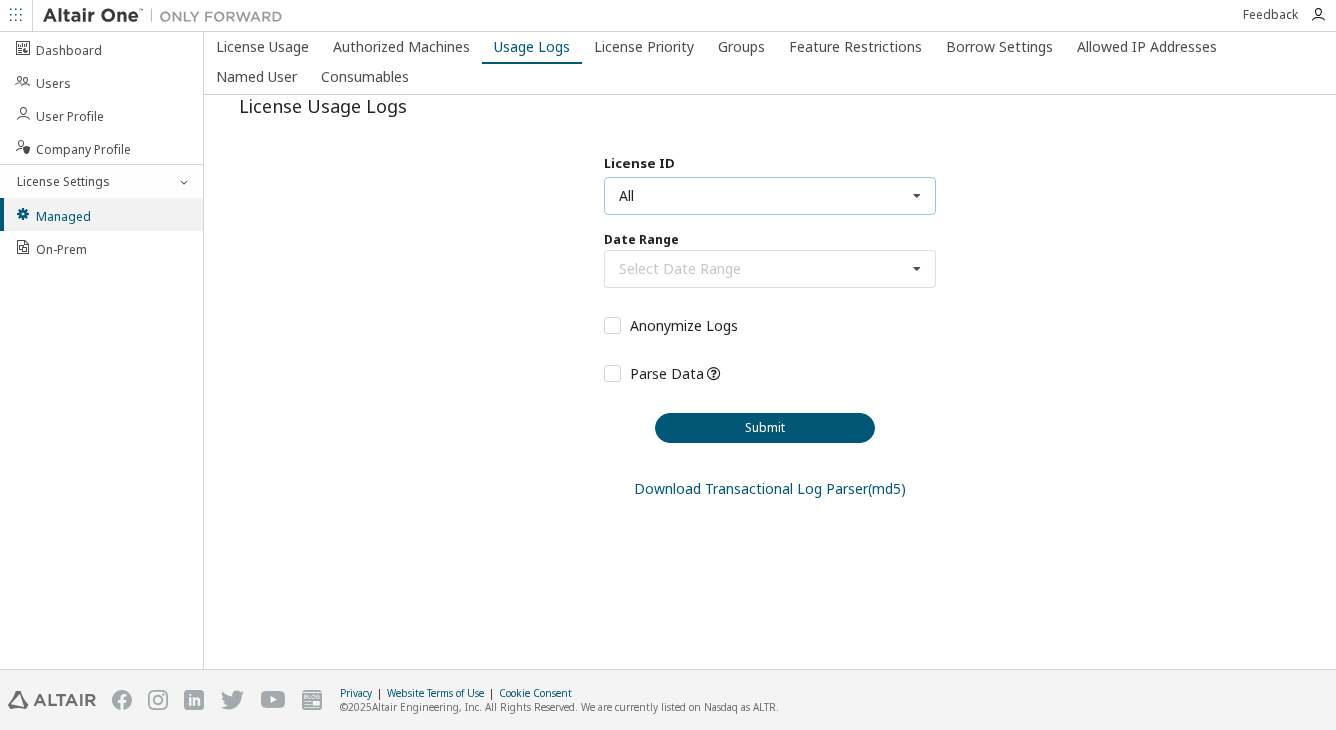 click on "All All 37712 - AU Mechanical Engineer  (Expired)  127836 - AU Mechanical Engineer   60383 - AU Mechanical Engineer  (Voided: 2023-08-08)  81754 - AU Mechanical Engineer  (Voided: 2023-09-16)  86666 - AU Mechanical Engineer  (Voided: 2024-05-14)  107108 - AU Mechanical Engineer  (Voided: 2024-07-31)  116463 - AU Mechanical Engineer  (Voided: 2024-12-14)" at bounding box center [770, 196] 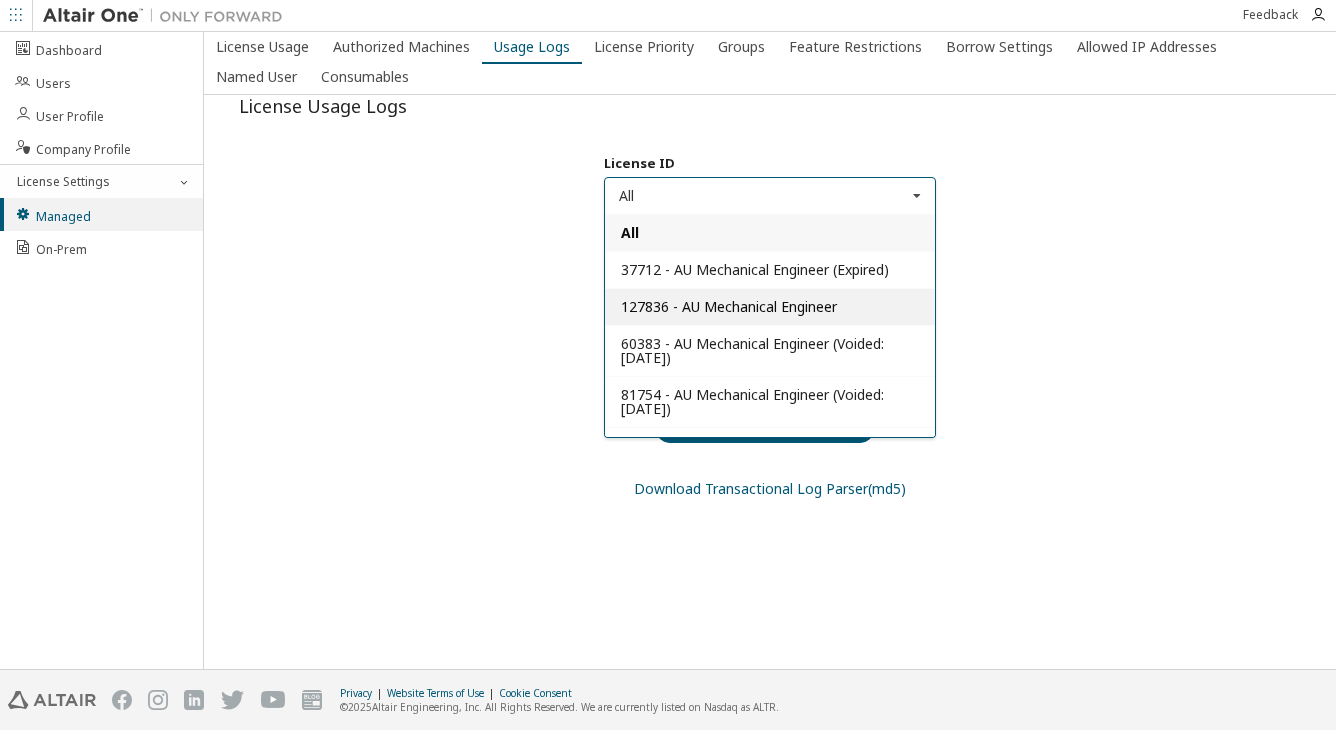 click on "127836 - AU Mechanical Engineer" at bounding box center (770, 306) 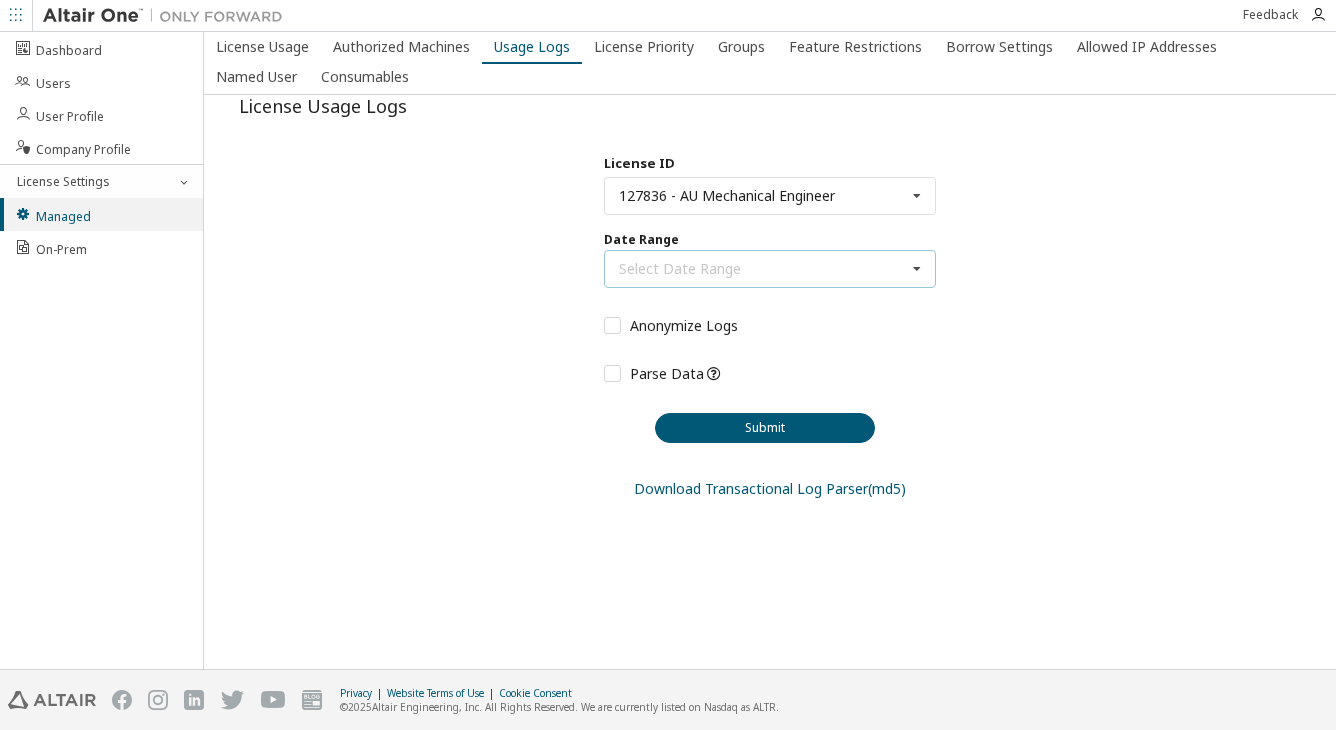 click on "Select Date Range Last 30 days Year to date Custom Date Range" at bounding box center (770, 269) 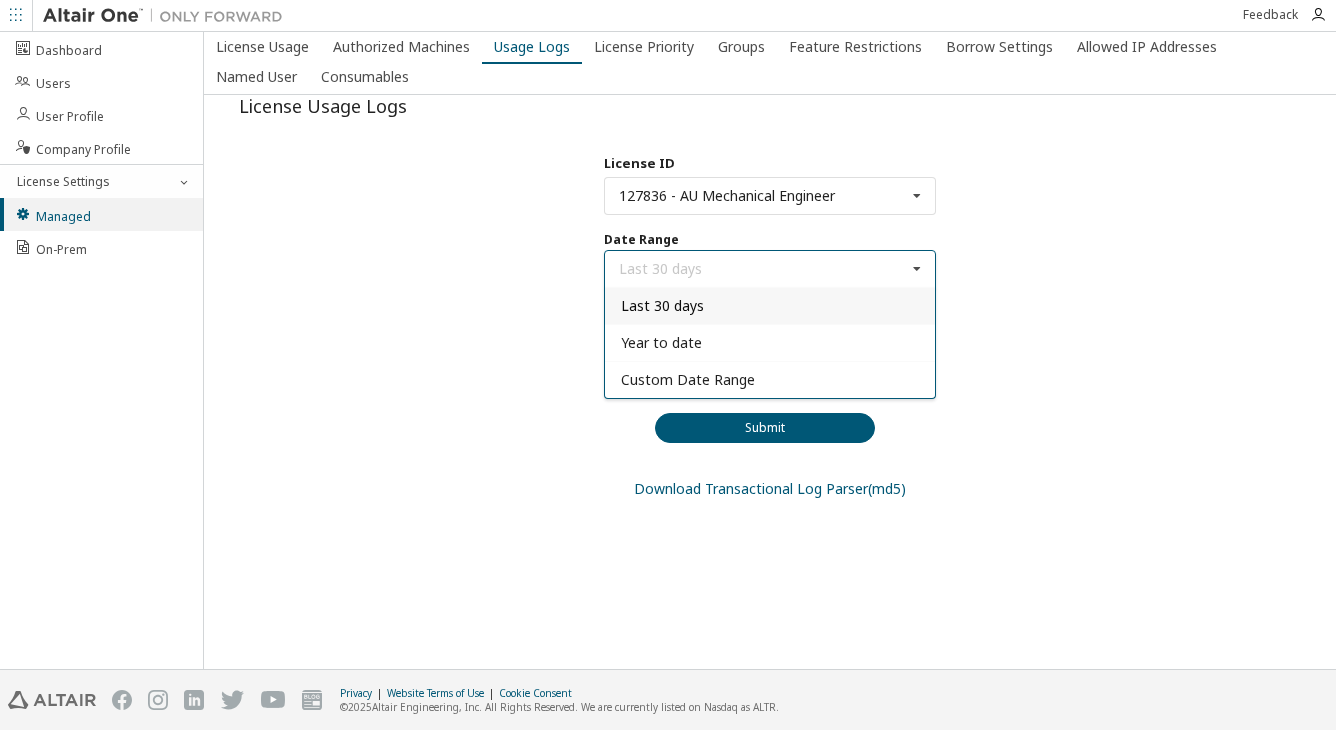 click on "Last 30 days" at bounding box center [770, 305] 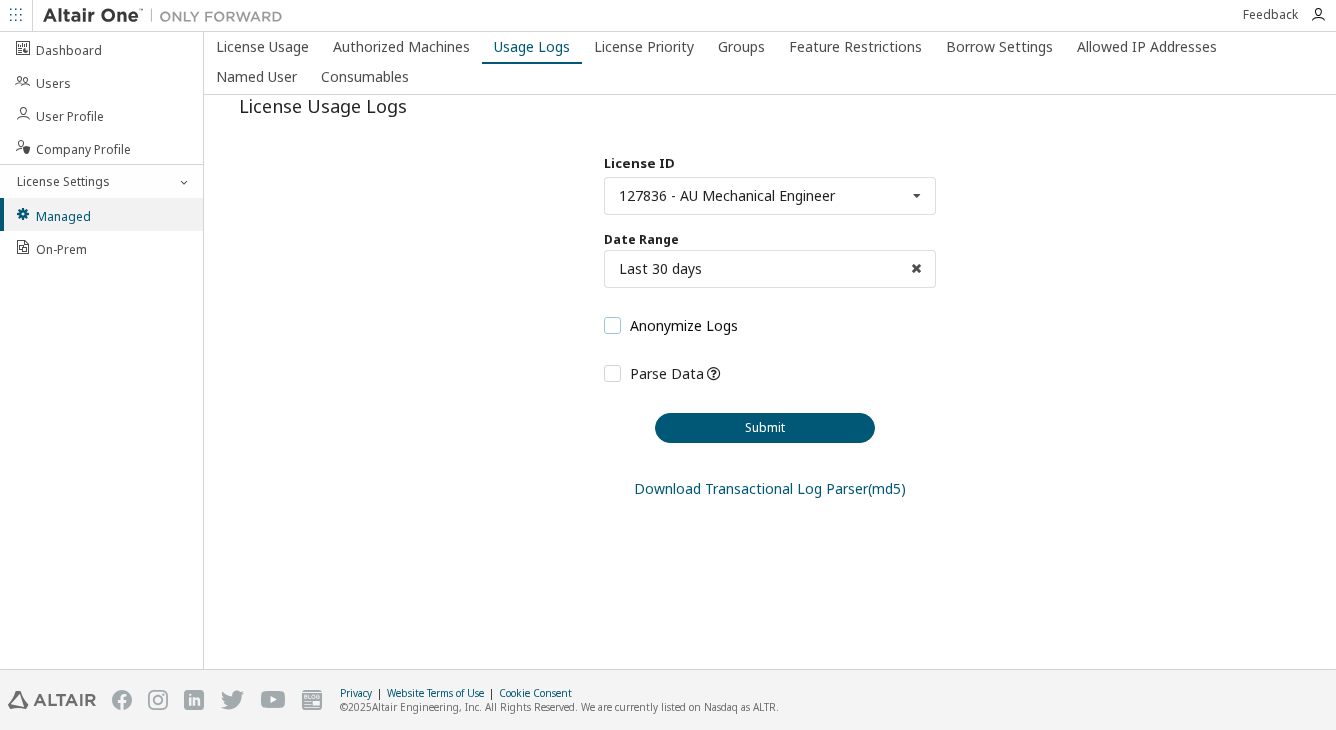 click on "Anonymize Logs" at bounding box center (671, 325) 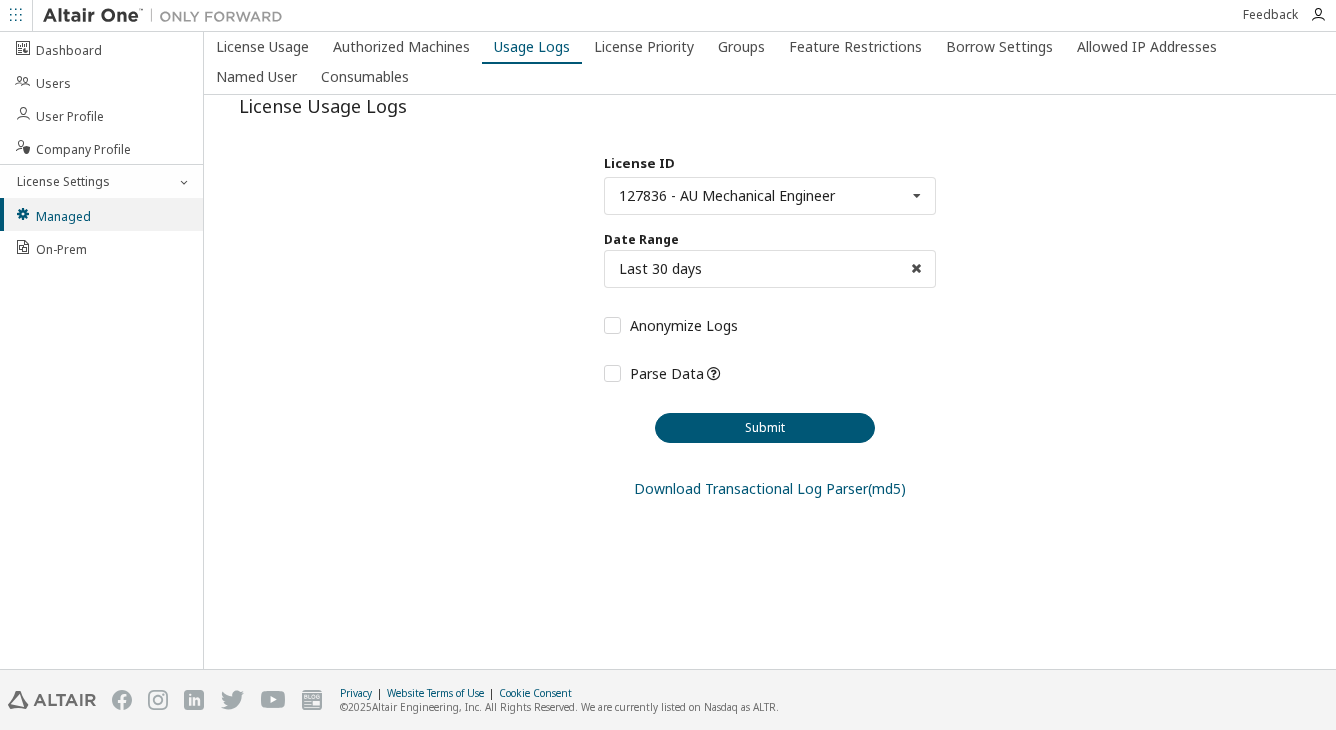 click on "Parse Data" at bounding box center (770, 374) 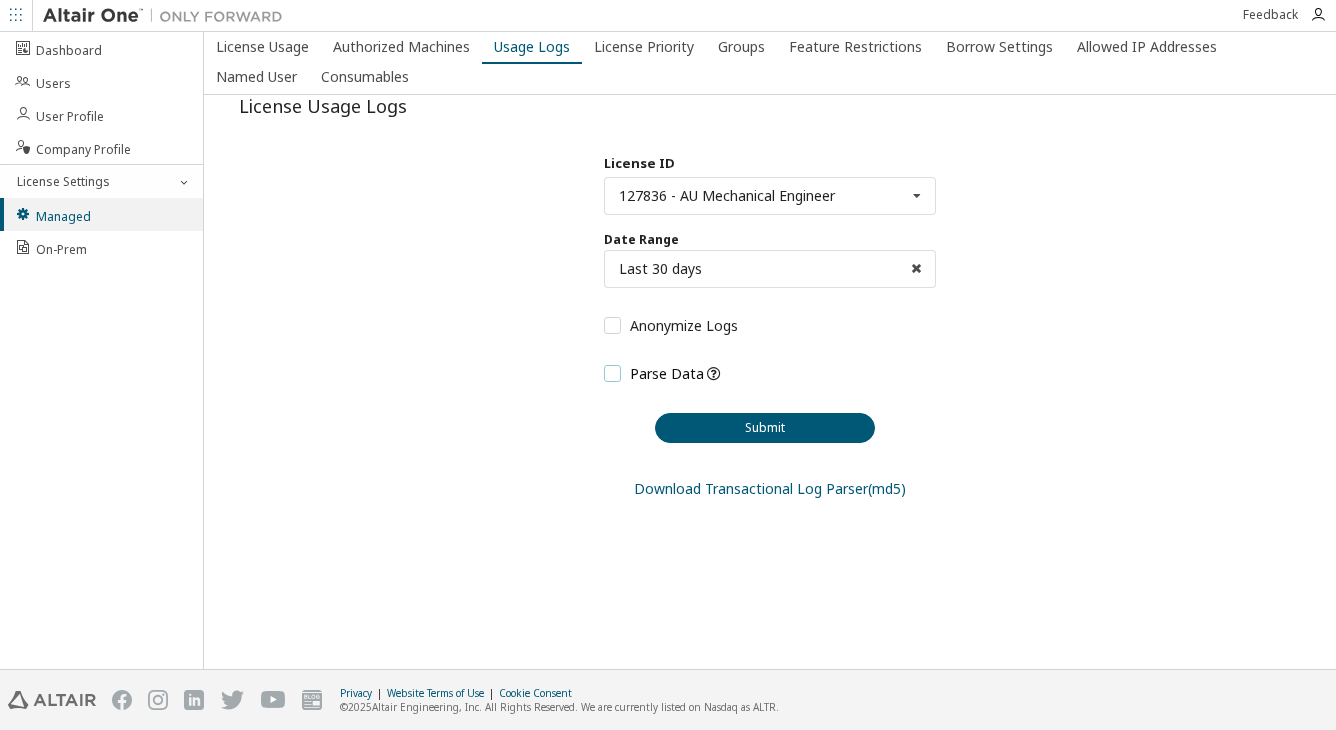 click on "Parse Data" at bounding box center (654, 373) 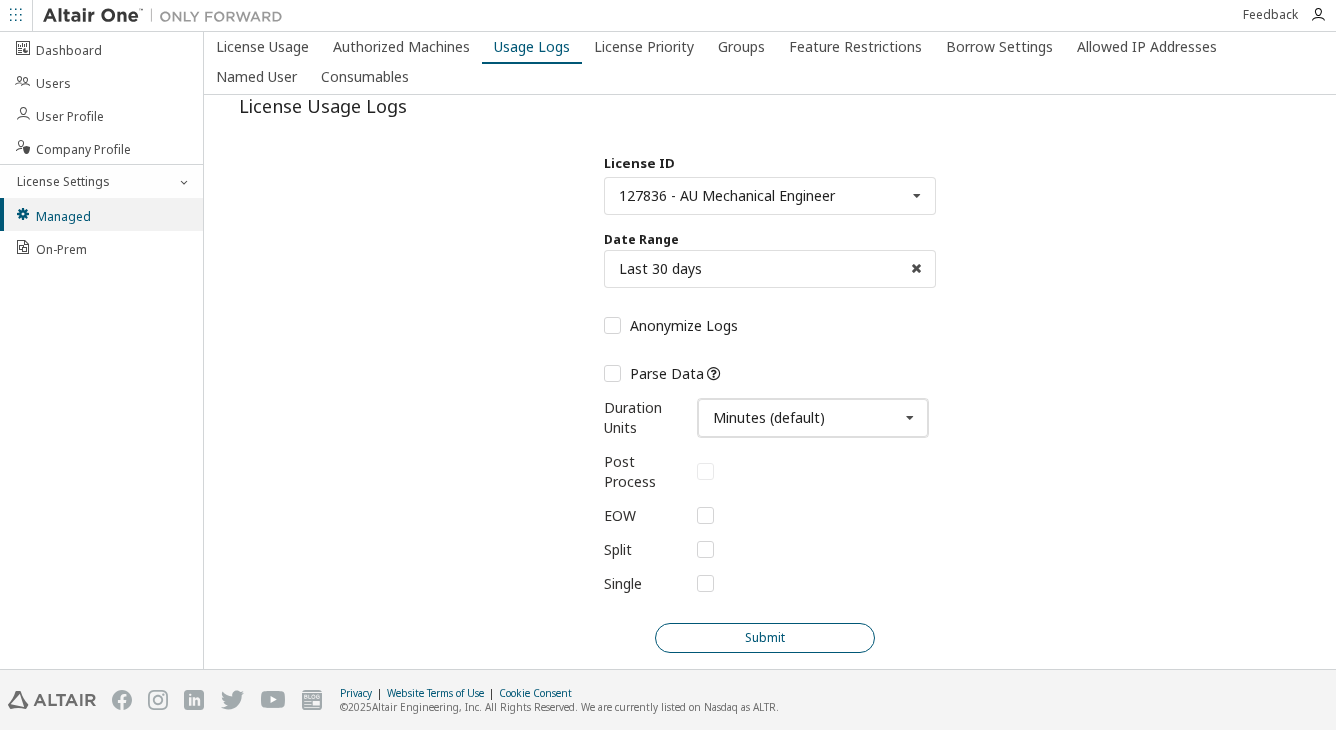 click on "Submit" at bounding box center [765, 638] 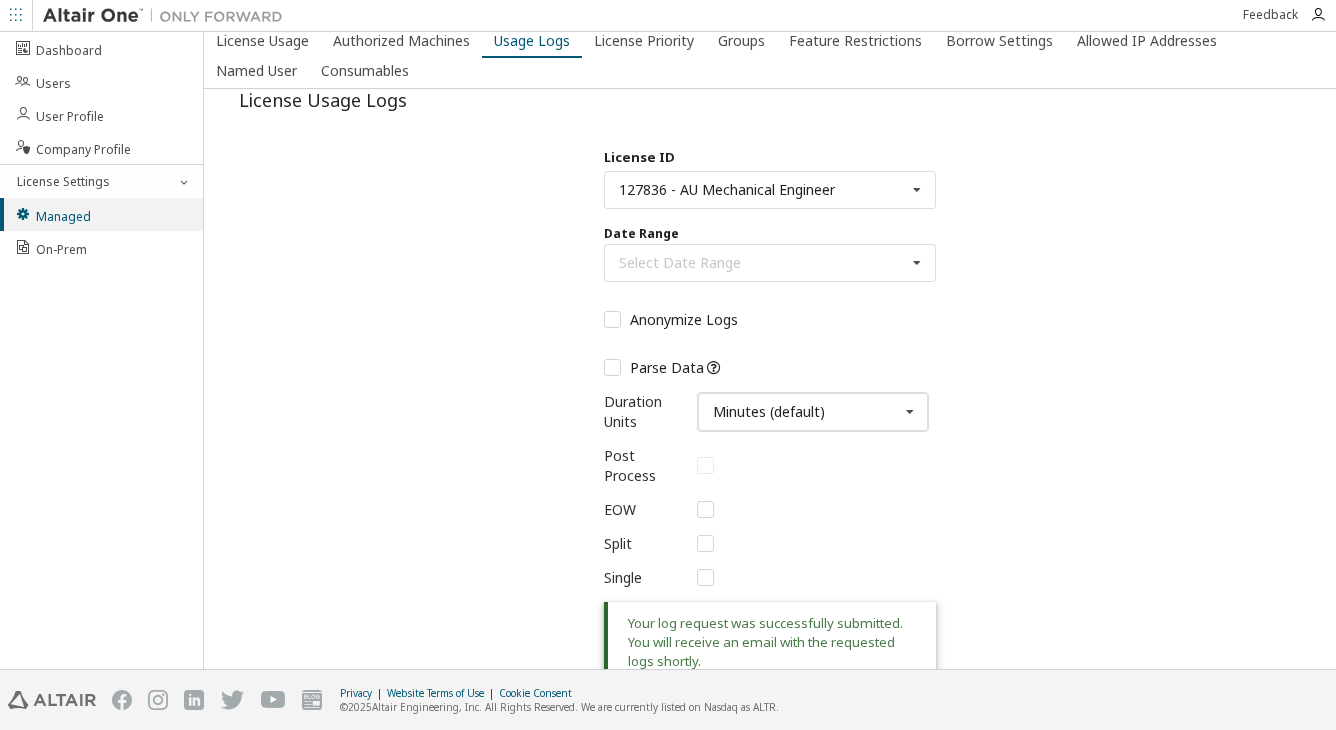 scroll, scrollTop: 0, scrollLeft: 0, axis: both 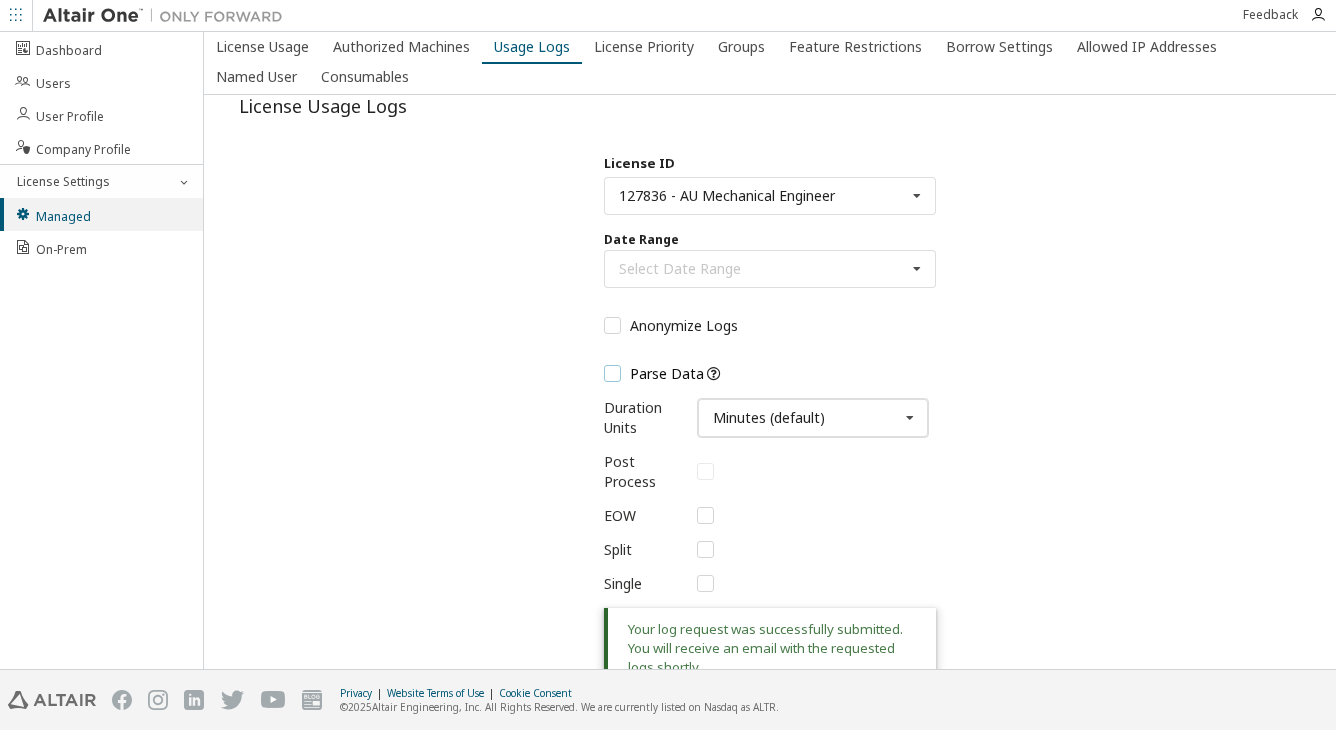 click on "Parse Data" at bounding box center (654, 373) 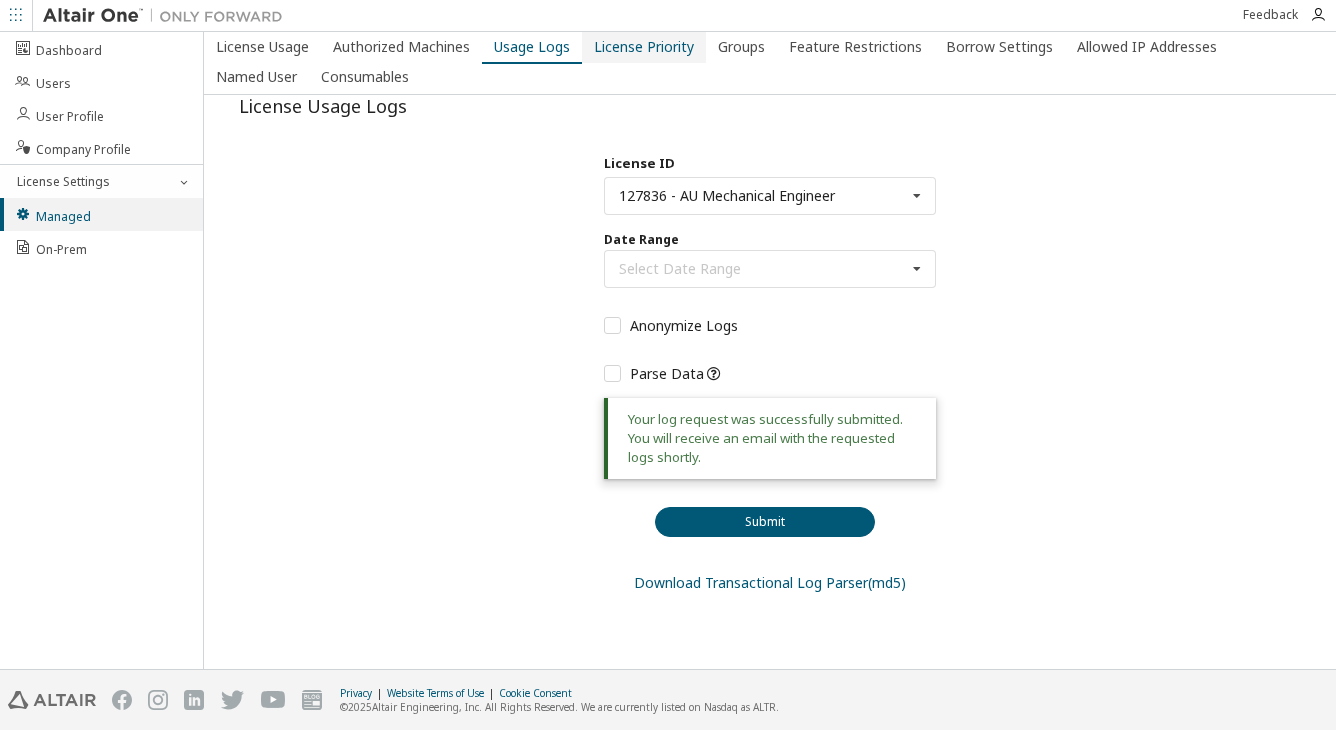 click on "License Priority" at bounding box center [644, 47] 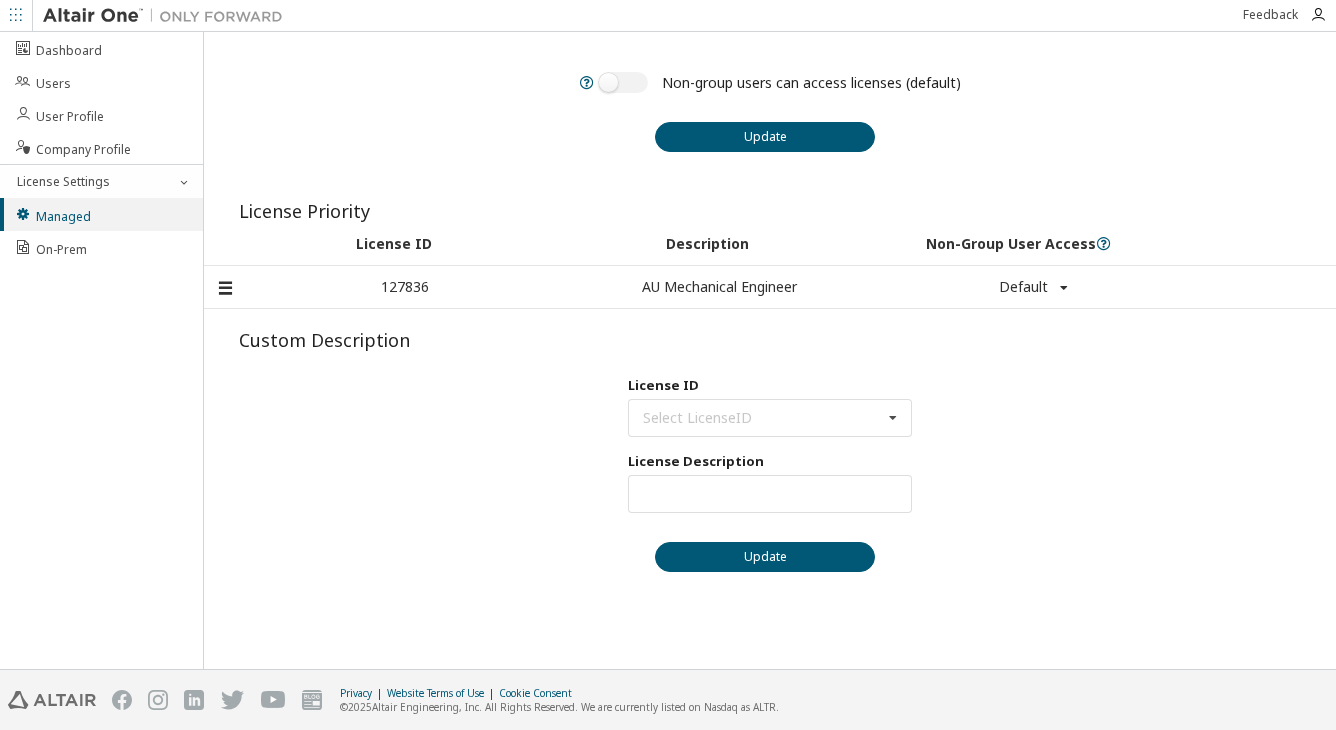scroll, scrollTop: 0, scrollLeft: 0, axis: both 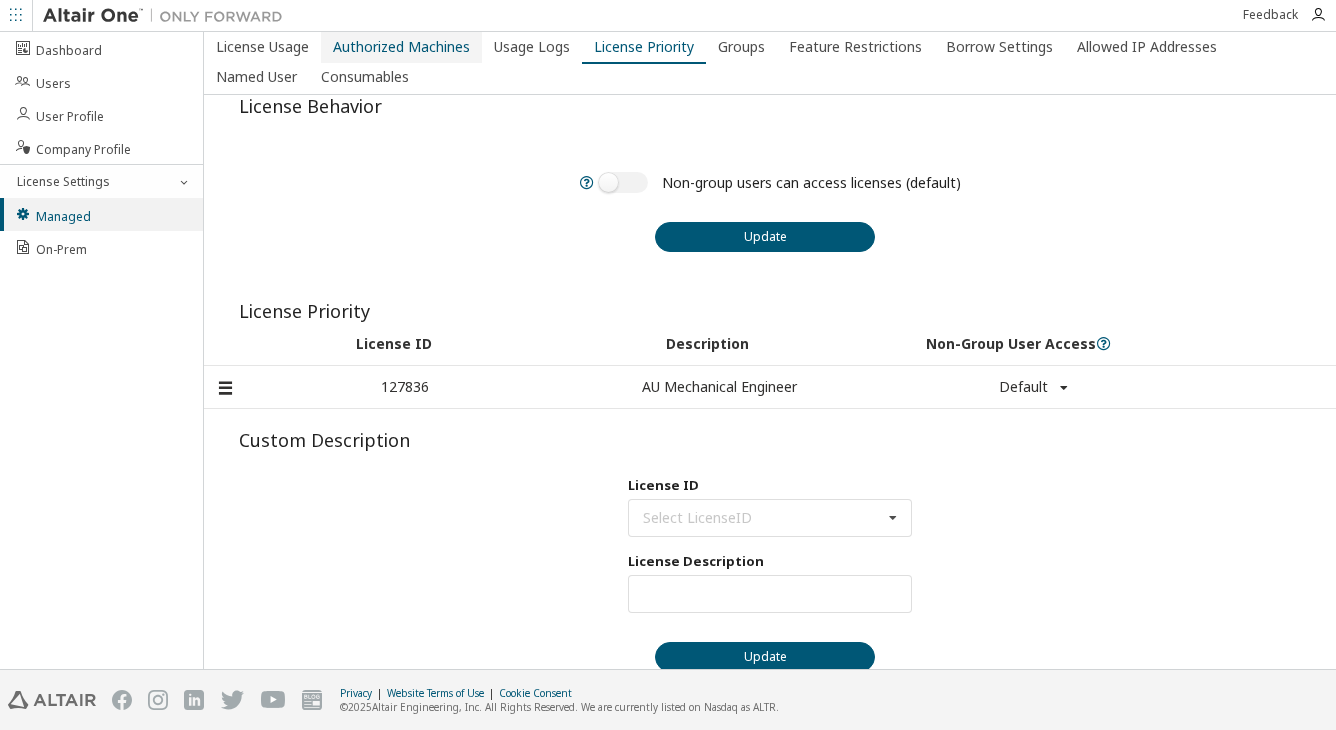 click on "Authorized Machines" at bounding box center (401, 47) 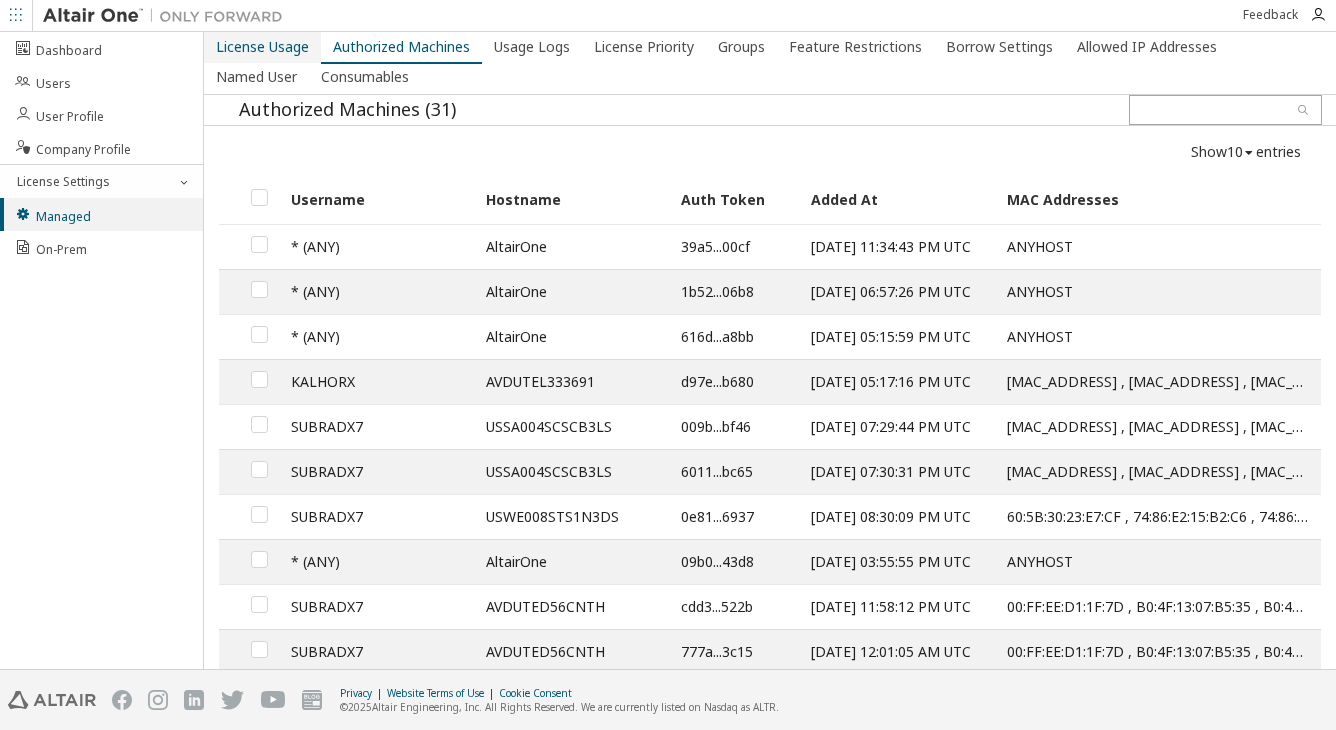 click on "License Usage" at bounding box center (262, 47) 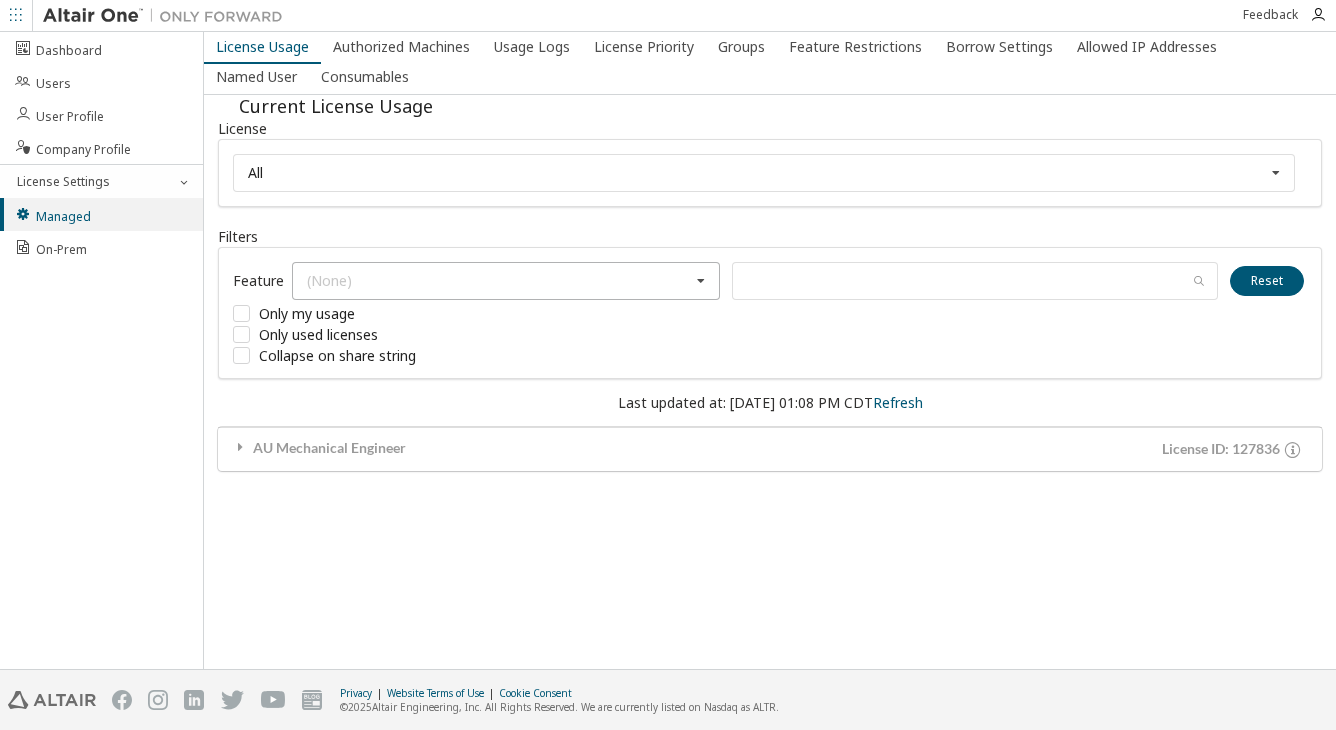 click on "(None) GlobalZoneAM HyperWorks HWAIFPBS HWAMDCPrivateAuthoring HWAMDCPrivateExplorerPlus HWAWPF HWAccessEmbedded HWActivate HWAcufwh HWAcusolve HWAcutrace HWAcuview HWAltairBushingModel HWAltairCopilotHyperWorks HWAltairManufacturingSolver HWAltairMfgSolver HWAltairOneDesktop HWAltairOneEnterpriseUser HWAnalyticsPBS HWAnalyticsUser HWAutomate HWAutomationBatch HWBatchMesher HWBatchUtilities HWBatteryDesigner HWBatteryDesignerRVE HWClick2CastGUI HWClick2CastSolver HWClick2ExtrudeCalibSolver HWClick2ExtrudeProcess HWClick2ExtrudeQuenchingSolver HWClick2FormIncrGUI HWClick2FormOneStep HWClick2MoldGUI HWClick2MoldSolver HWCompose HWConnectMe HWDataManager HWDesignAIGui HWDistributedLoadMapper HWEComputeManager HWEDataManager HWEDisplayManager HWEProcessManager HWEProcessManagerApp HWEResultsManager HWESAComp HWESimulationManager HWEmbedBasic HWEmbedCodeGen HWEmbedDigitalPower HWEmbedSimulation HWEmbedeDrives HWEngDataSciFieldPredict HWEngDataSciPaiExpert HWEngDataSciPaiShape HWEngDataSciShapeClassify HWEvolve" at bounding box center [506, 281] 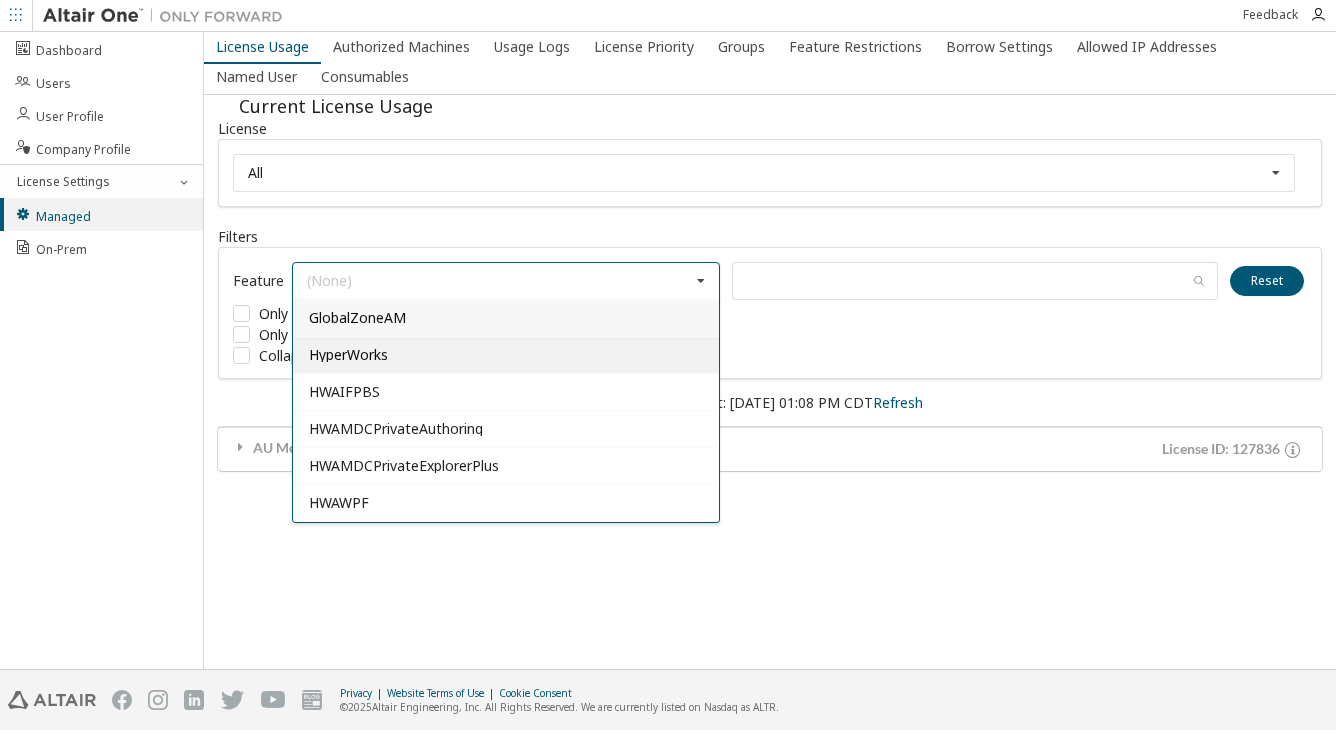 click on "HyperWorks" at bounding box center [506, 355] 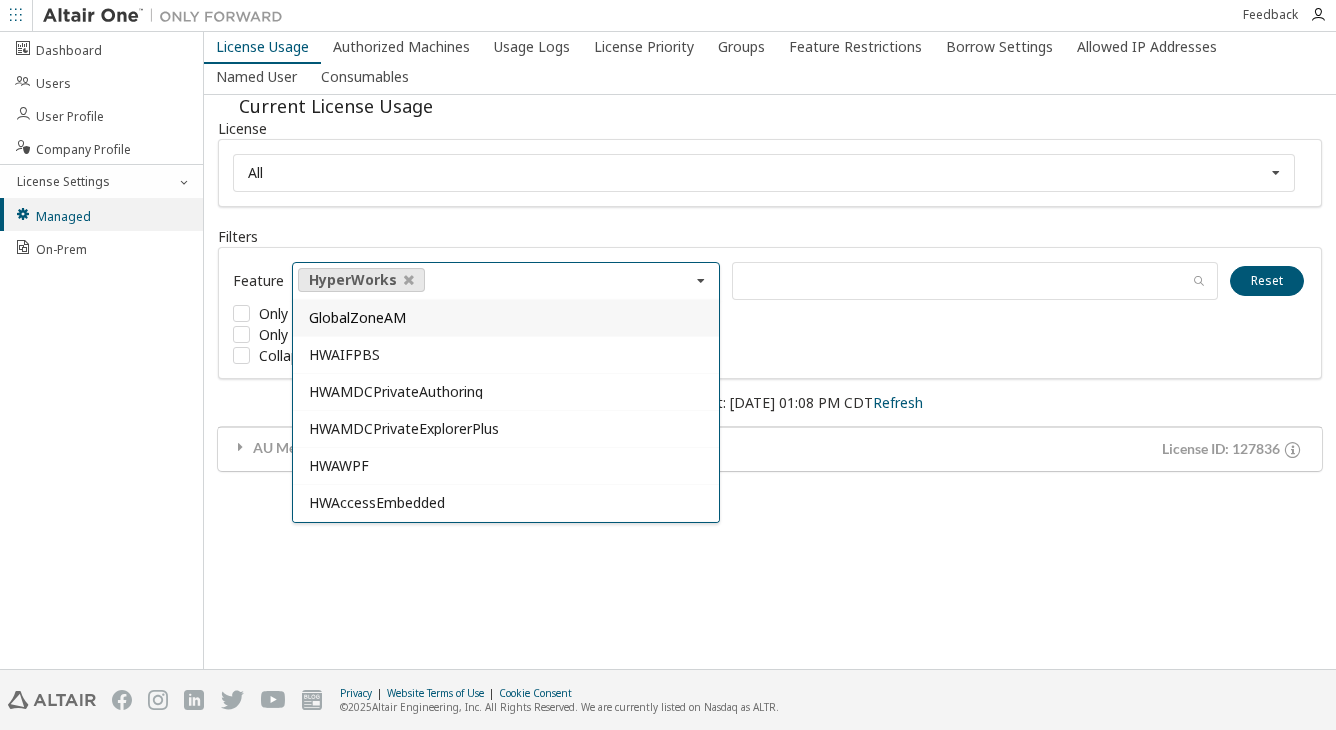 click on "License Usage Authorized Machines Usage Logs License Priority Groups Feature Restrictions Borrow Settings Allowed IP Addresses Named User Consumables Current License Usage License All All 127836 - AU Mechanical Engineer  Filters Feature HyperWorks (None) GlobalZoneAM HWAIFPBS HWAMDCPrivateAuthoring HWAMDCPrivateExplorerPlus HWAWPF HWAccessEmbedded HWActivate HWAcufwh HWAcusolve HWAcutrace HWAcuview HWAltairBushingModel HWAltairCopilotHyperWorks HWAltairManufacturingSolver HWAltairMfgSolver HWAltairOneDesktop HWAltairOneEnterpriseUser HWAnalyticsPBS HWAnalyticsUser HWAutomate HWAutomationBatch HWBatchMesher HWBatchUtilities HWBatteryDesigner HWBatteryDesignerRVE HWClick2CastGUI HWClick2CastSolver HWClick2ExtrudeCalibSolver HWClick2ExtrudeProcess HWClick2ExtrudeQuenchingSolver HWClick2FormIncrGUI HWClick2FormOneStep HWClick2MoldGUI HWClick2MoldSolver HWCompose HWConnectMe HWDataManager HWDesignAIGui HWDistributedLoadMapper HWEComputeManager HWEDataManager HWEDisplayManager HWEProcessManager HWEProcessManagerApp" at bounding box center [770, 350] 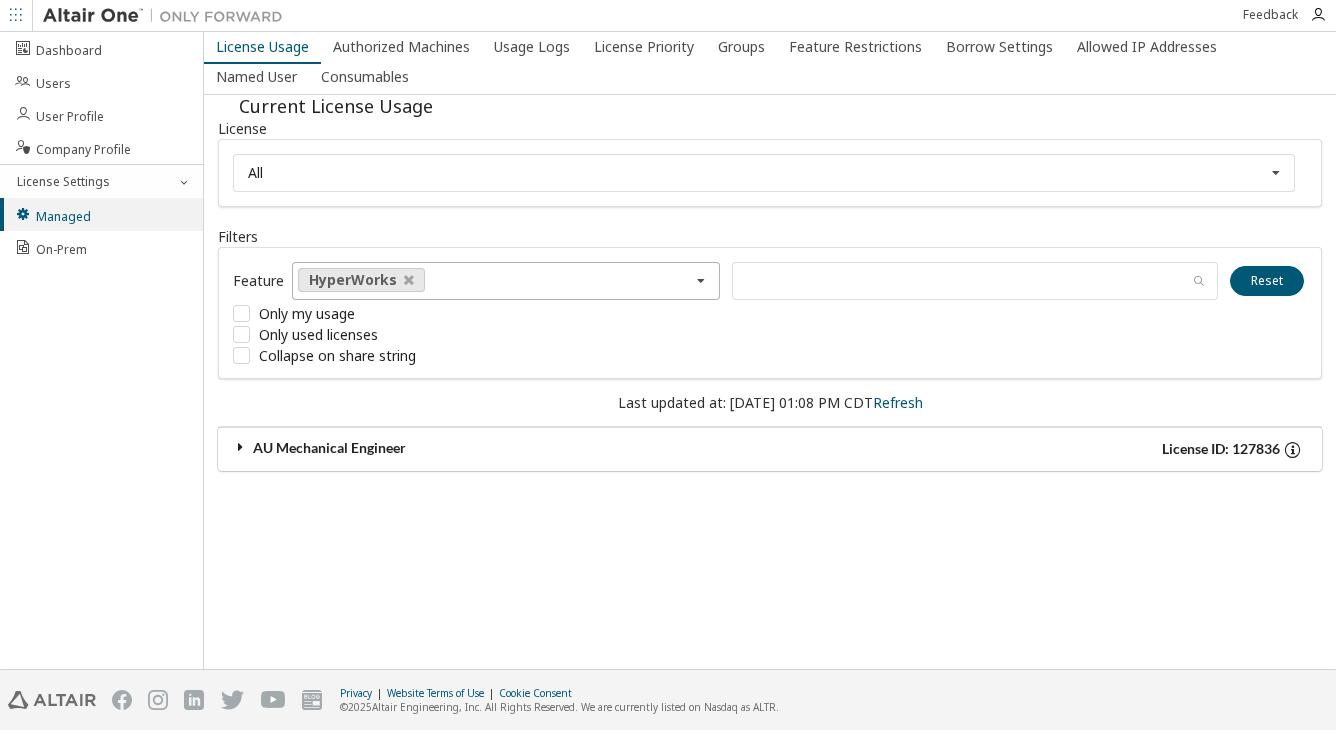 click at bounding box center (241, 447) 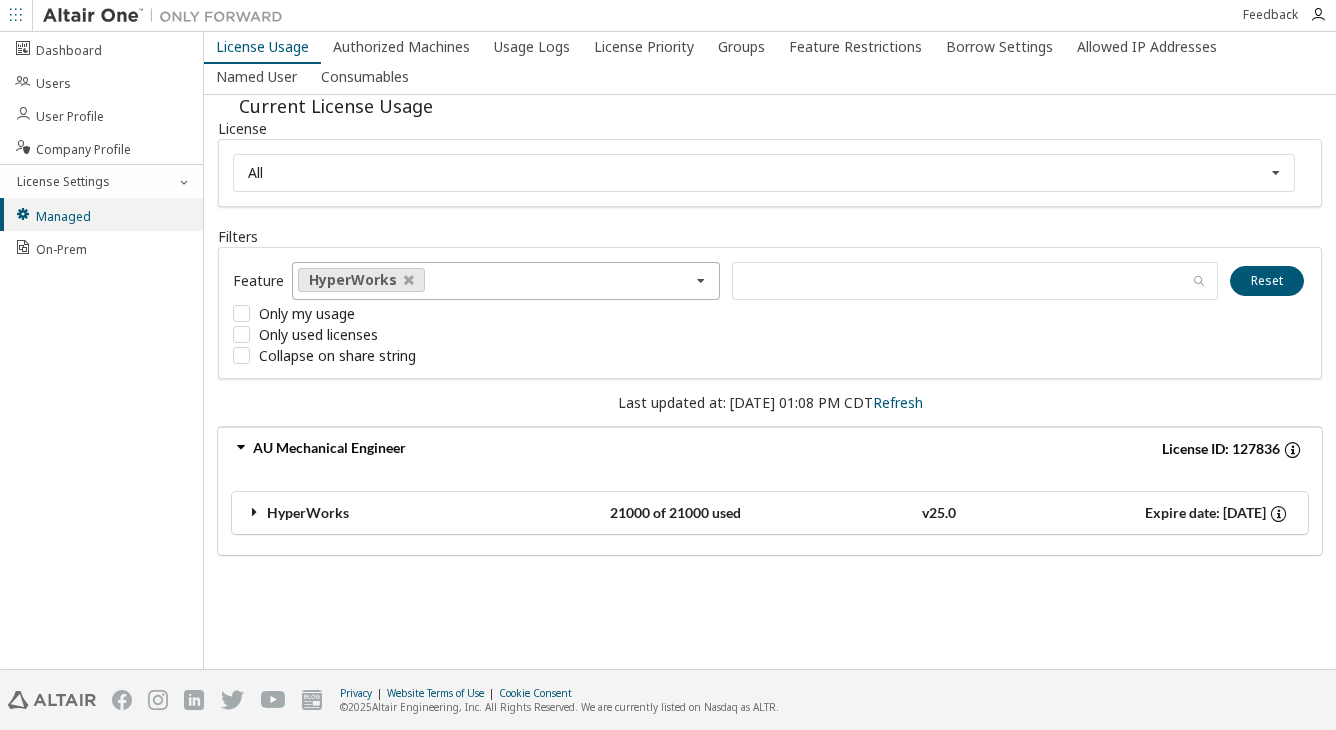 click at bounding box center [255, 512] 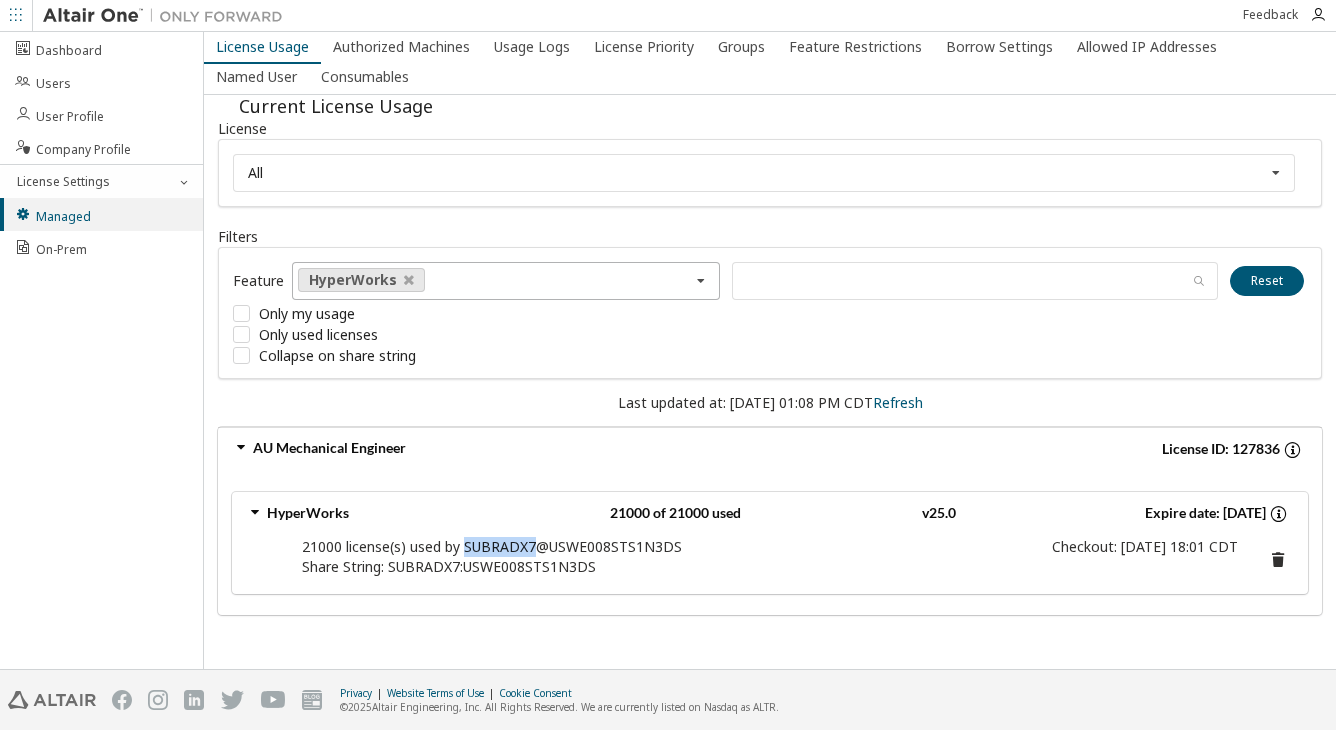 drag, startPoint x: 460, startPoint y: 542, endPoint x: 528, endPoint y: 543, distance: 68.007355 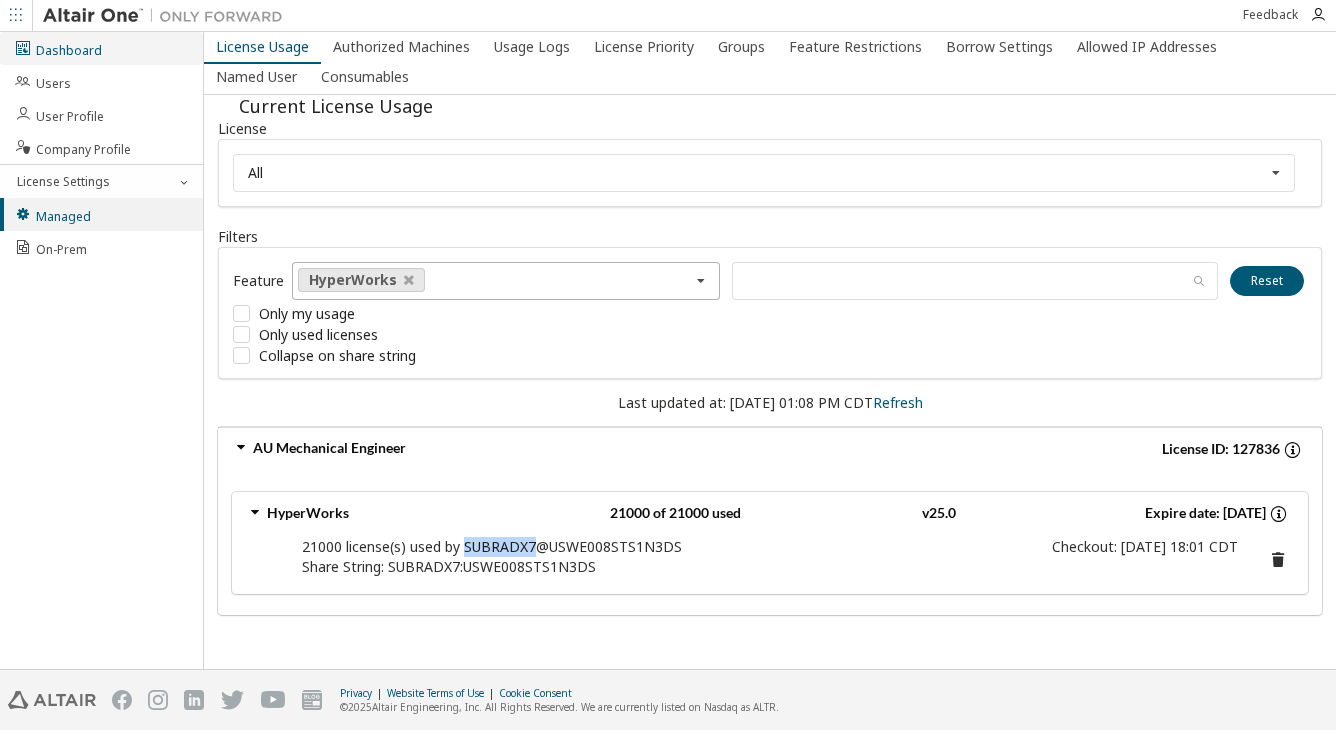 click on "Dashboard" at bounding box center [58, 48] 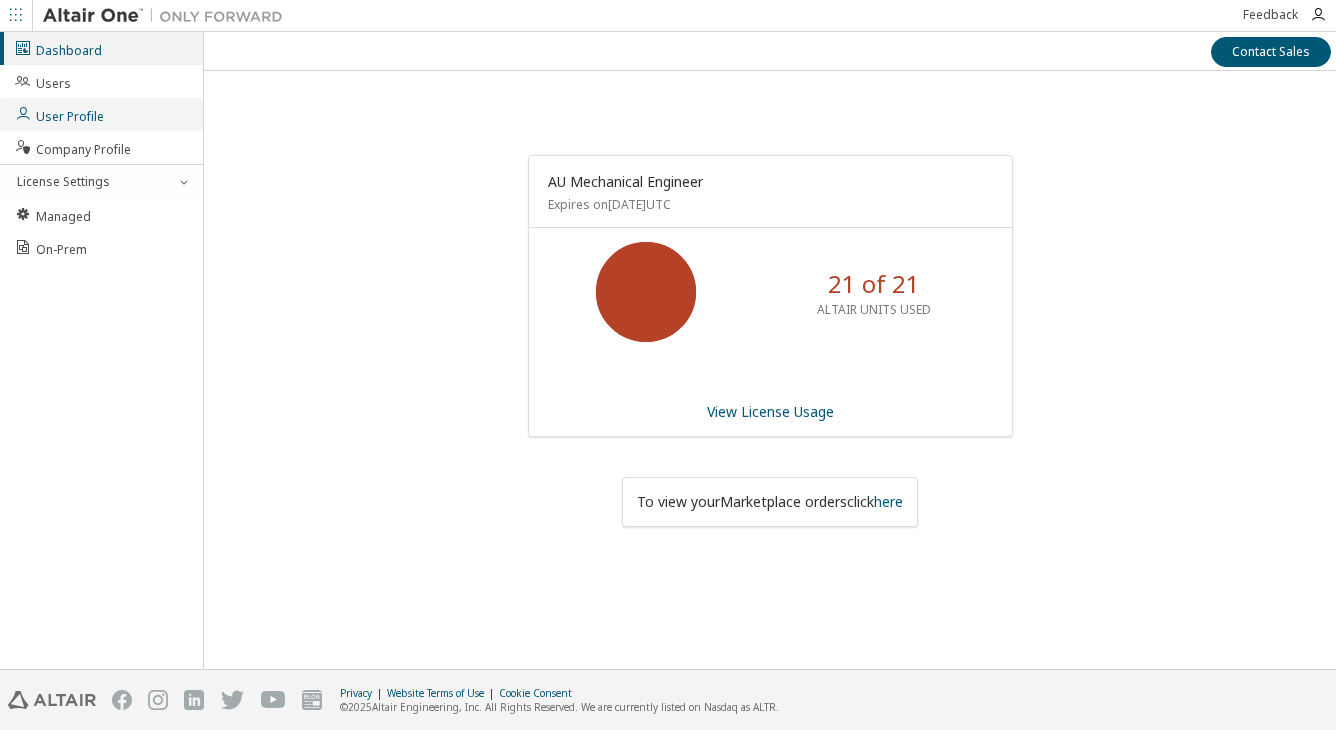 click on "User Profile" at bounding box center (59, 114) 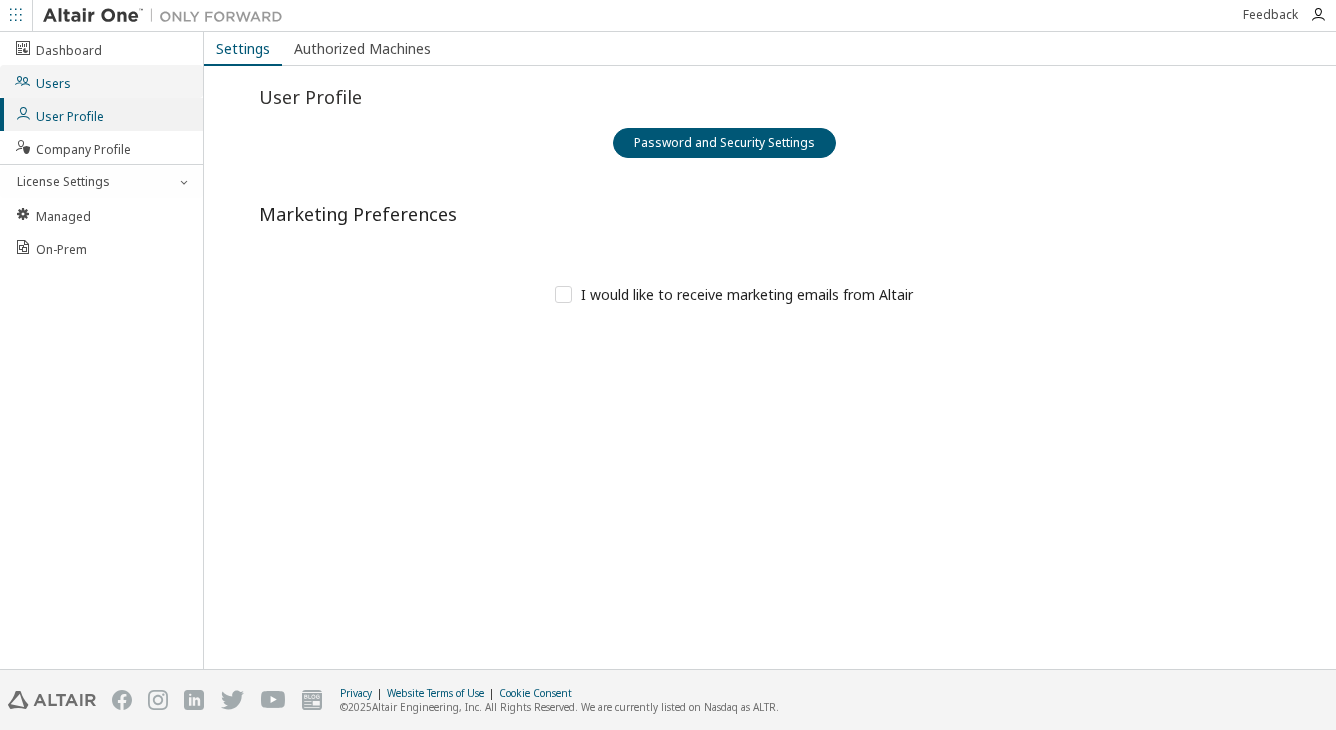 click on "Users" at bounding box center (101, 81) 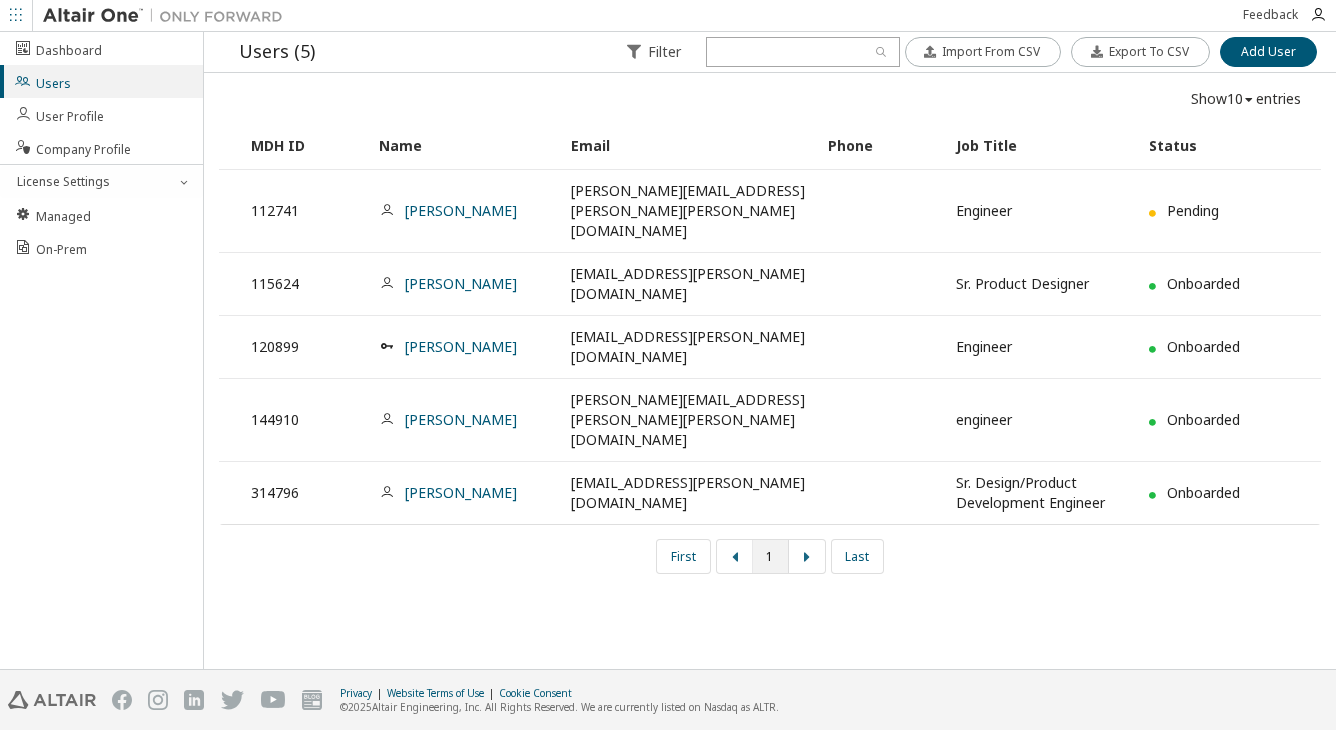 click at bounding box center [168, 16] 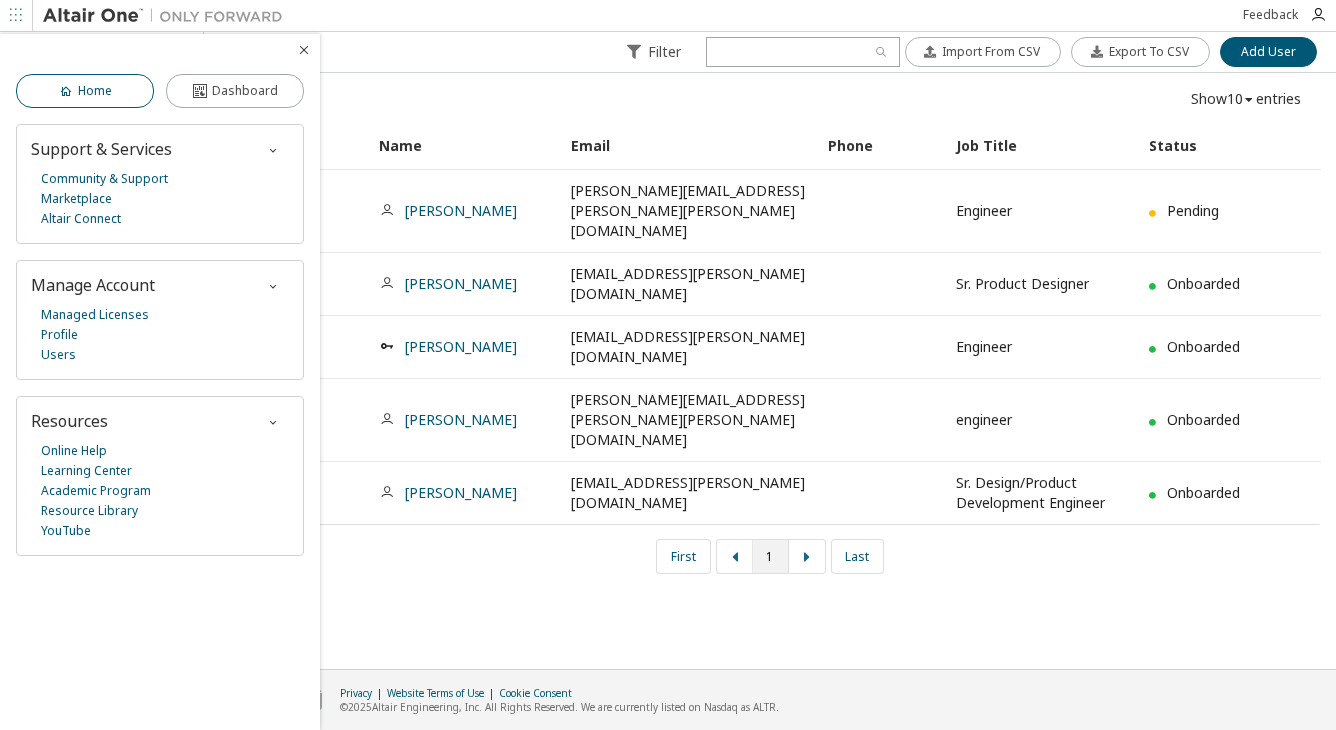 click on "Home" at bounding box center [95, 91] 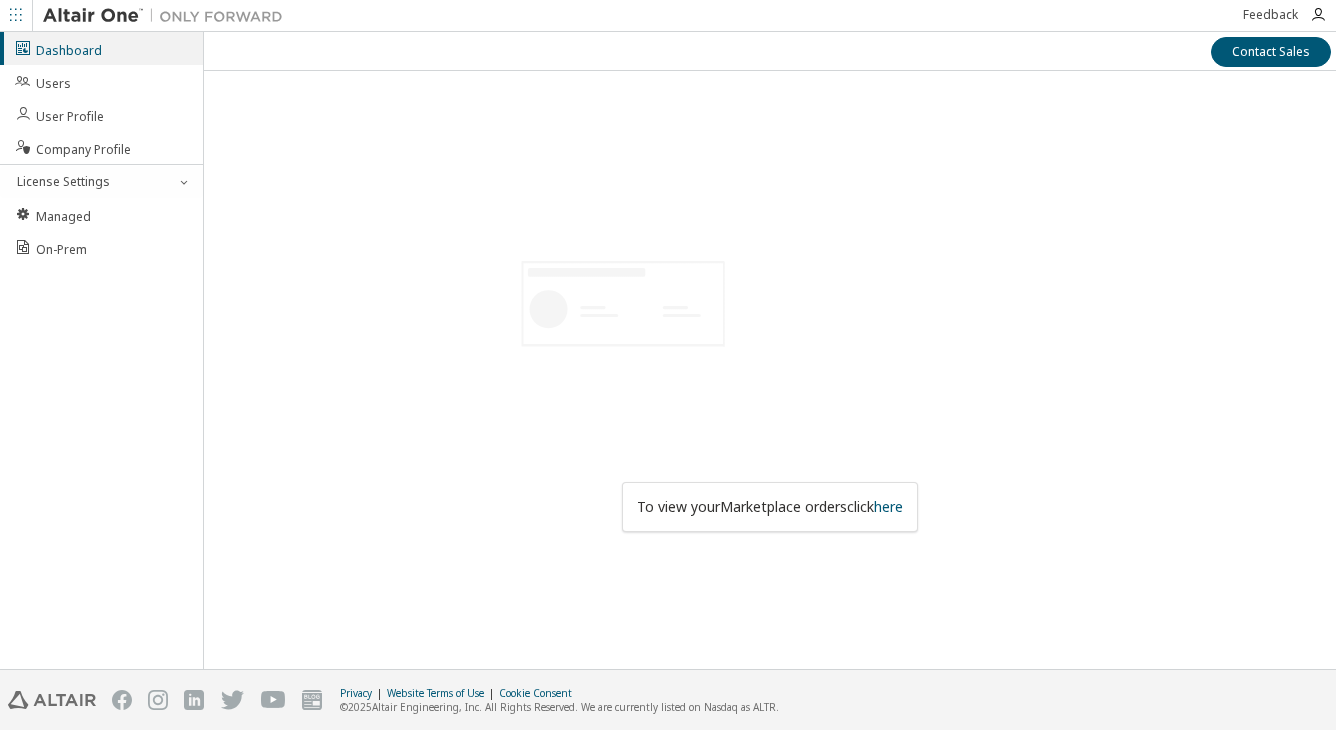 scroll, scrollTop: 0, scrollLeft: 0, axis: both 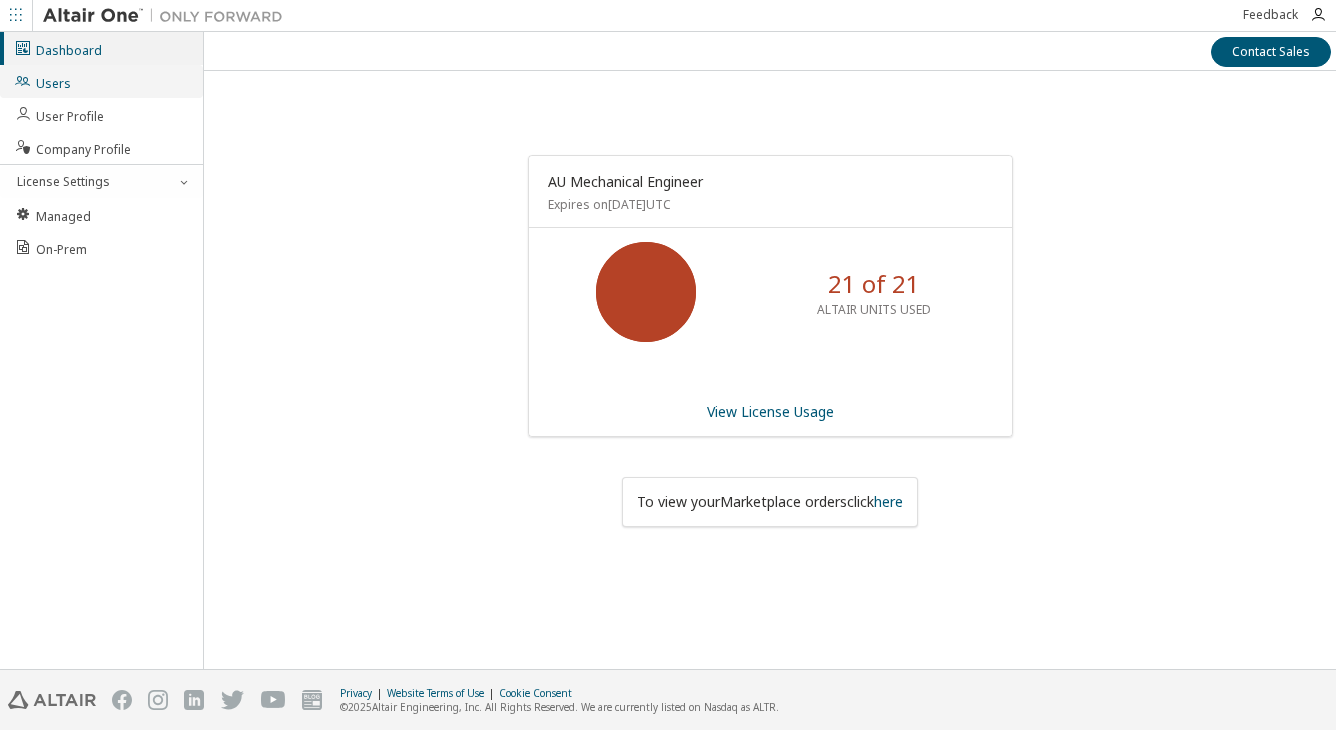 click on "Users" at bounding box center (42, 81) 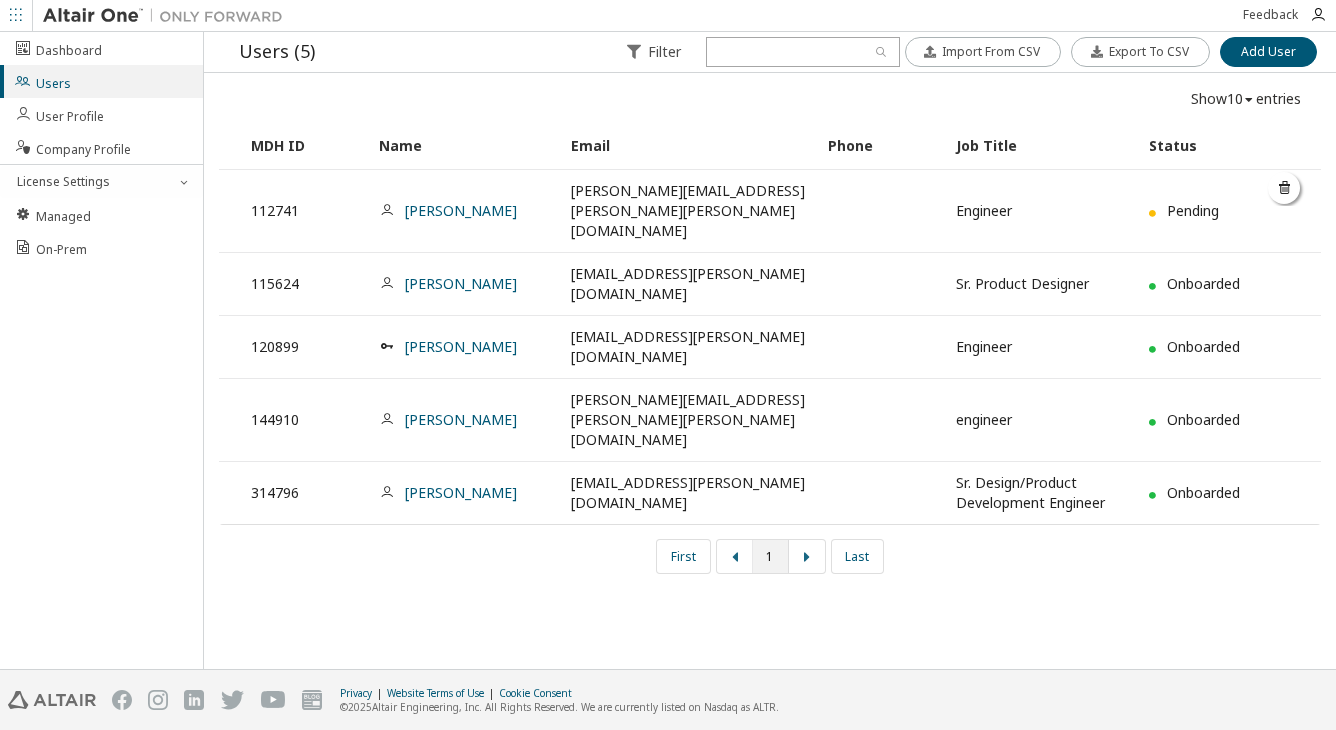 click at bounding box center [1285, 188] 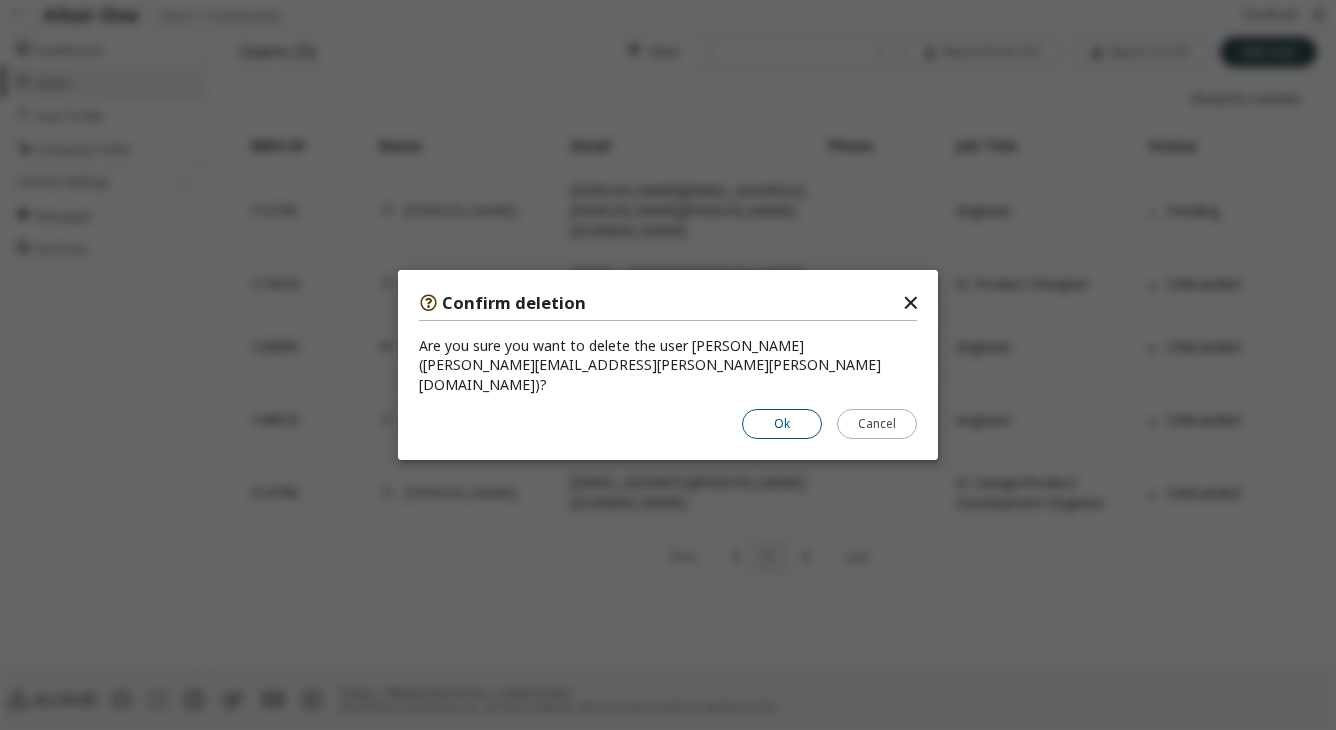 click on "Ok" at bounding box center (782, 424) 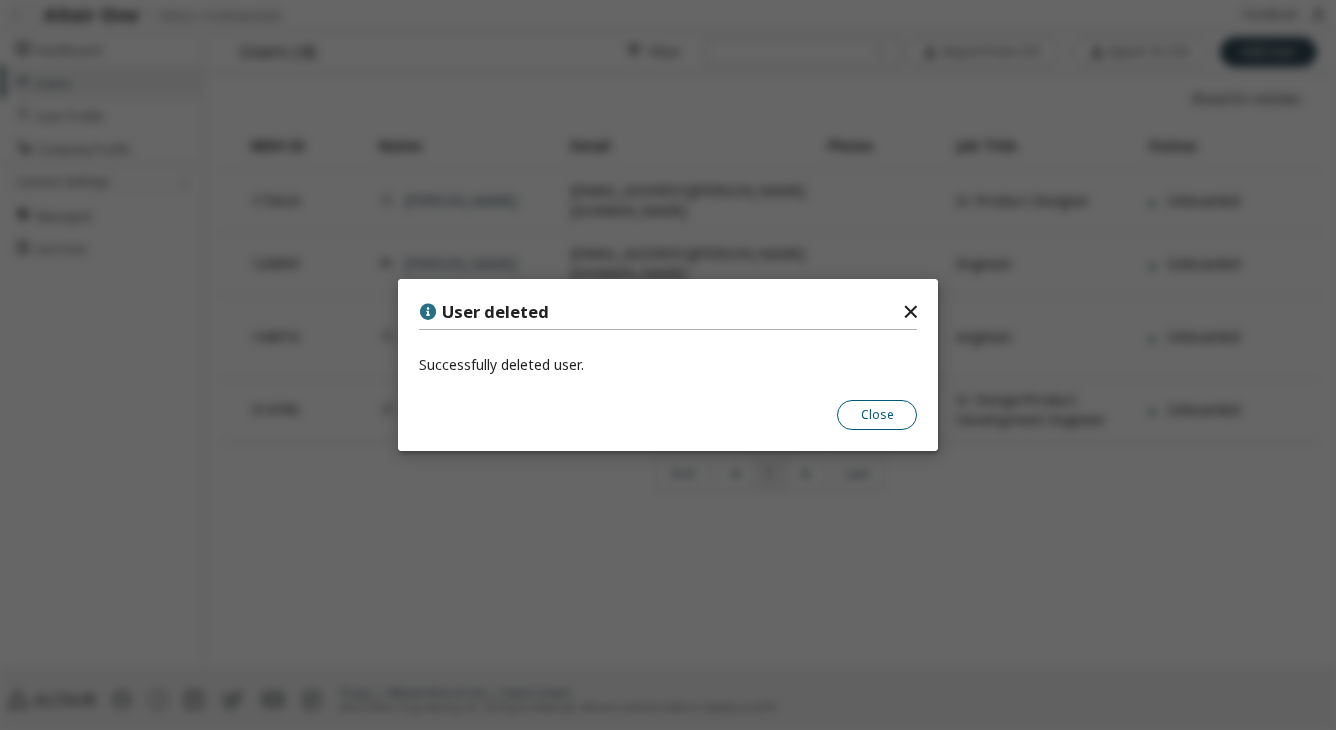 click on "Close" at bounding box center (877, 415) 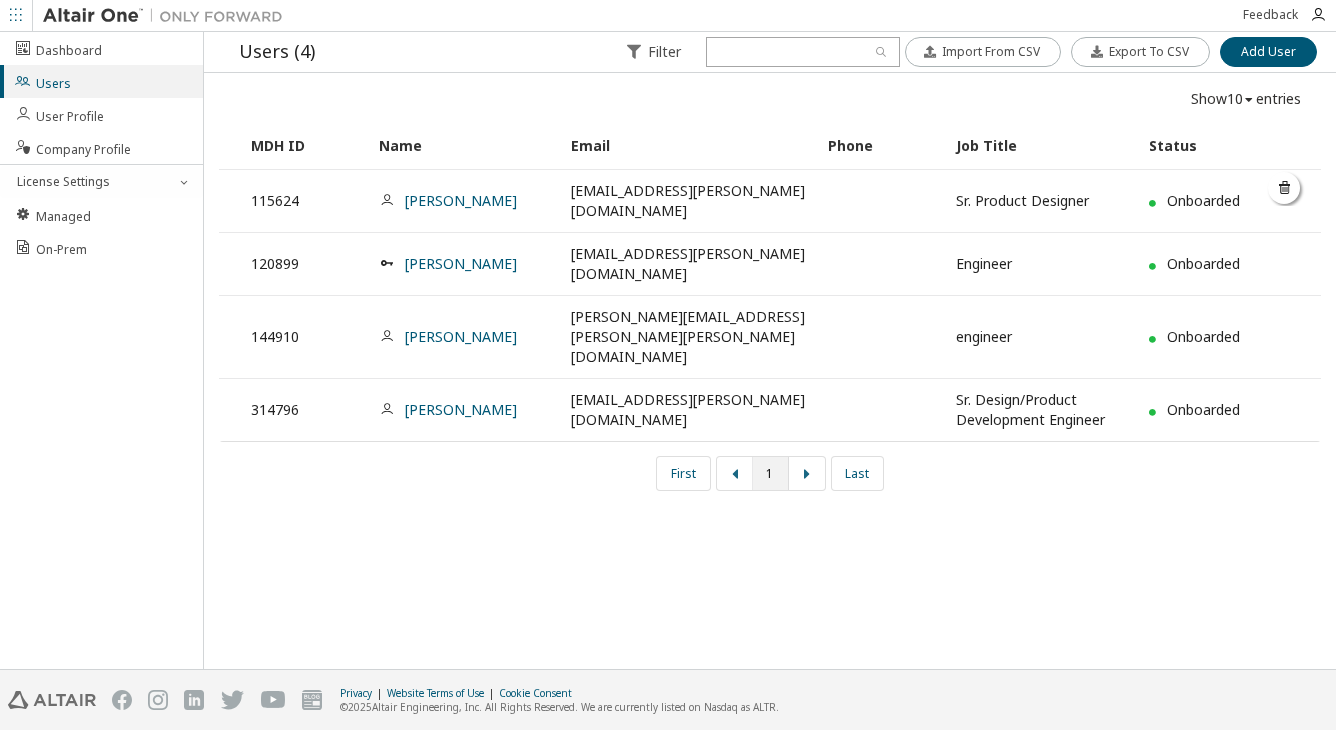 click at bounding box center (1285, 188) 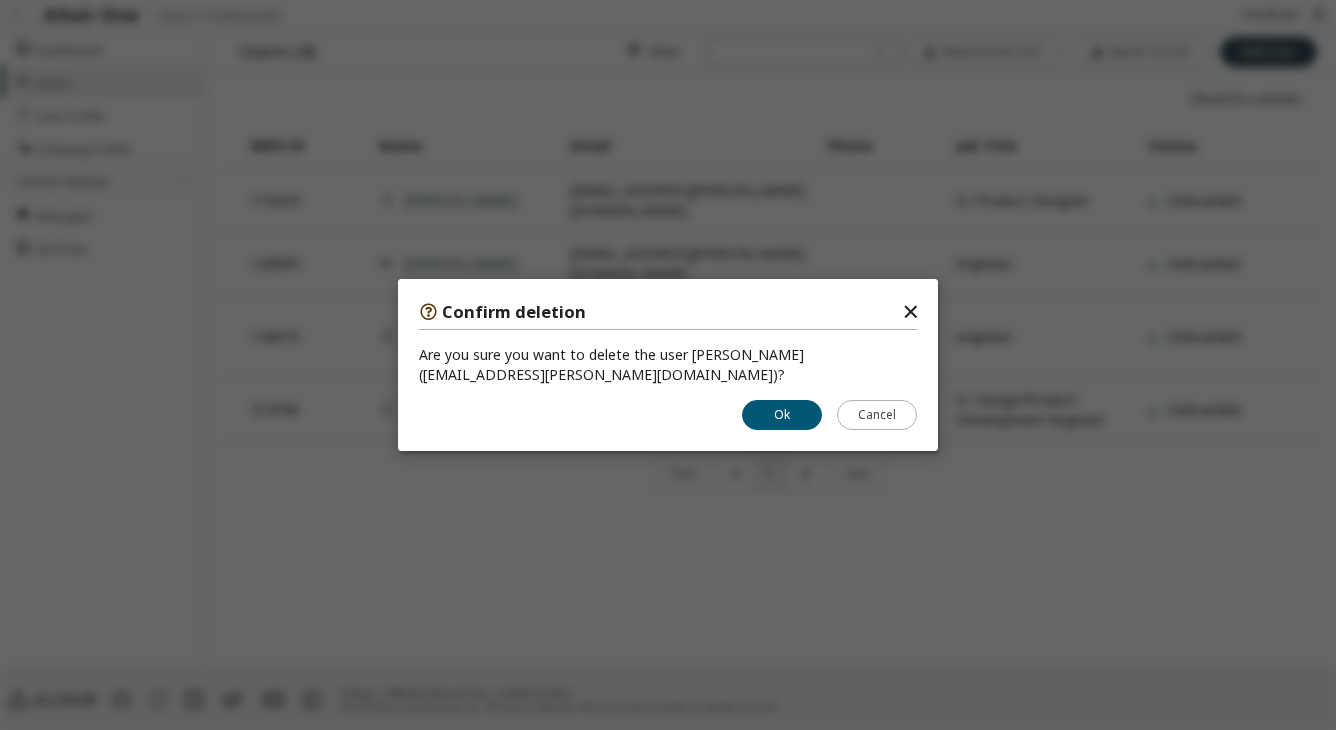 click on "✕" at bounding box center (910, 312) 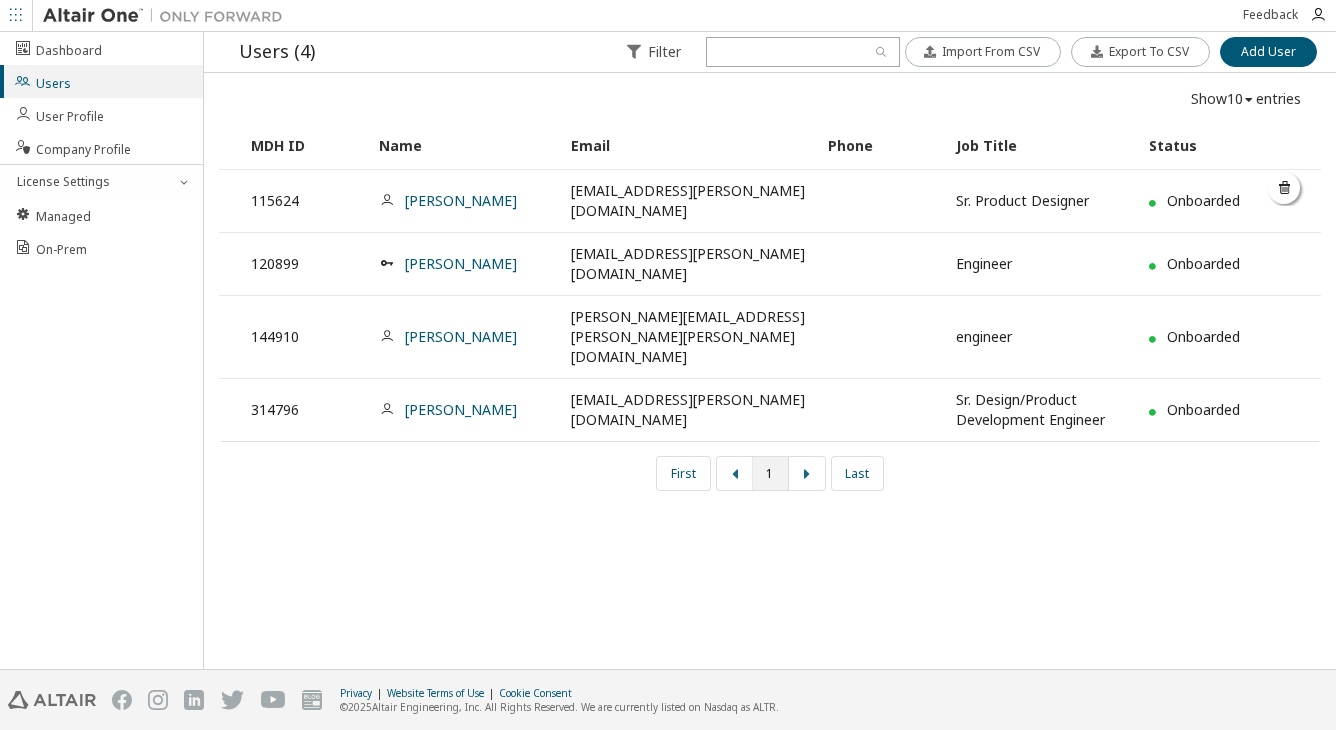 drag, startPoint x: 523, startPoint y: 188, endPoint x: 399, endPoint y: 188, distance: 124 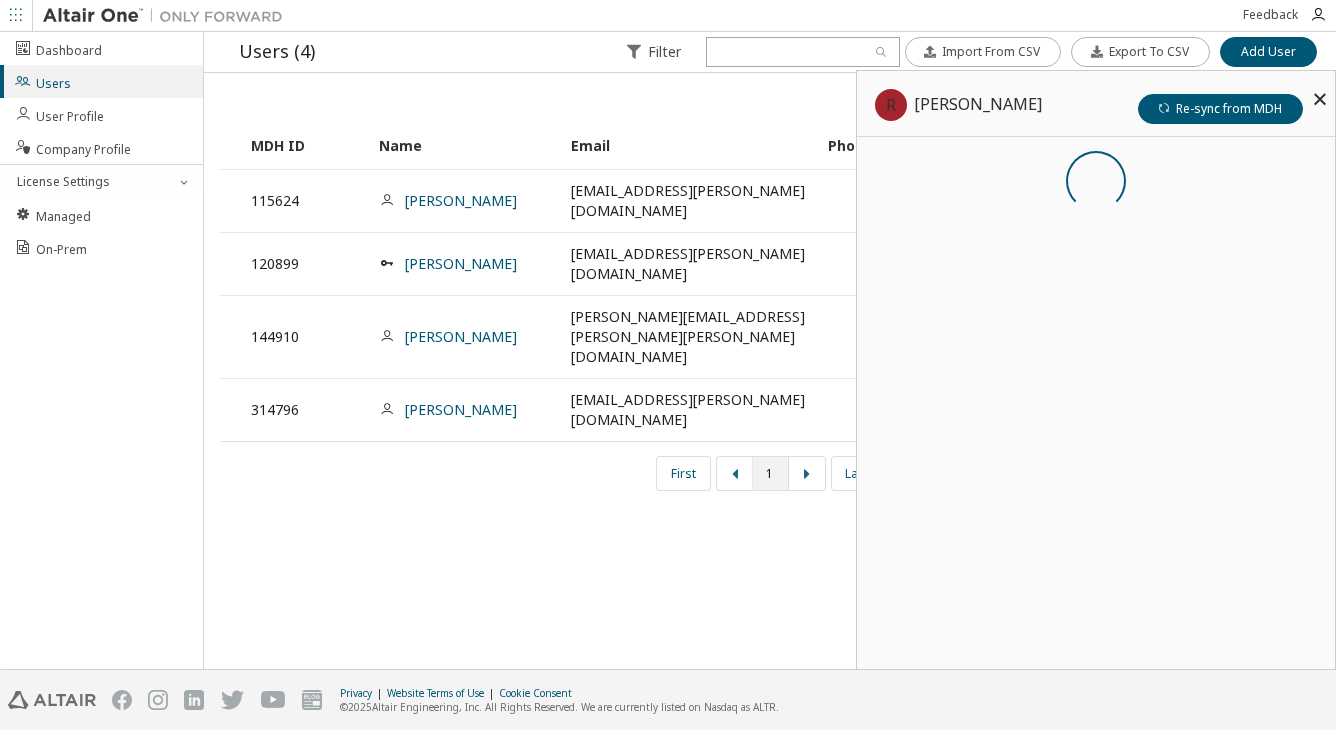 copy on "Roozbeh kalhor" 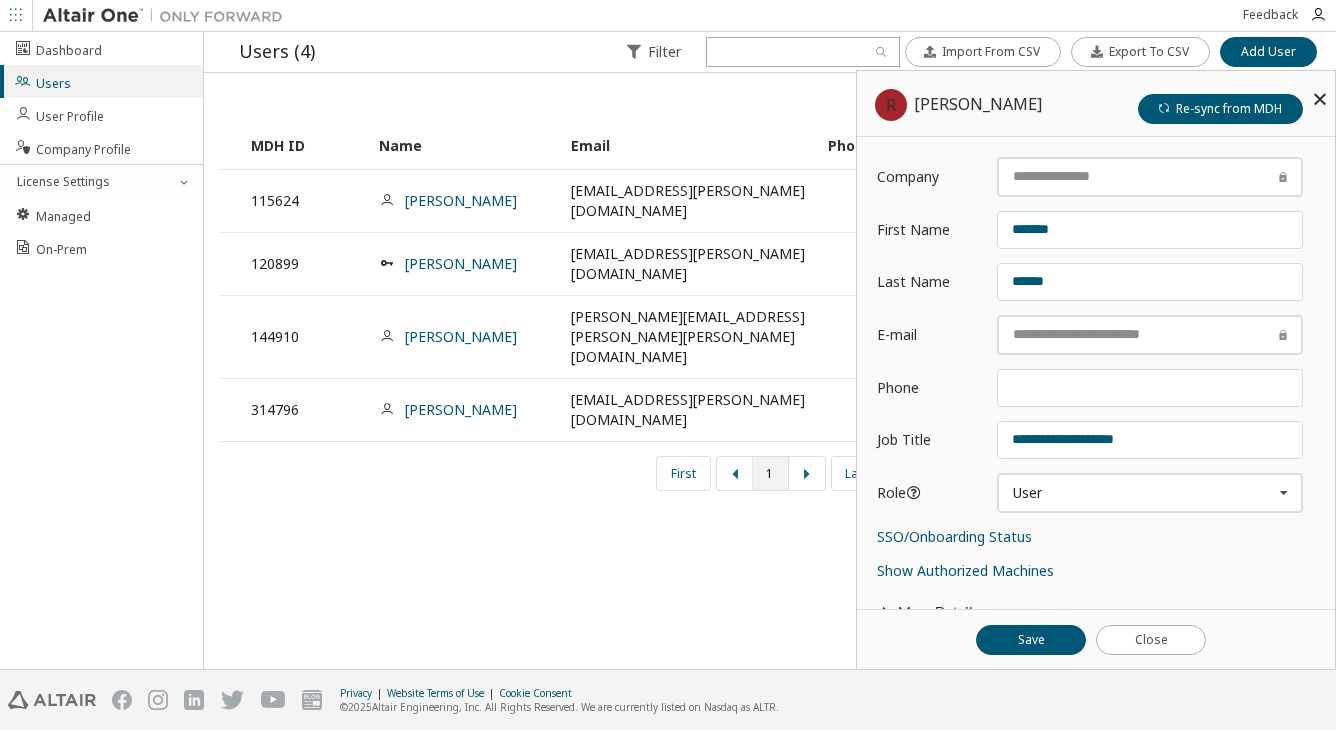 click at bounding box center (1320, 99) 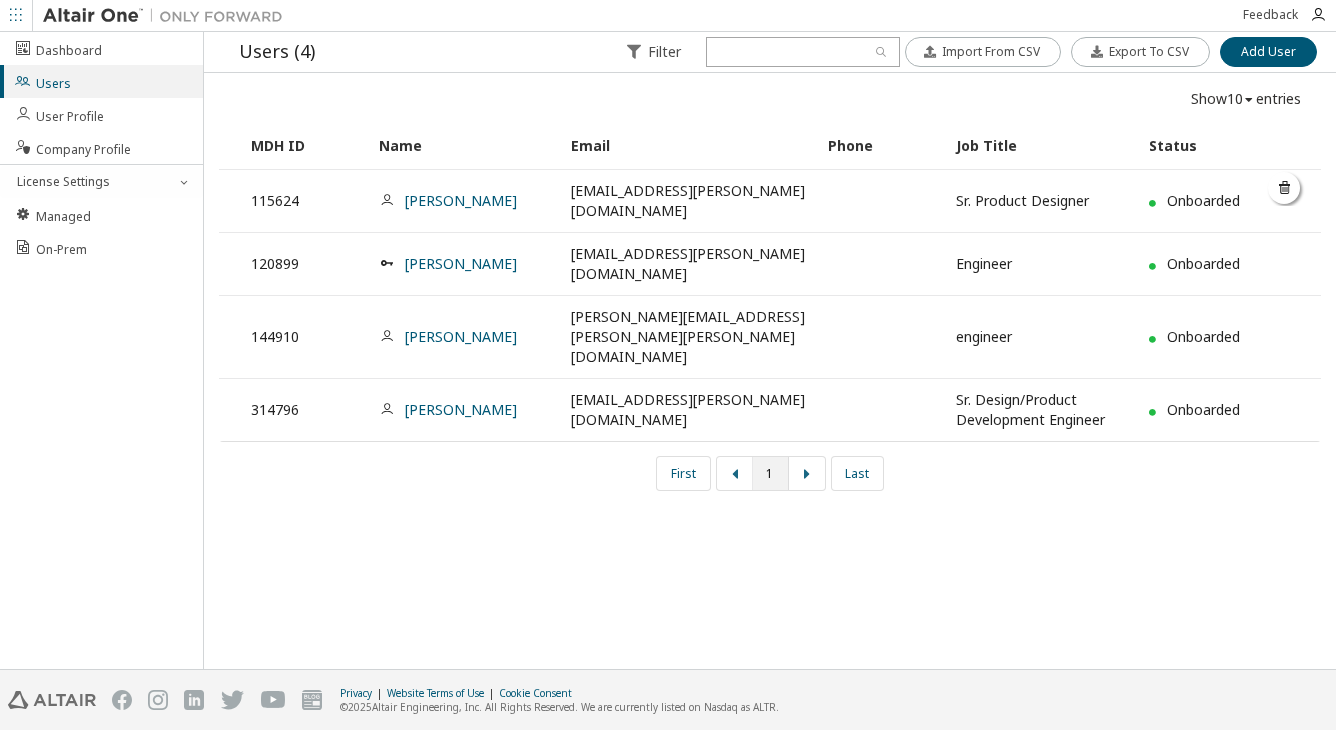 click at bounding box center (1285, 188) 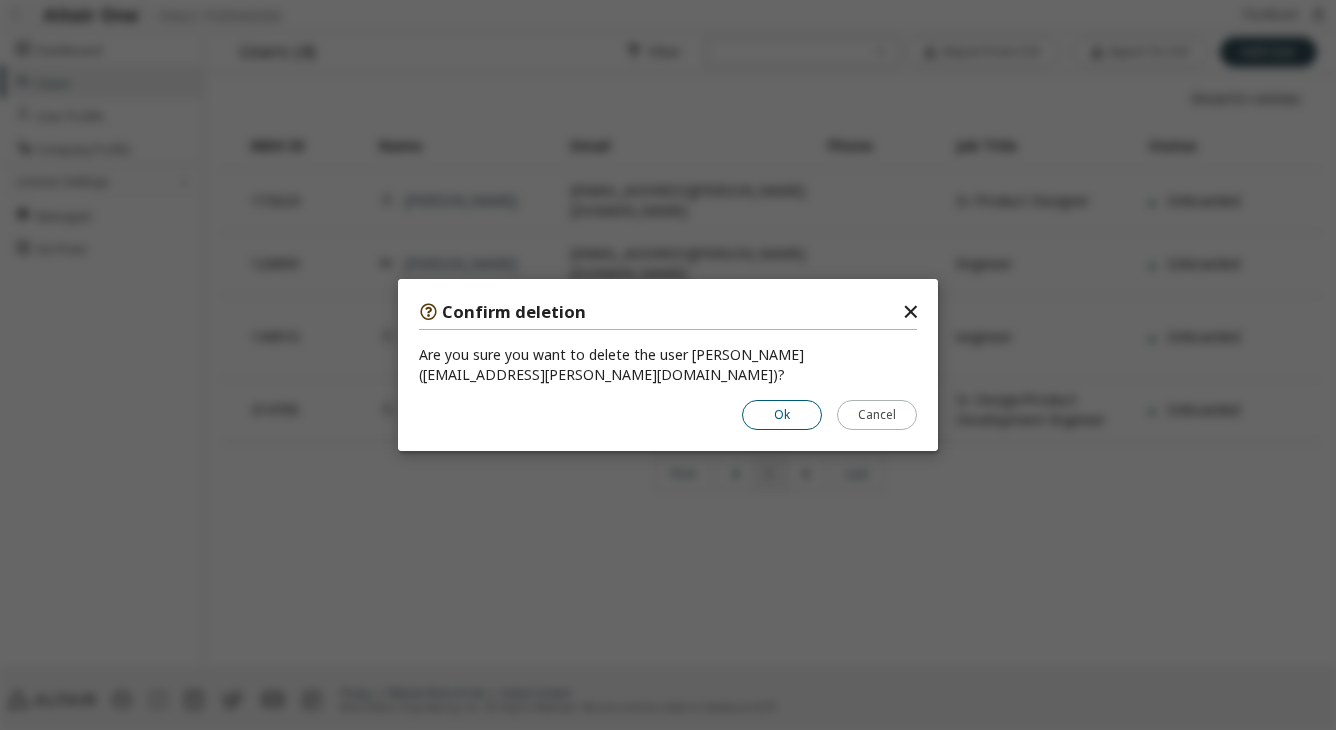 click on "Ok" at bounding box center (782, 415) 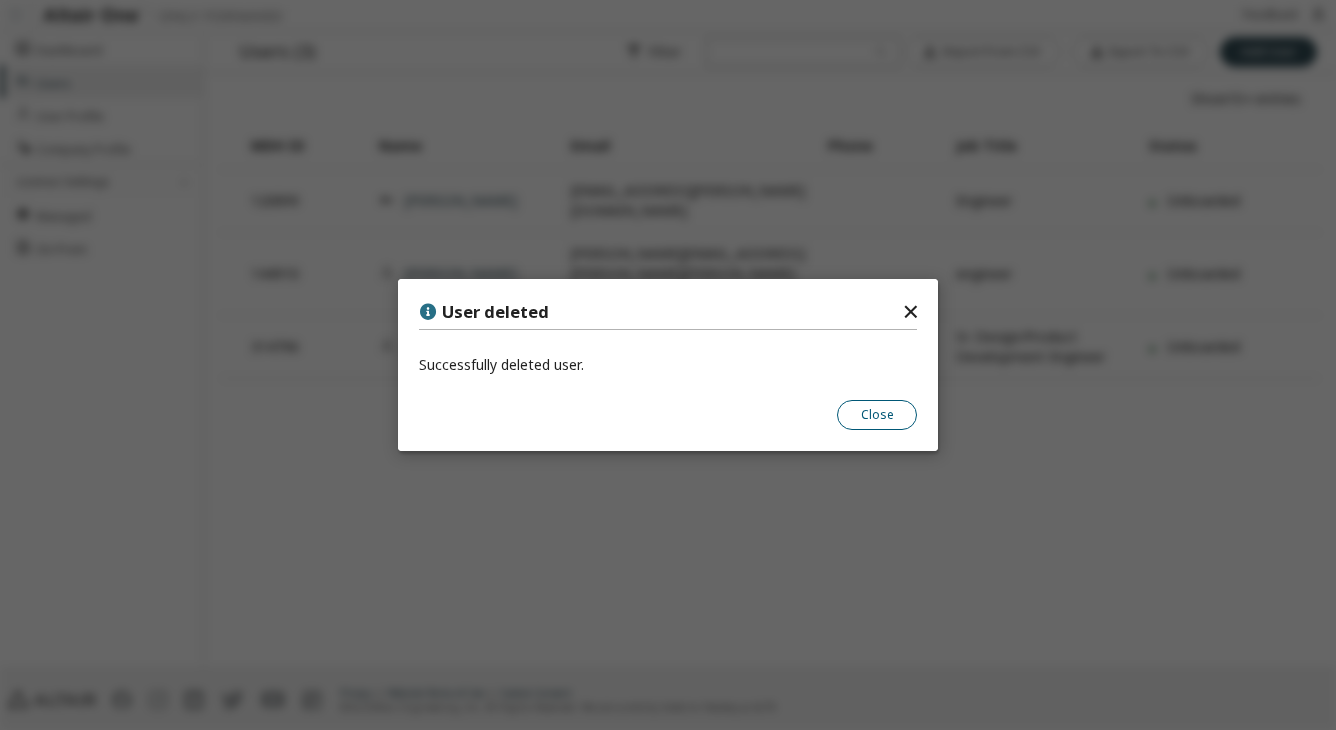 click on "Close" at bounding box center [877, 415] 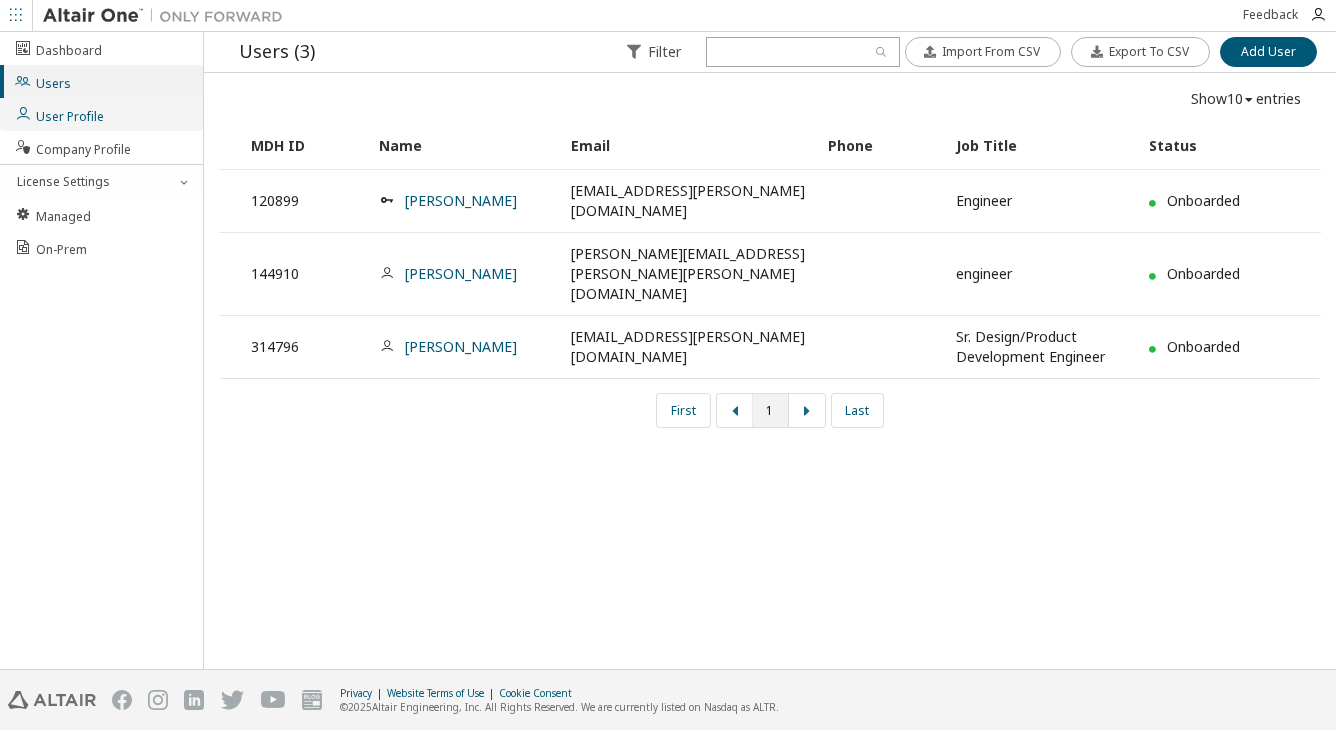 click on "User Profile" at bounding box center [59, 114] 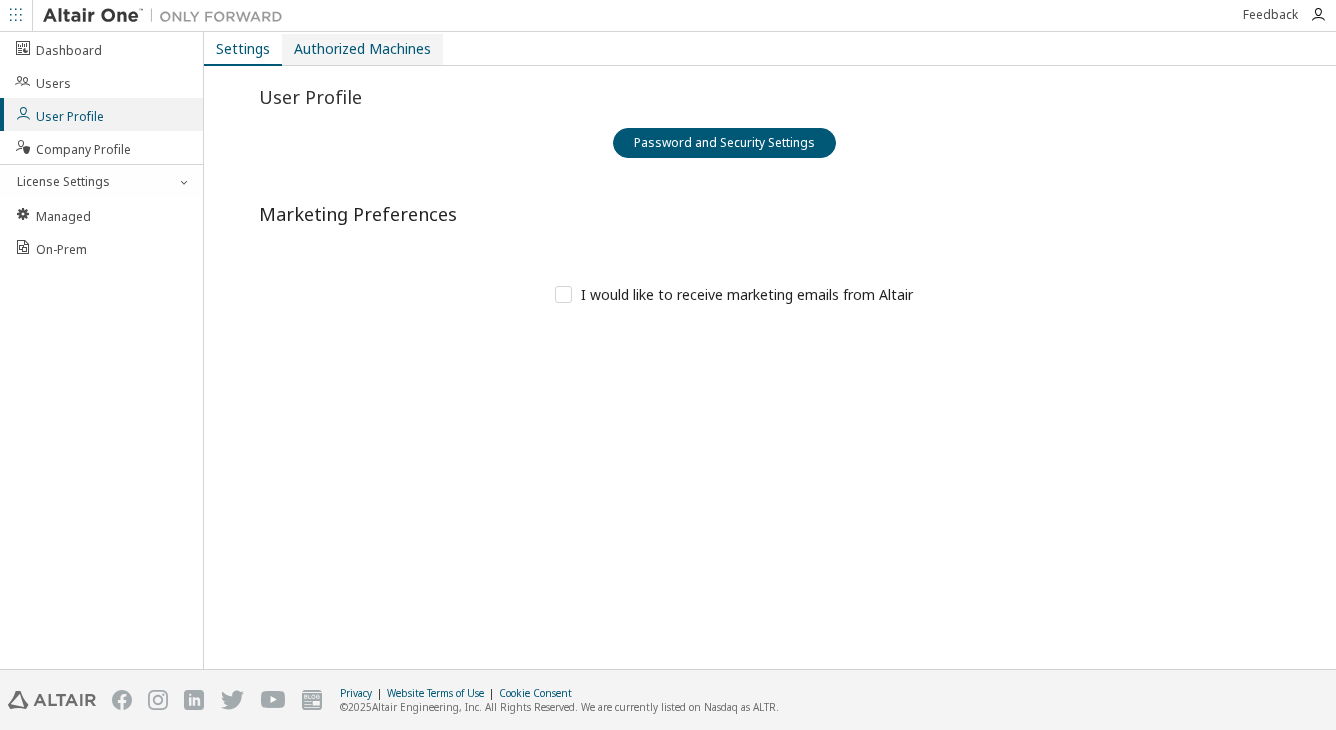 click on "Authorized Machines" at bounding box center [362, 49] 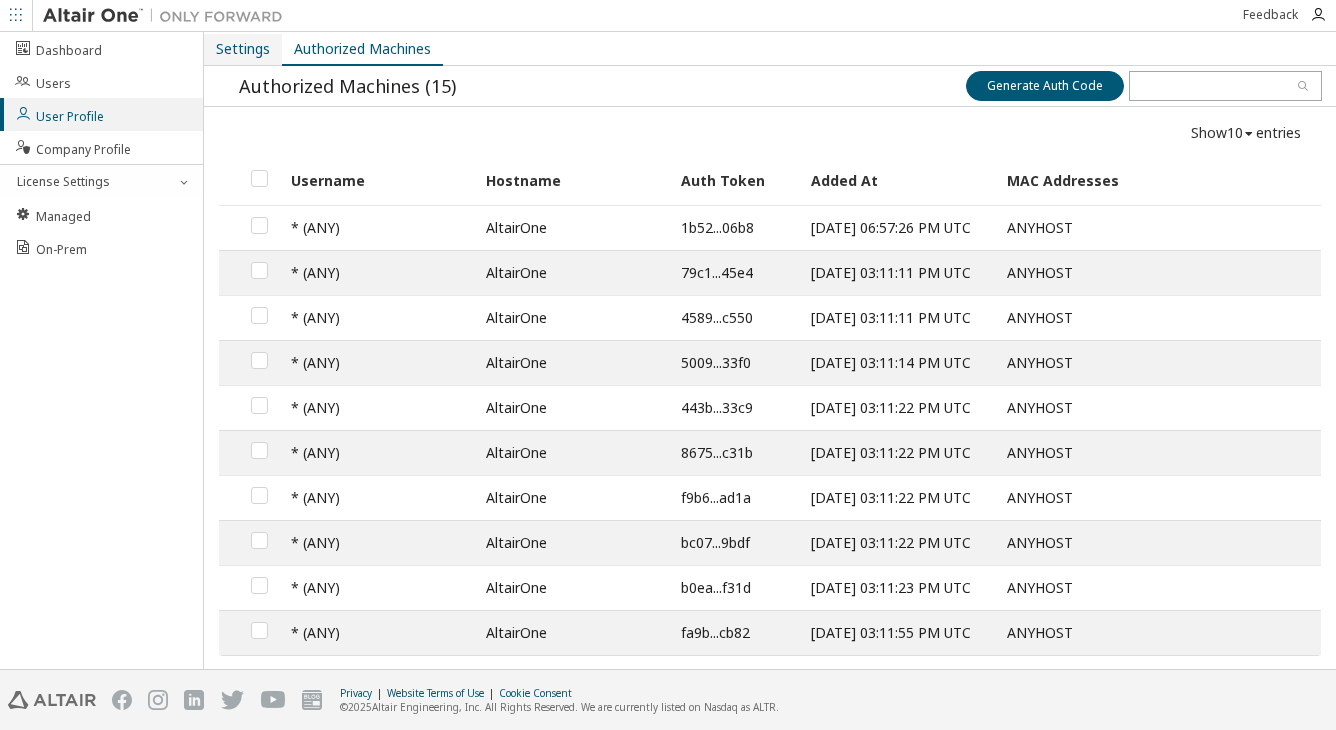 click on "Settings" at bounding box center (243, 49) 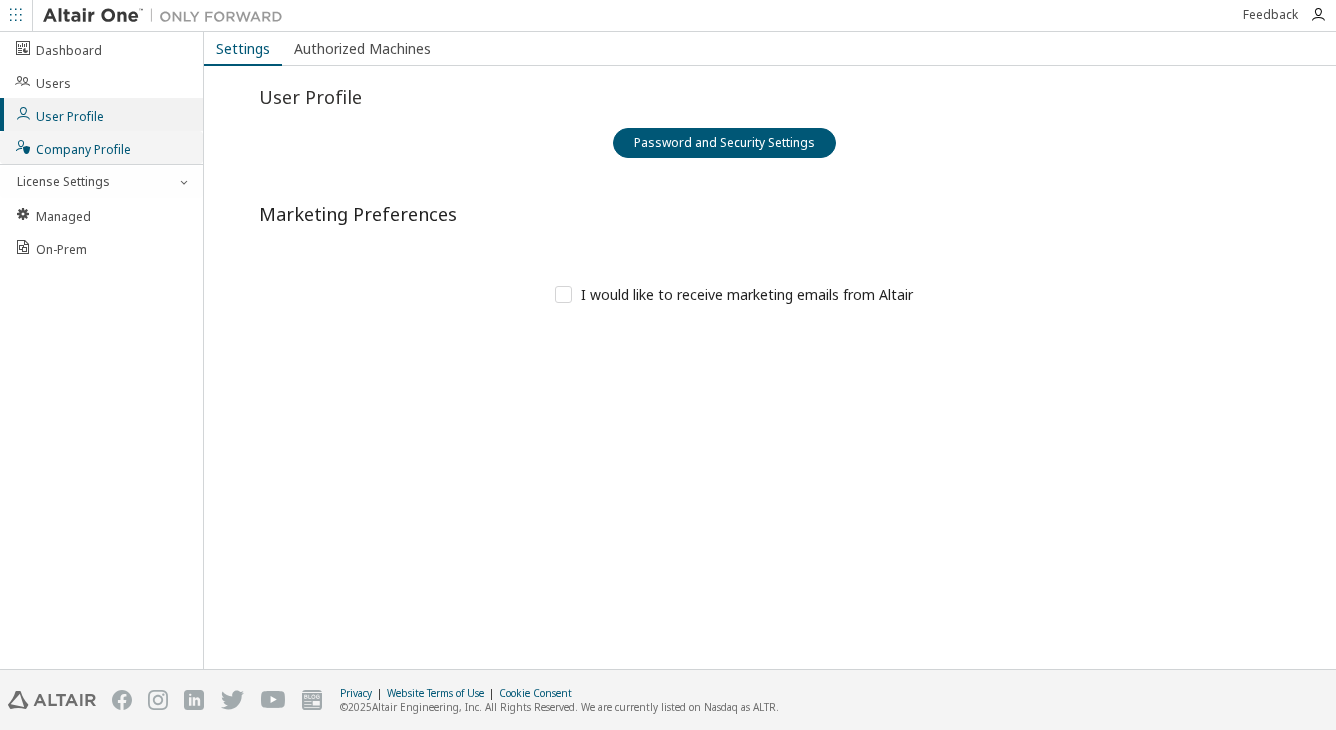 click on "Company Profile" at bounding box center (72, 147) 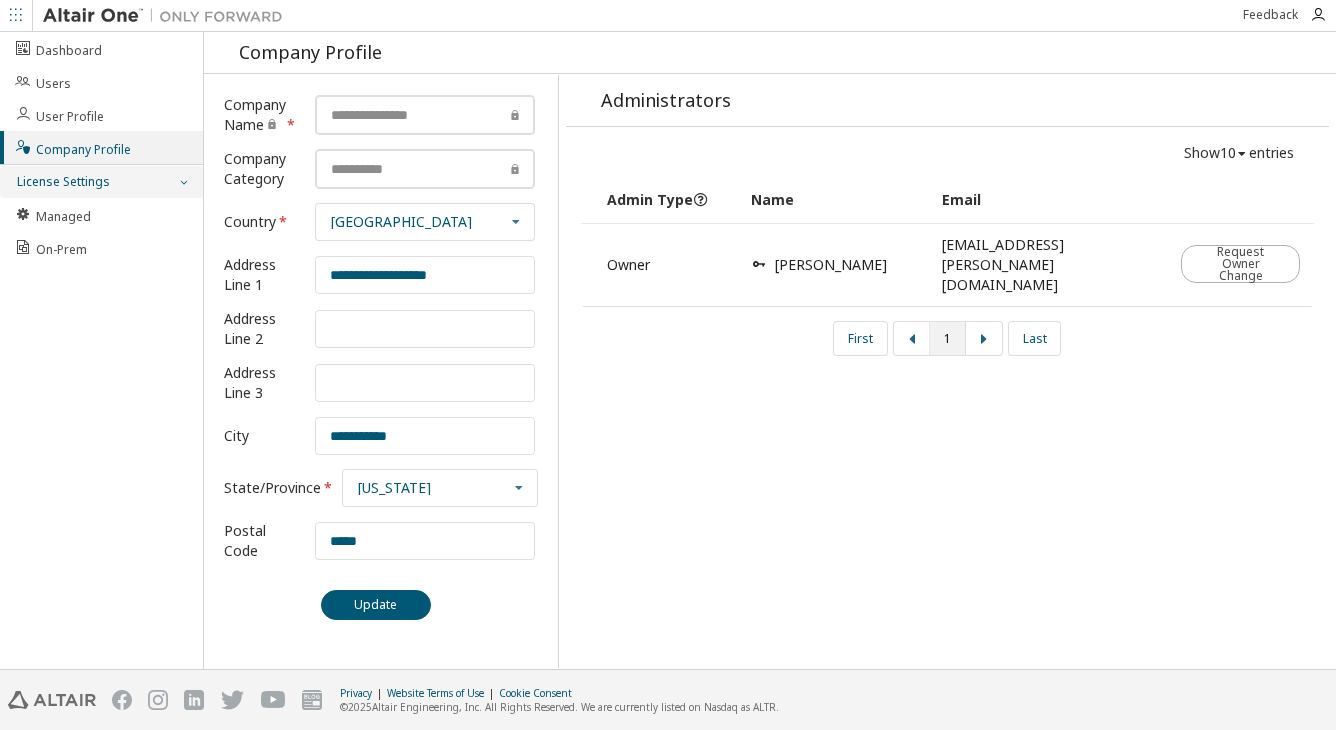 click on "License Settings" at bounding box center [101, 182] 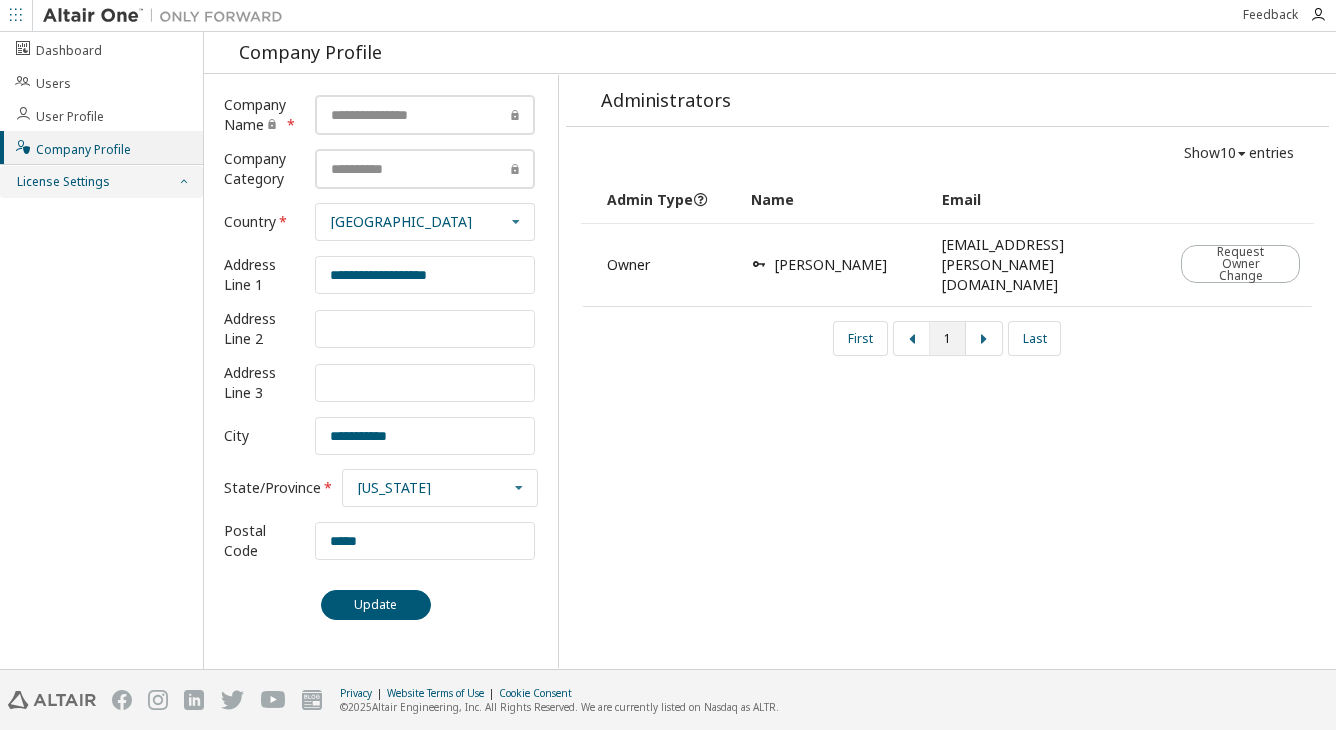 click on "License Settings" at bounding box center [101, 182] 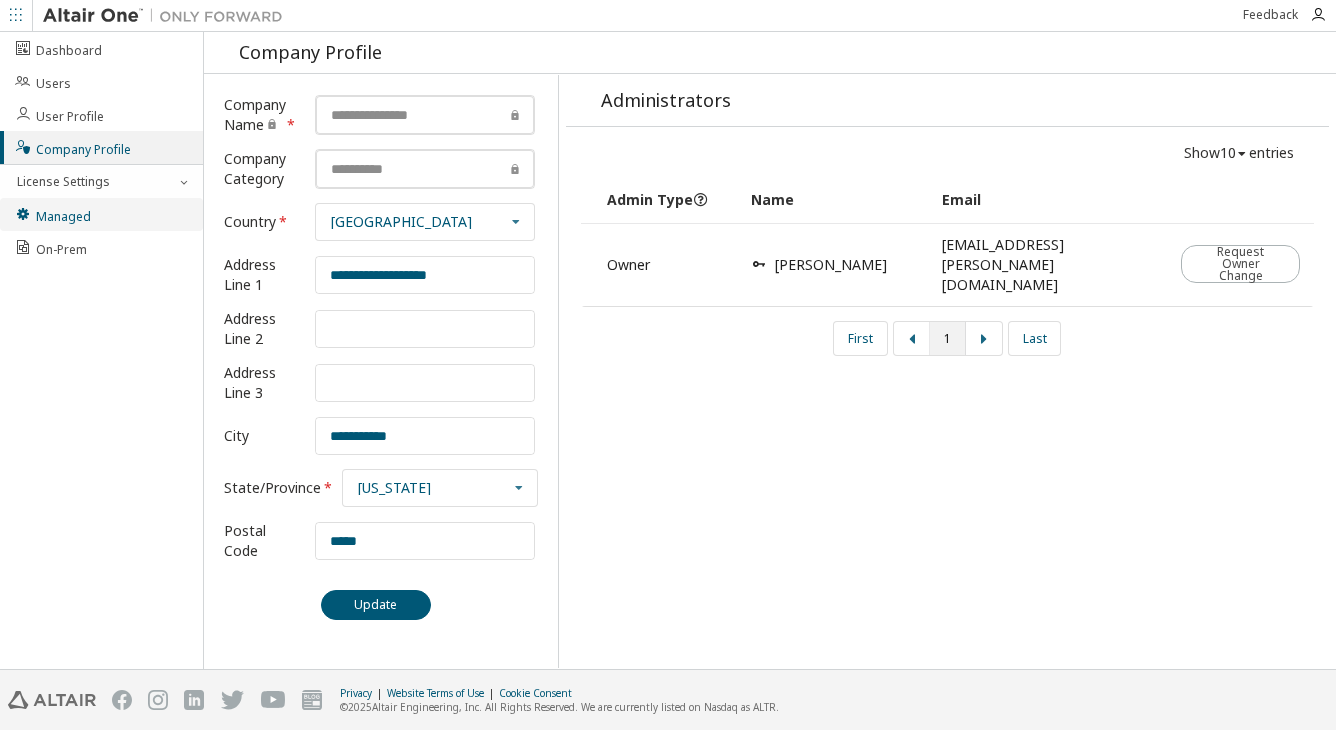 click on "Managed" at bounding box center (52, 214) 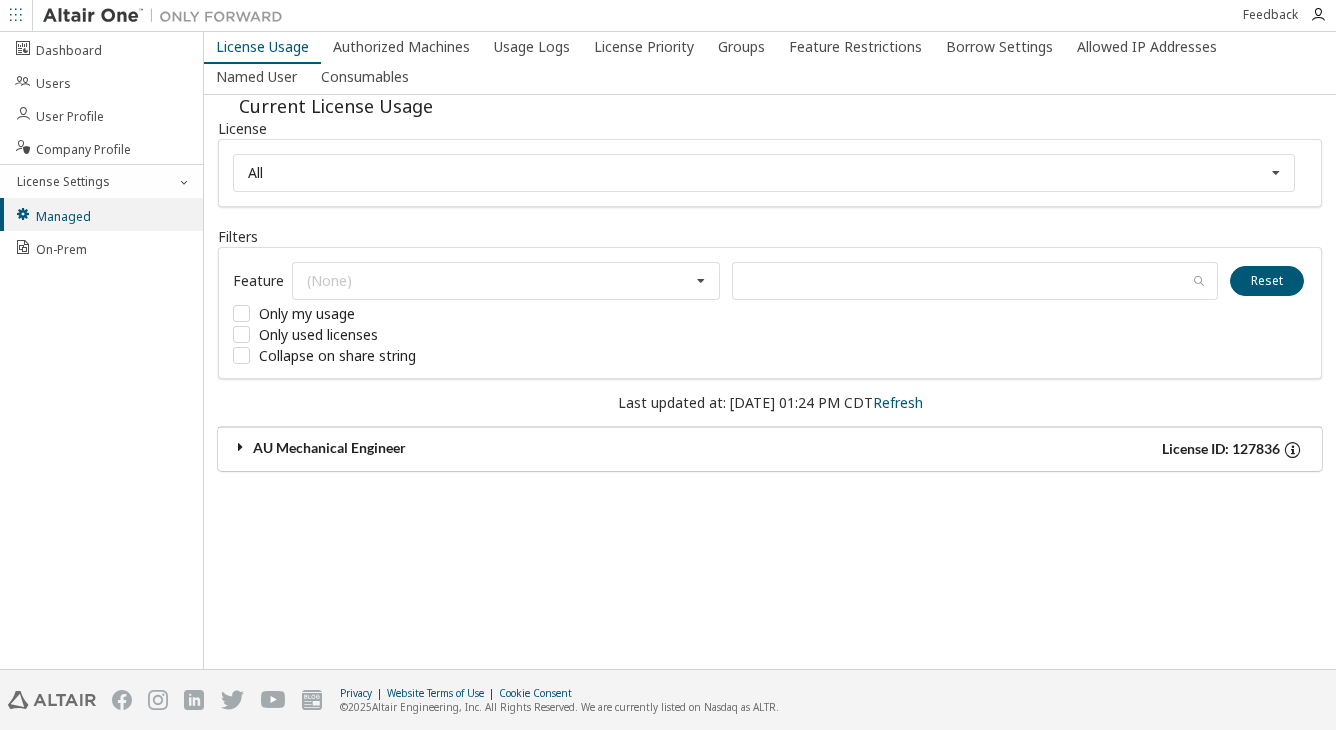 click at bounding box center [241, 447] 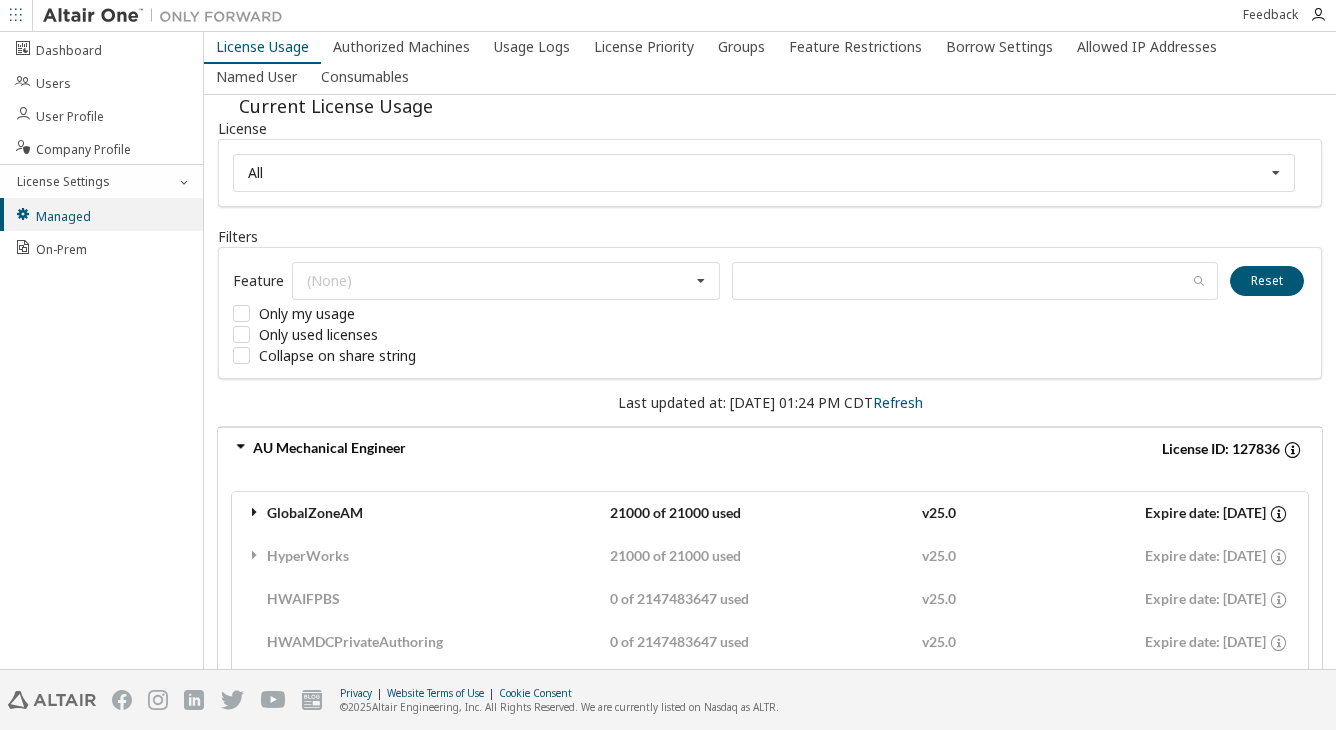 click at bounding box center (255, 512) 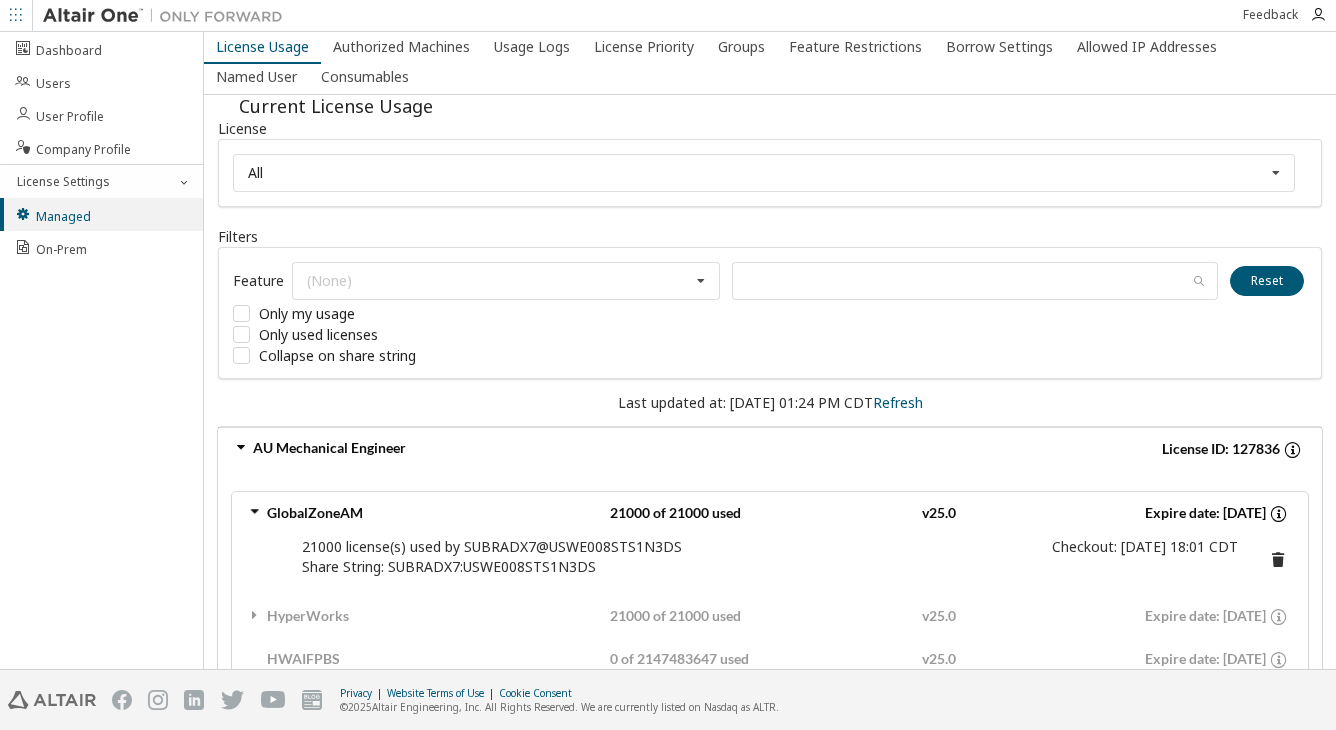 scroll, scrollTop: 100, scrollLeft: 0, axis: vertical 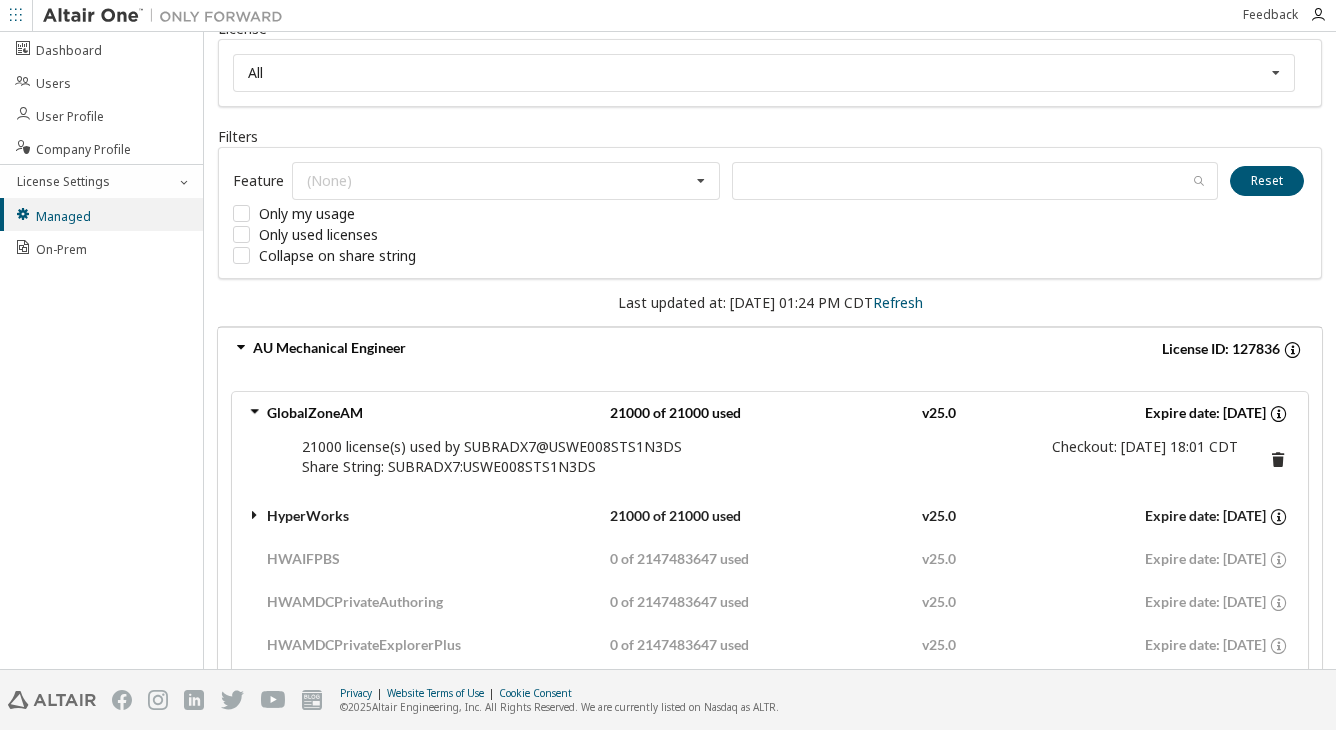 click at bounding box center (255, 515) 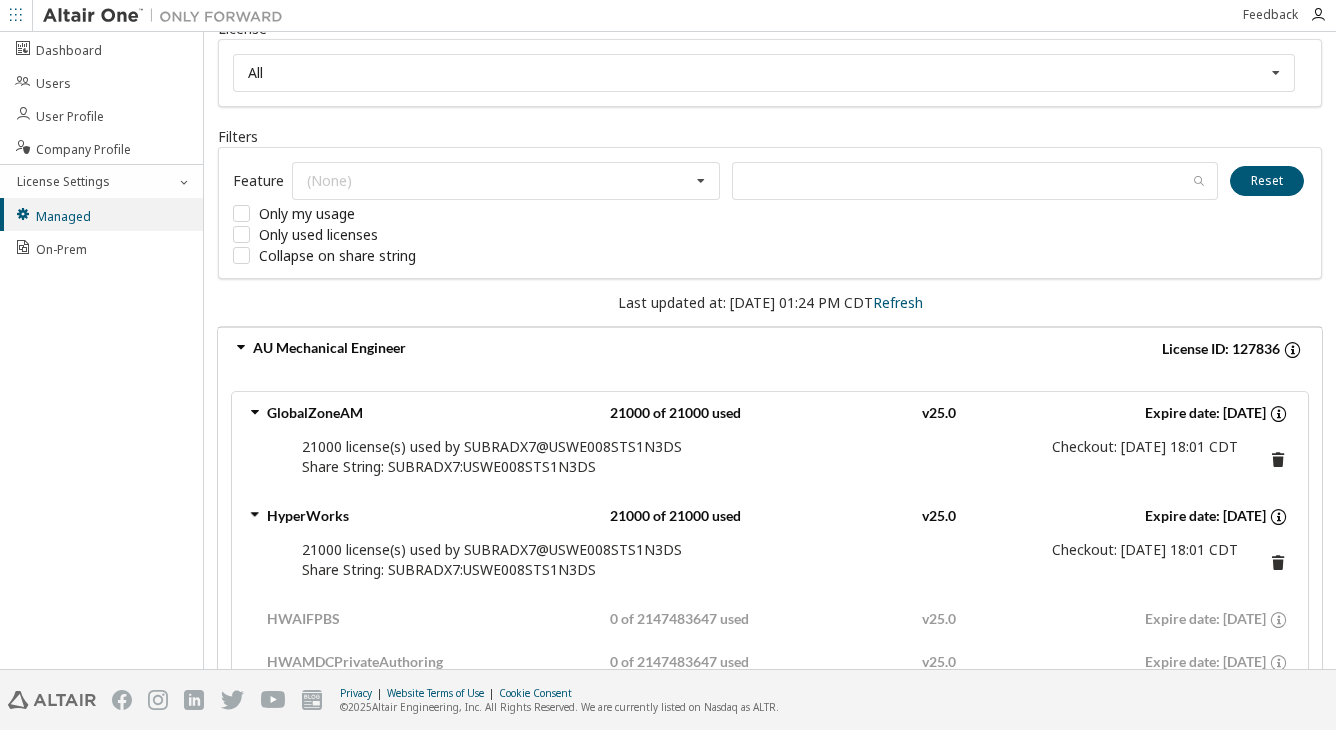click on "GlobalZoneAM 21000 of 21000 used v25.0 Expire date: 2025-08-09 21000 license(s) used by SUBRADX7@USWE008STS1N3DS Checkout: 2025-06-30 18:01 CDT Share String: SUBRADX7:USWE008STS1N3DS HyperWorks 21000 of 21000 used v25.0 Expire date: 2025-08-09 21000 license(s) used by SUBRADX7@USWE008STS1N3DS Checkout: 2025-06-30 18:01 CDT Share String: SUBRADX7:USWE008STS1N3DS HWAIFPBS 0 of 2147483647 used v25.0 Expire date: 2025-08-09 HWAMDCPrivateAuthoring 0 of 2147483647 used v25.0 Expire date: 2025-08-09 HWAMDCPrivateExplorerPlus 0 of 2147483647 used v25.0 Expire date: 2025-08-09 HWAWPF 0 of 2147483647 used v25.0 Expire date: 2025-08-09 HWAccessEmbedded 0 of 2147483647 used v25.0 Expire date: 2025-08-09 HWActivate 0 of 2147483647 used v25.0 Expire date: 2025-08-09 HWAcufwh 0 of 2147483647 used v25.0 Expire date: 2025-08-09 HWAcusolve 0 of 2147483647 used v25.0 Expire date: 2025-08-09 HWAcutrace 0 of 2147483647 used v25.0 Expire date: 2025-08-09 HWAcuview 0 of 2147483647 used v25.0 Expire date: 2025-08-09 v25.0 v25.0 v8.0" at bounding box center (770, 4807) 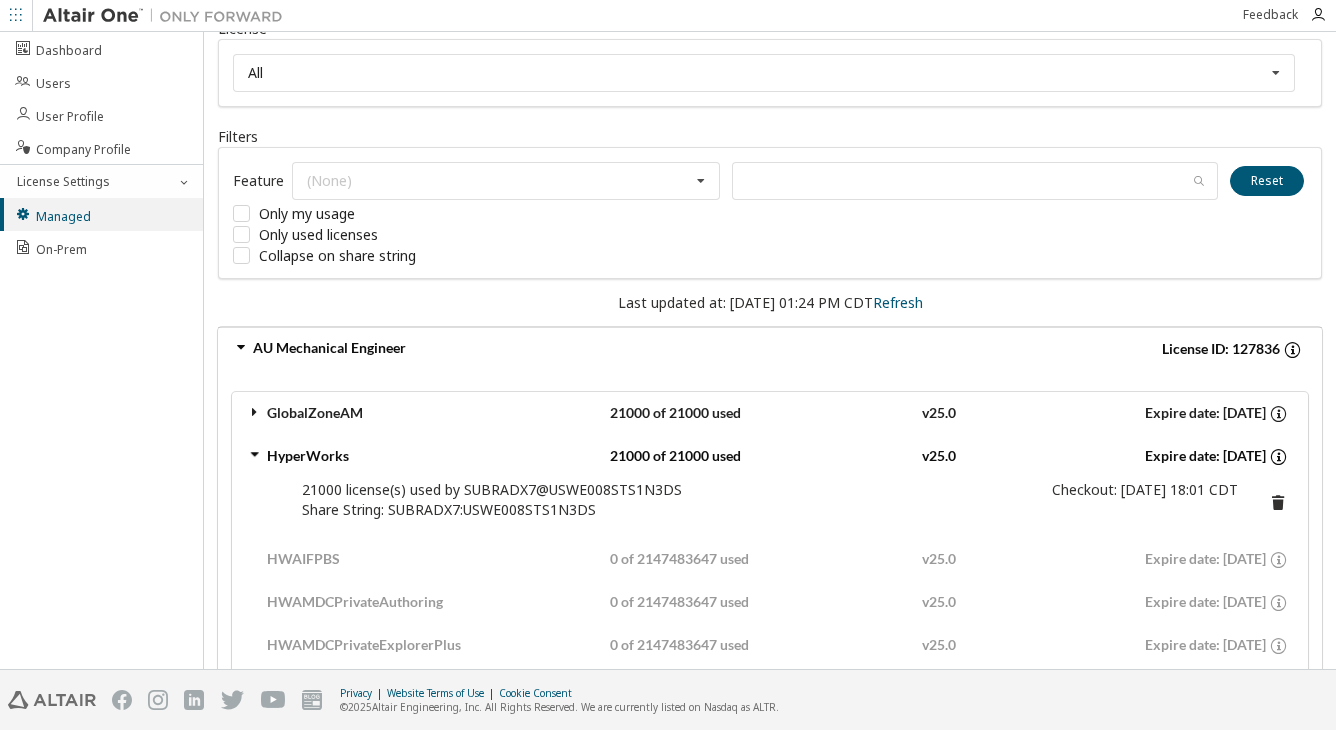 click at bounding box center (255, 412) 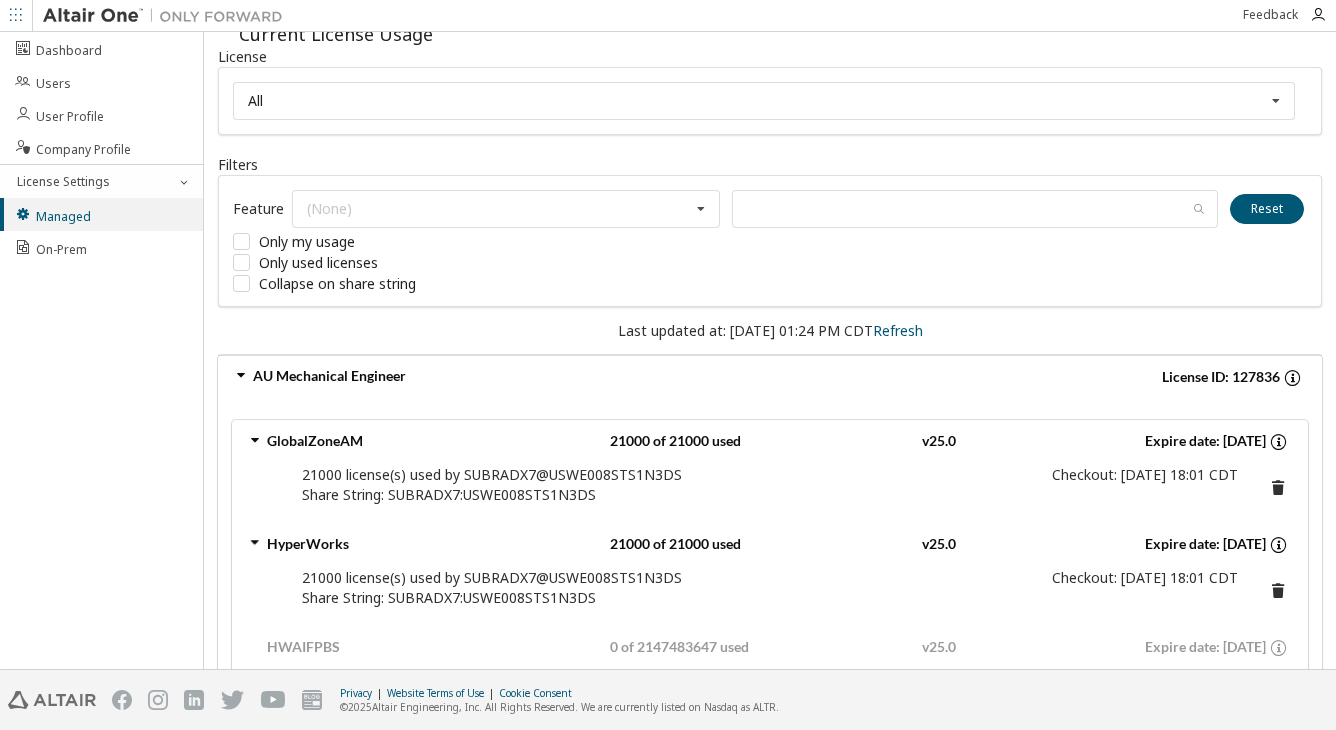 scroll, scrollTop: 0, scrollLeft: 0, axis: both 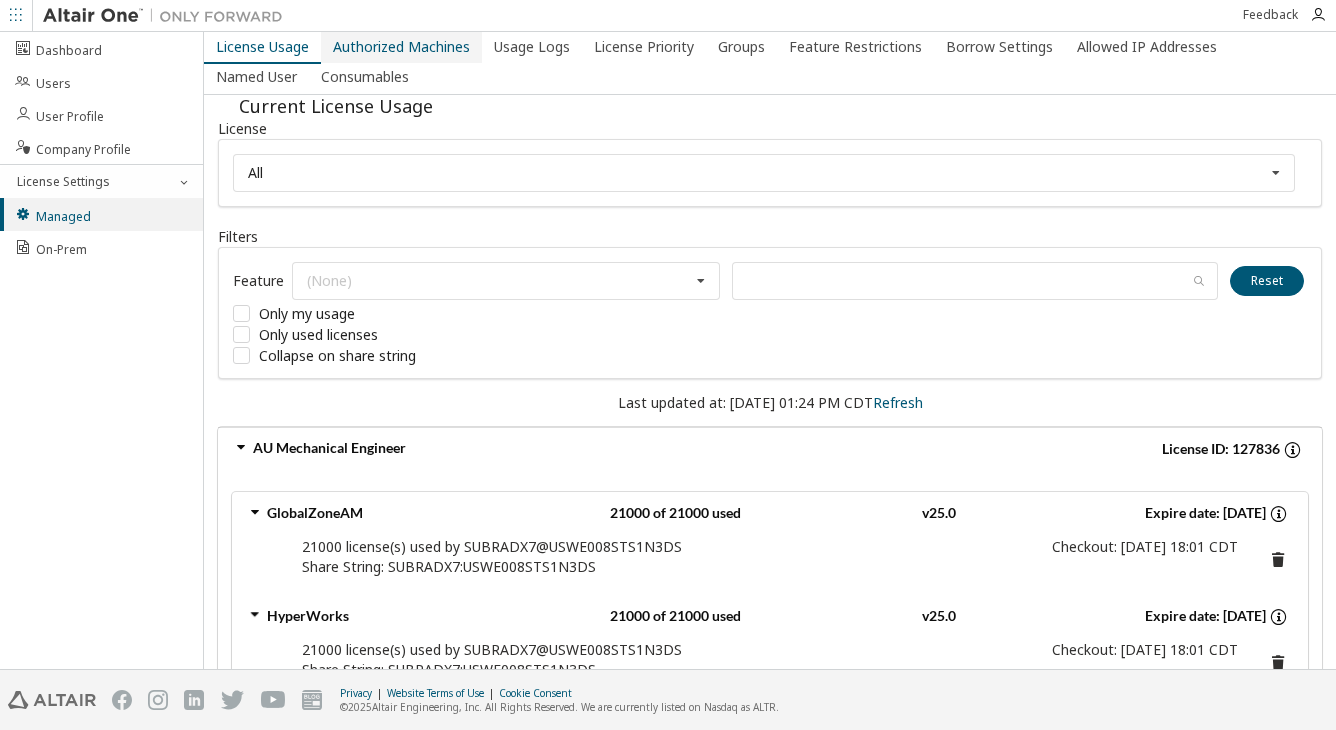 click on "Authorized Machines" at bounding box center (401, 47) 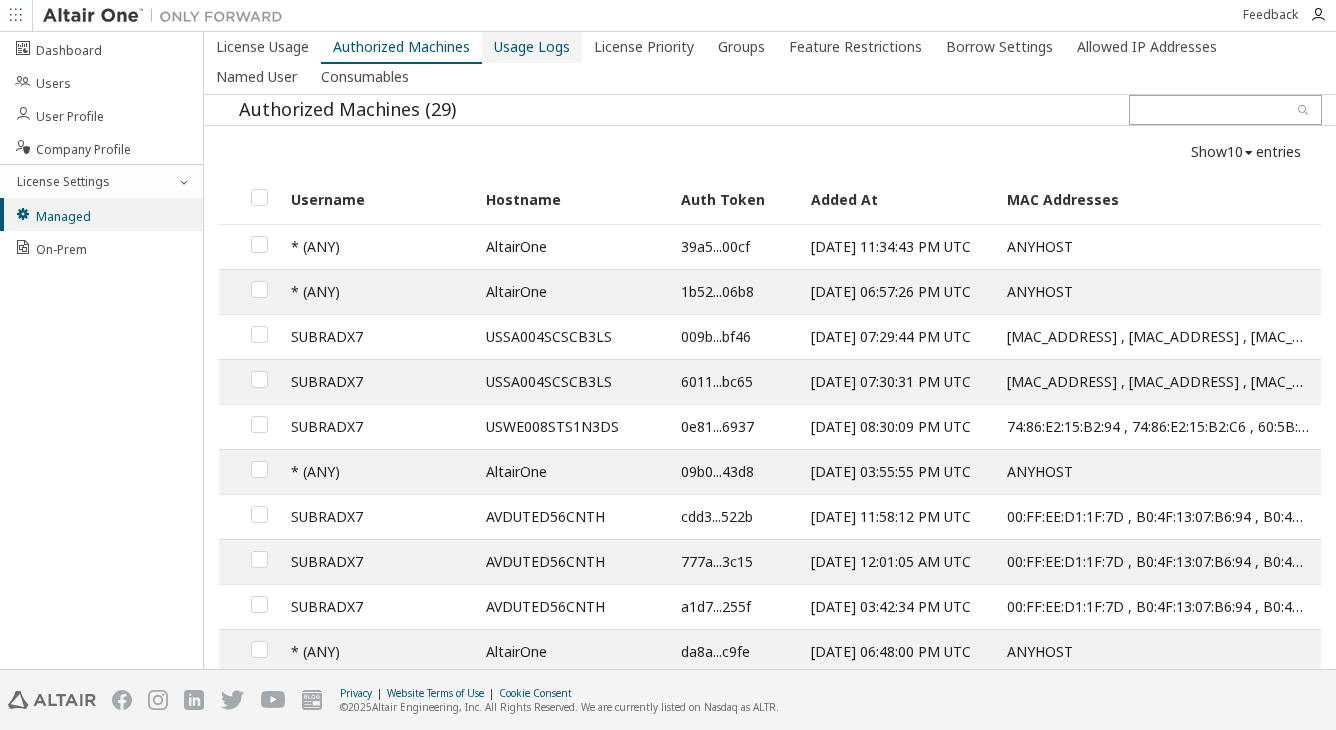 click on "Usage Logs" at bounding box center (532, 47) 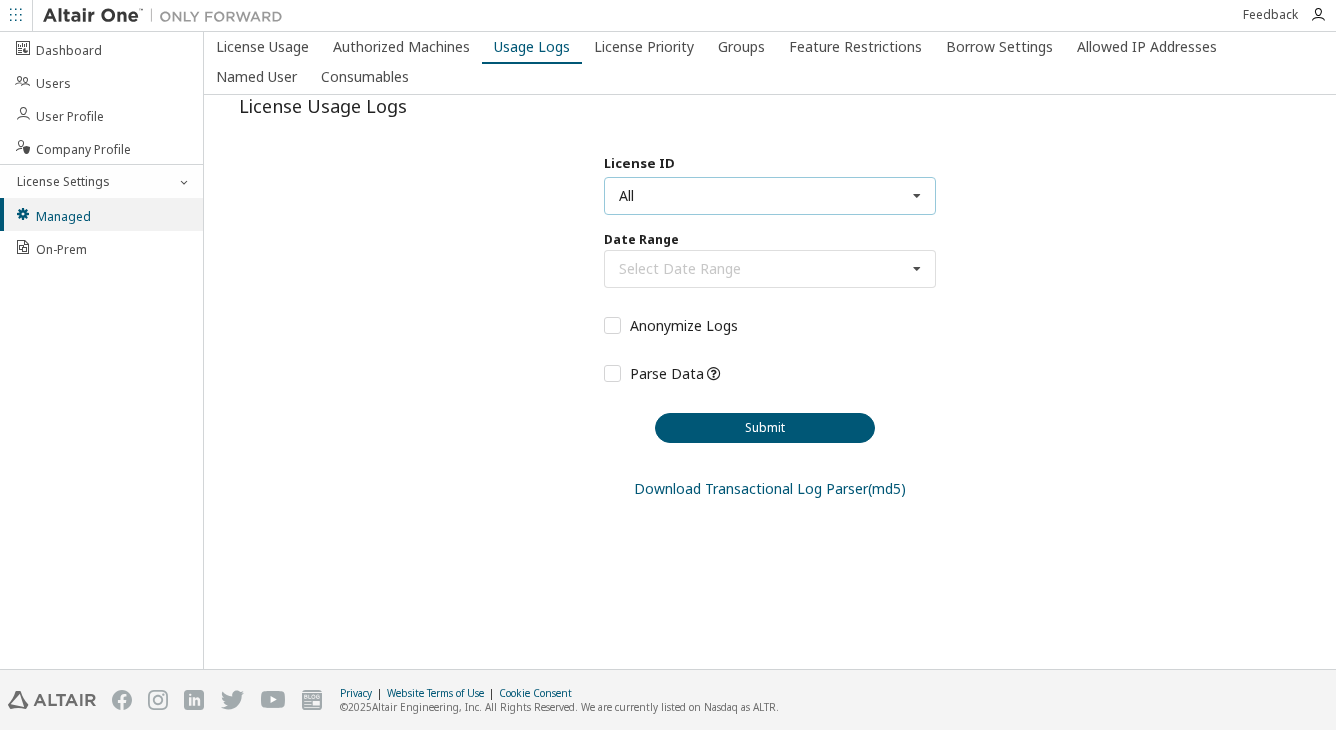 click on "All All 37712 - AU Mechanical Engineer  (Expired)  127836 - AU Mechanical Engineer   60383 - AU Mechanical Engineer  (Voided: 2023-08-08)  81754 - AU Mechanical Engineer  (Voided: 2023-09-16)  86666 - AU Mechanical Engineer  (Voided: 2024-05-14)  107108 - AU Mechanical Engineer  (Voided: 2024-07-31)  116463 - AU Mechanical Engineer  (Voided: 2024-12-14)" at bounding box center [770, 196] 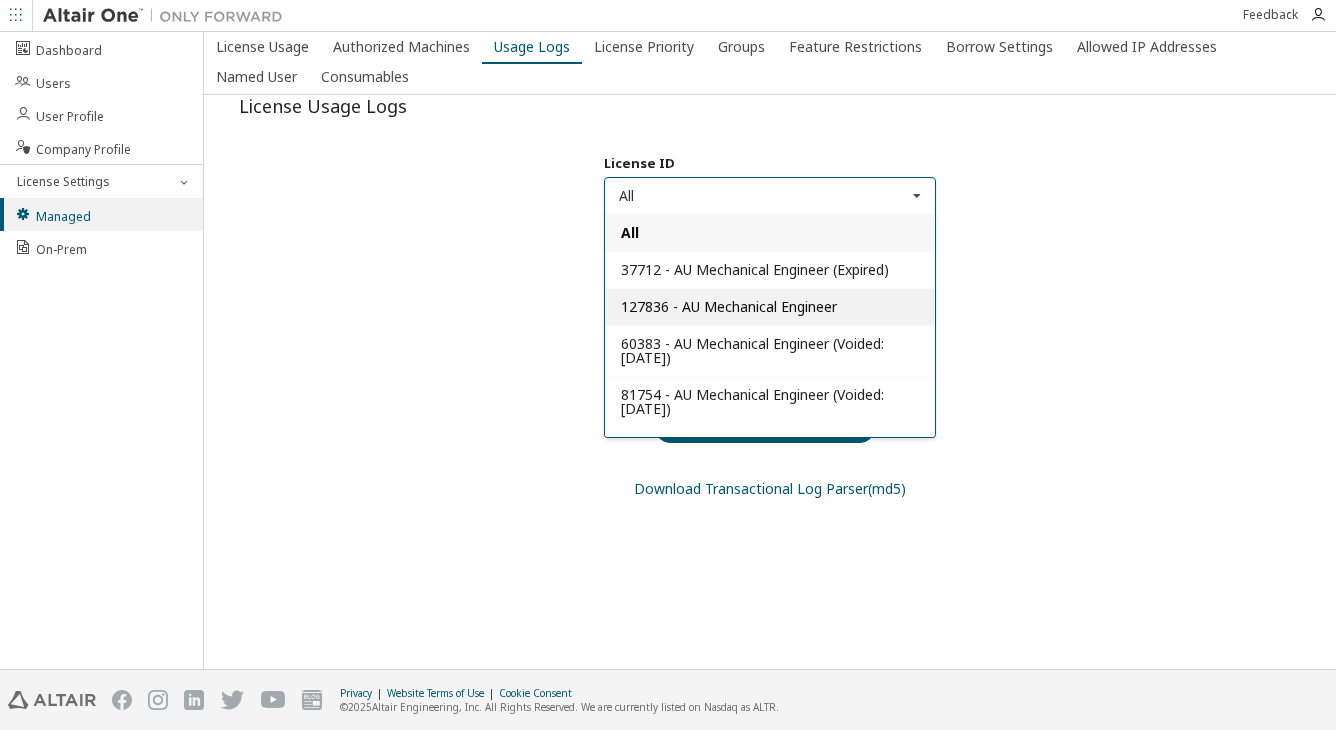 click on "127836 - AU Mechanical Engineer" at bounding box center (729, 306) 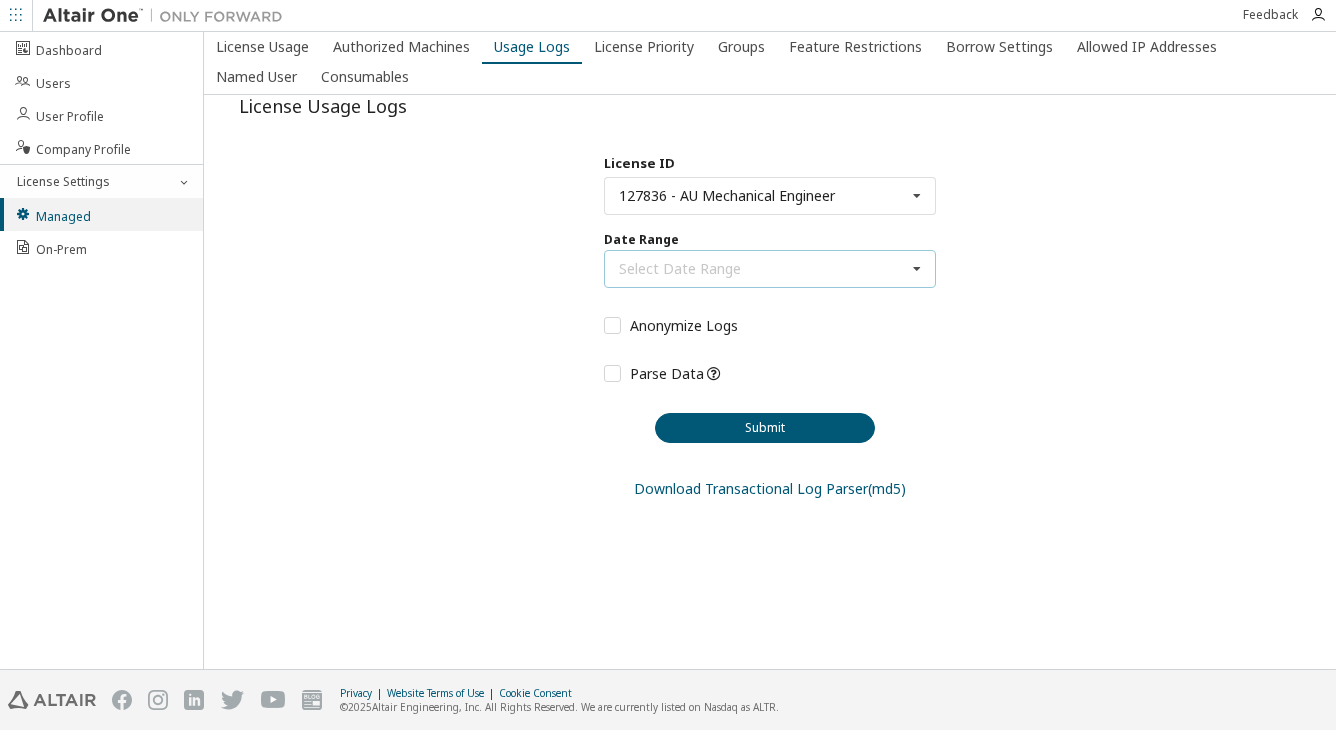 click on "Select Date Range" at bounding box center (680, 269) 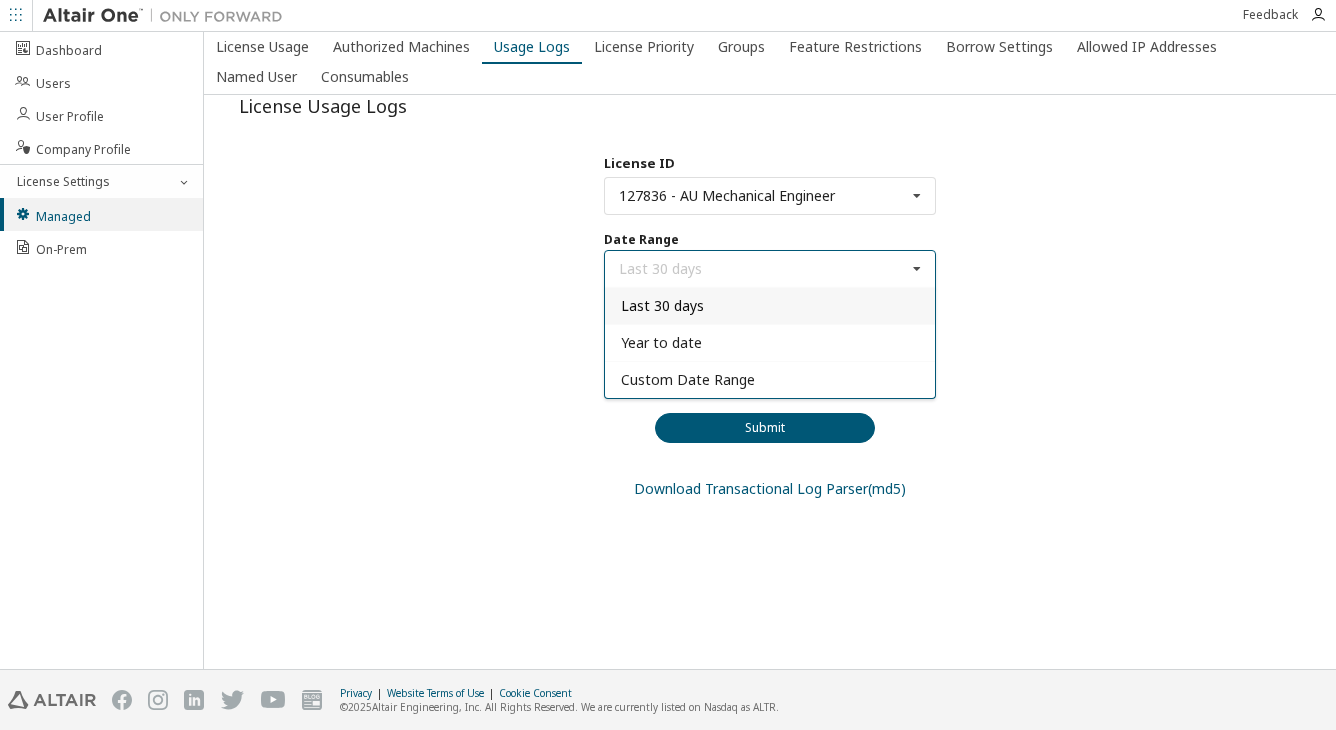 click on "Last 30 days" at bounding box center (662, 305) 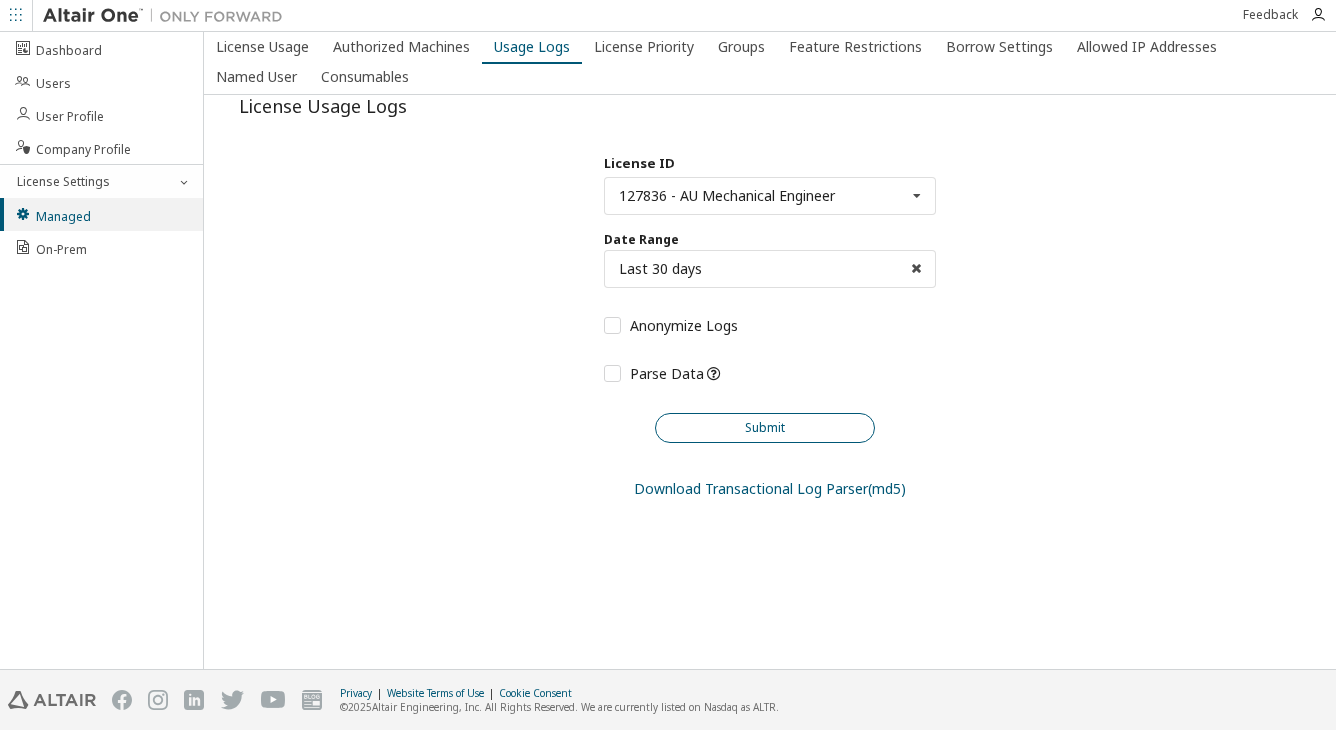 click on "Submit" at bounding box center [765, 428] 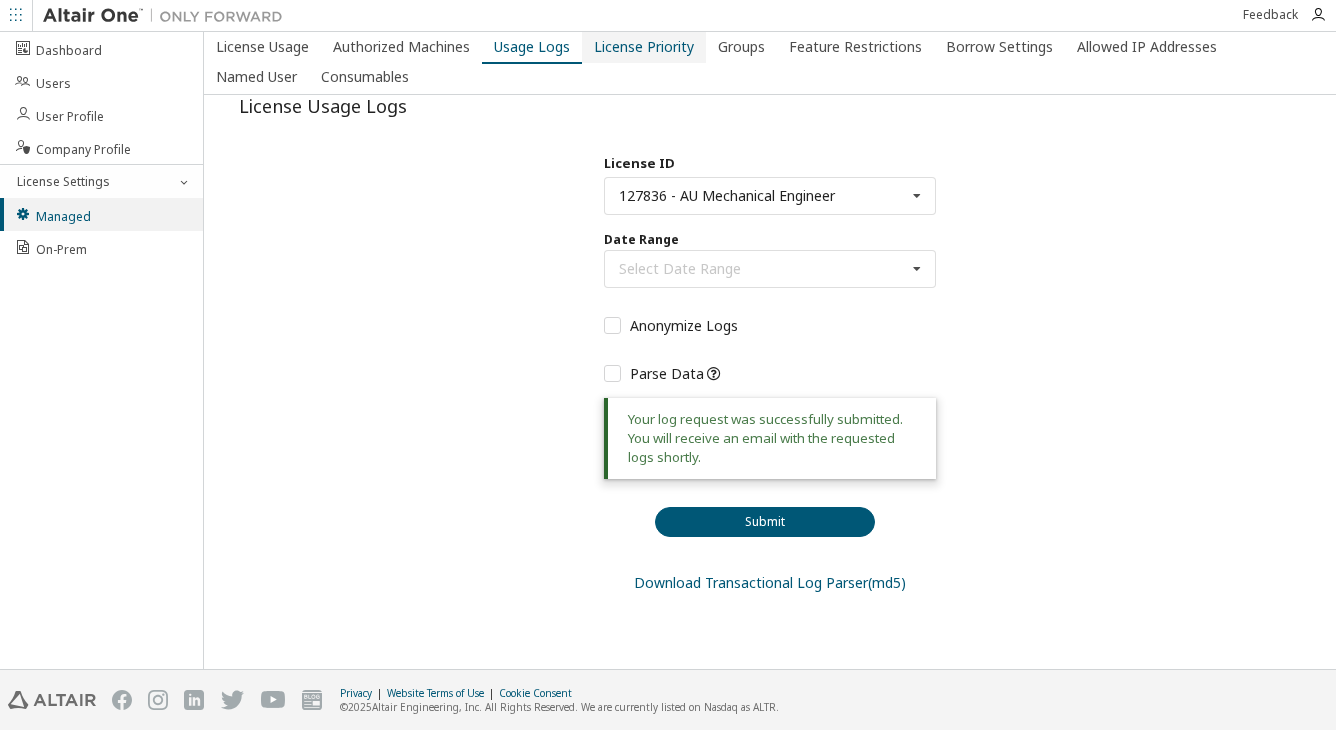 click on "License Priority" at bounding box center (644, 47) 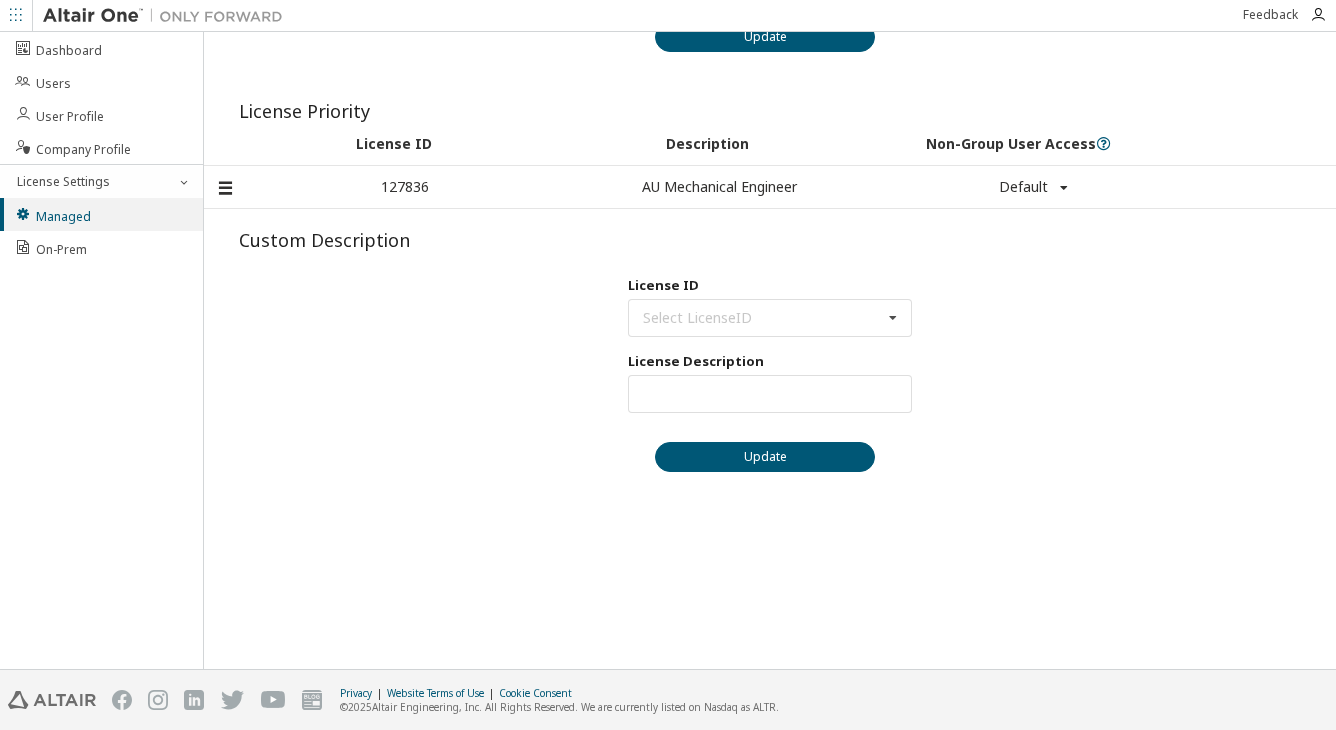 scroll, scrollTop: 100, scrollLeft: 0, axis: vertical 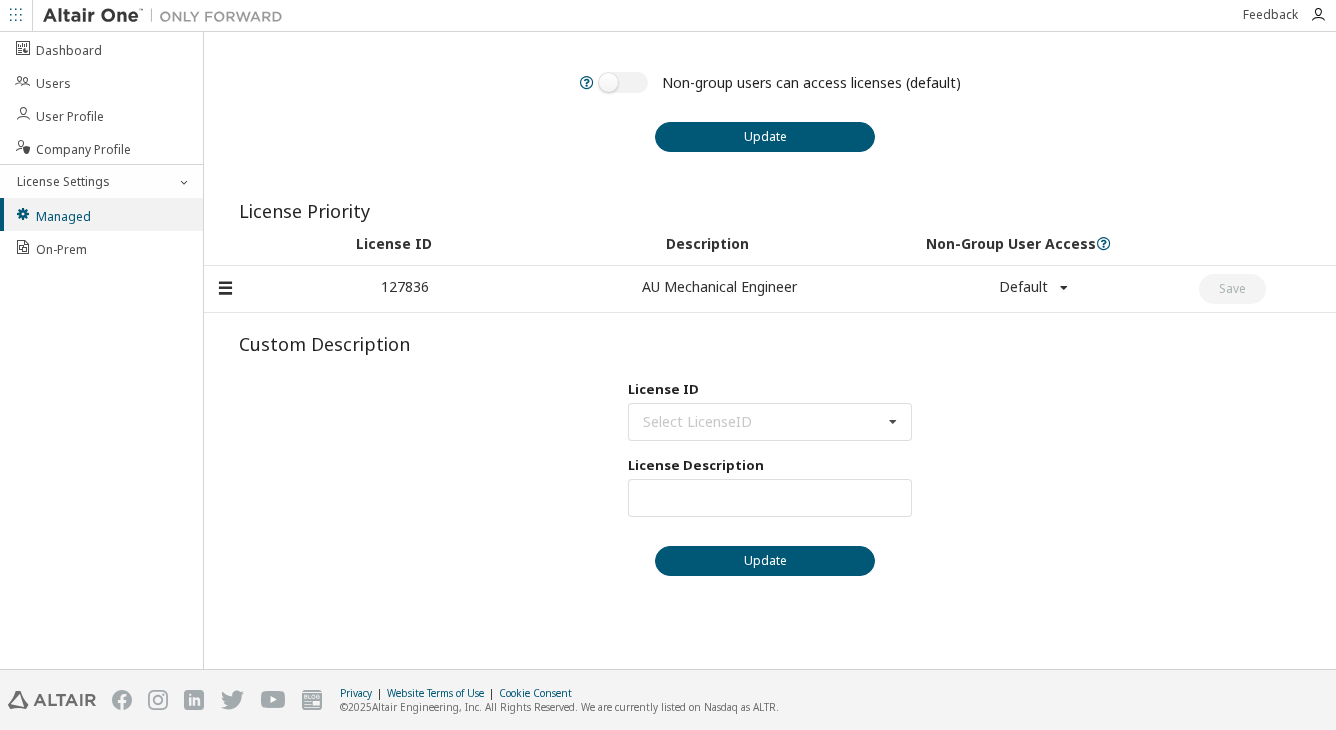click at bounding box center [1064, 288] 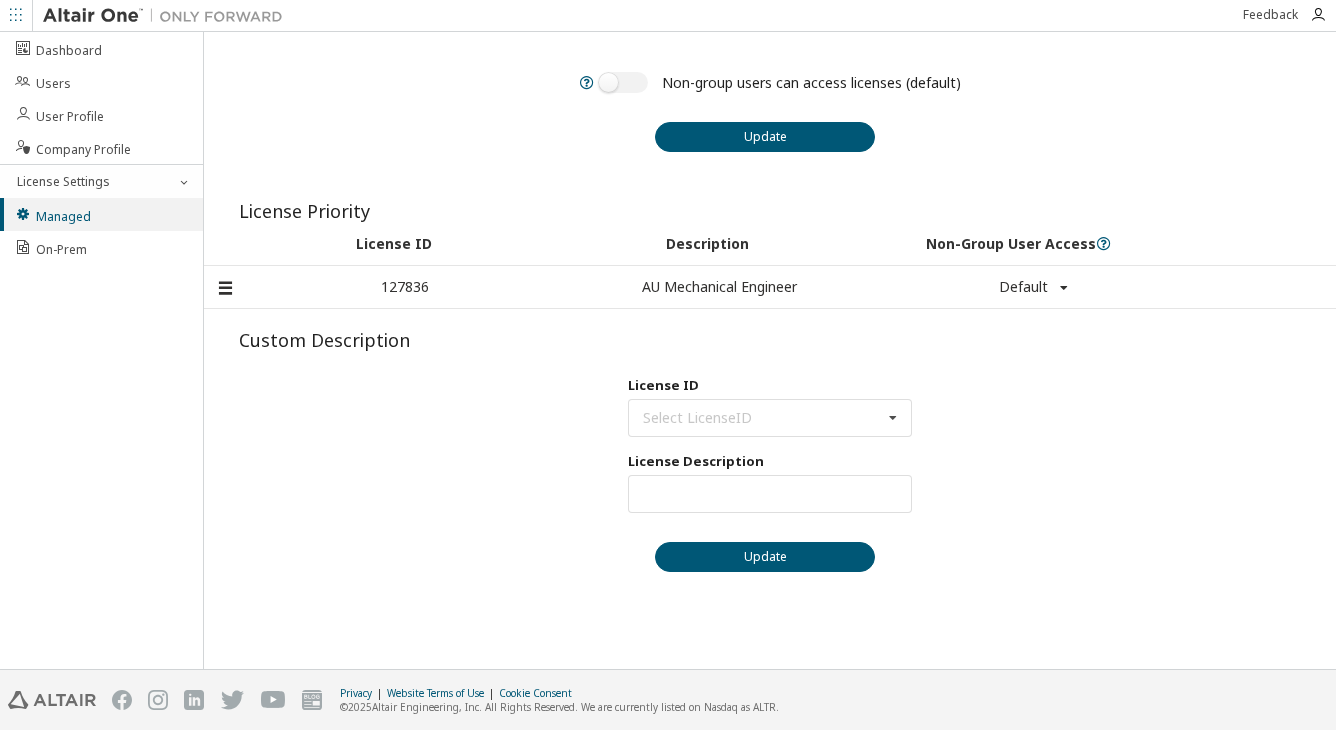 click on "License Behavior Non-group users can access licenses (default) Update License Priority License ID Description Non-Group User Access  127836 AU Mechanical Engineer  Default Default True False Custom Description License ID Select LicenseID 127836 - AU Mechanical Engineer  License Description Max Units:  Update" at bounding box center [770, 254] 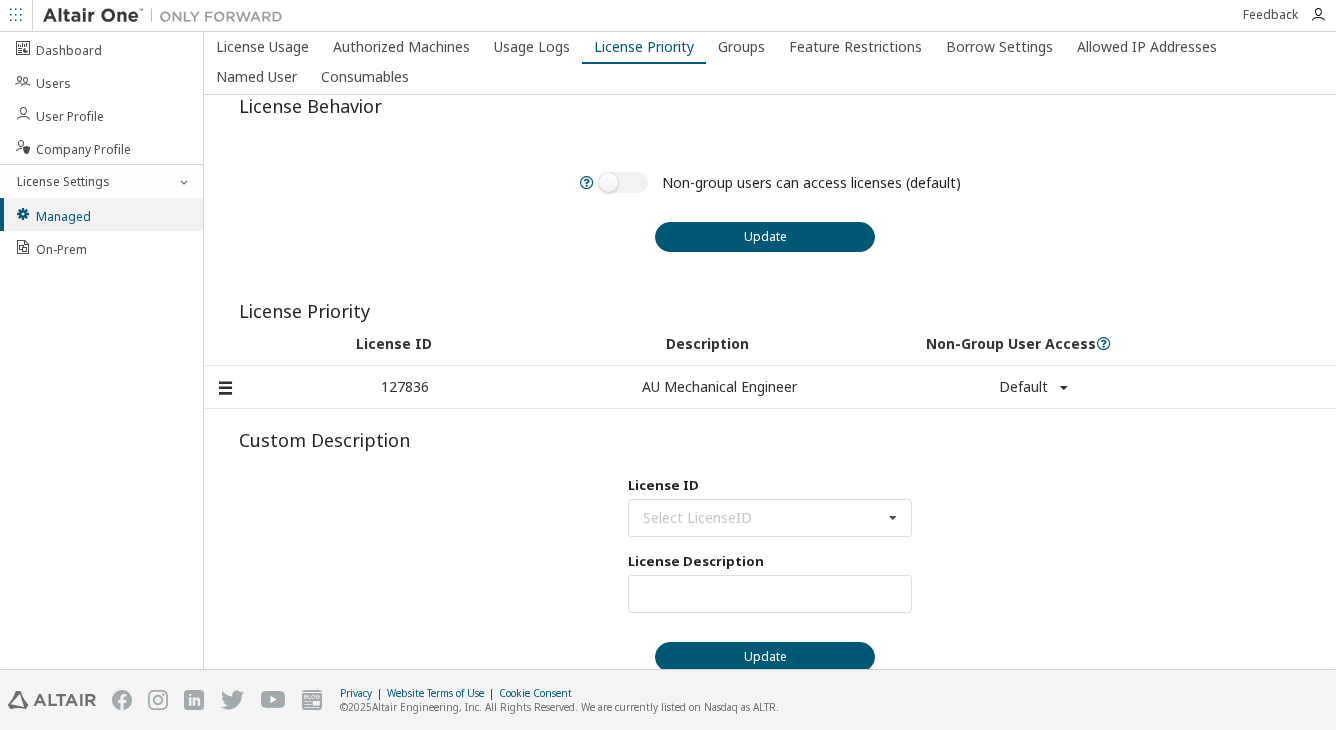 scroll, scrollTop: 200, scrollLeft: 0, axis: vertical 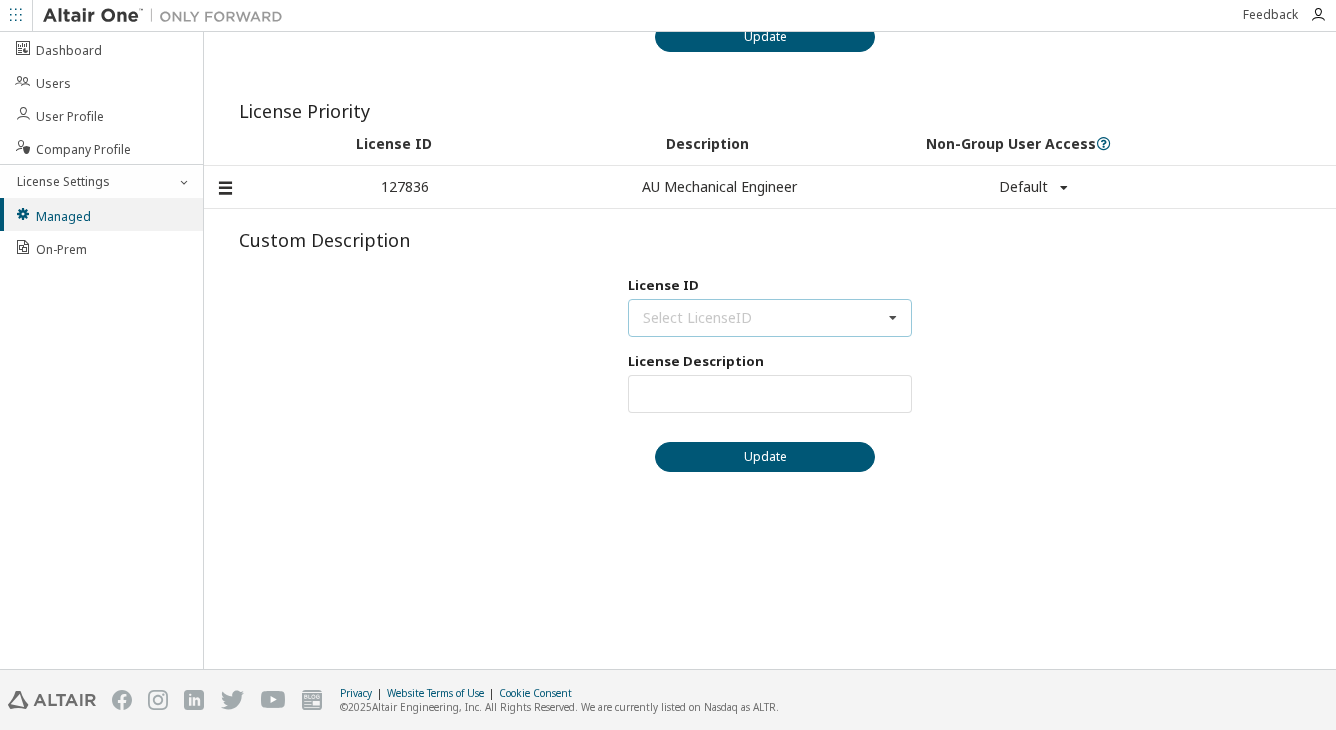 click at bounding box center [893, 318] 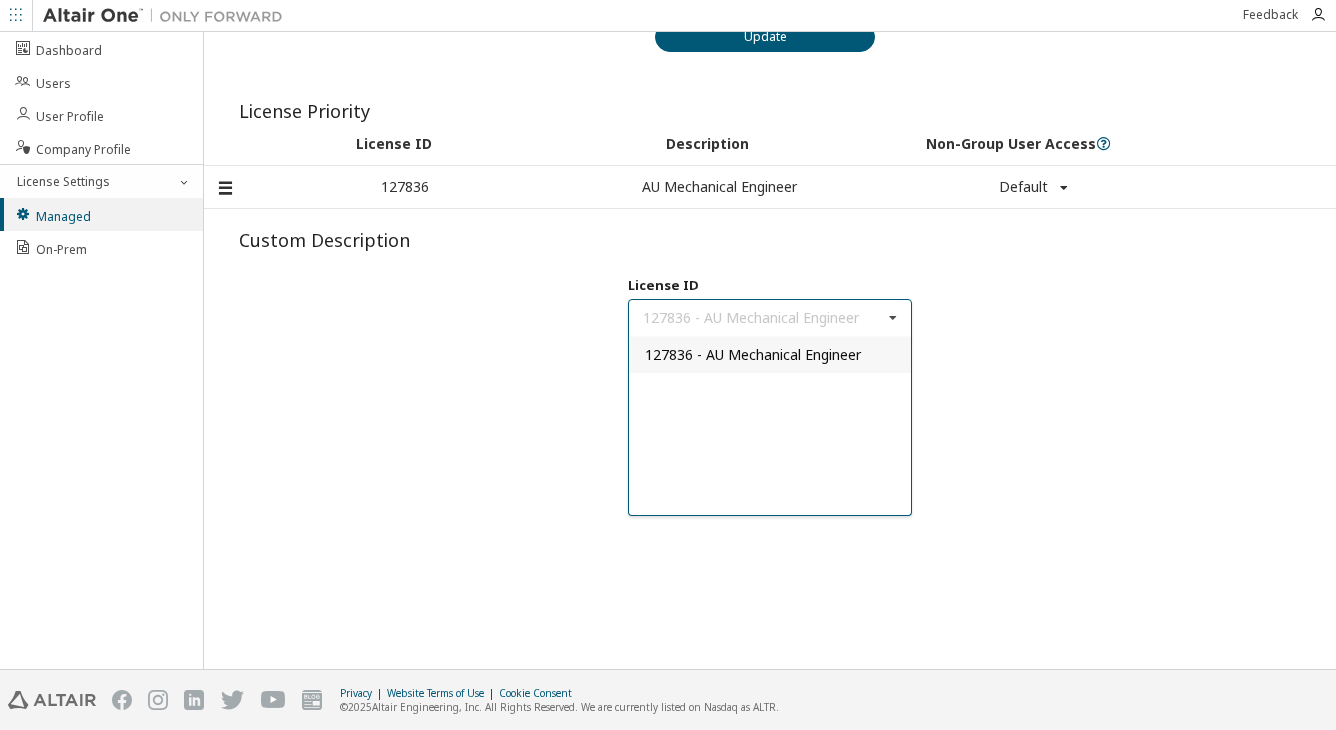 click on "127836 - AU Mechanical Engineer" at bounding box center (753, 354) 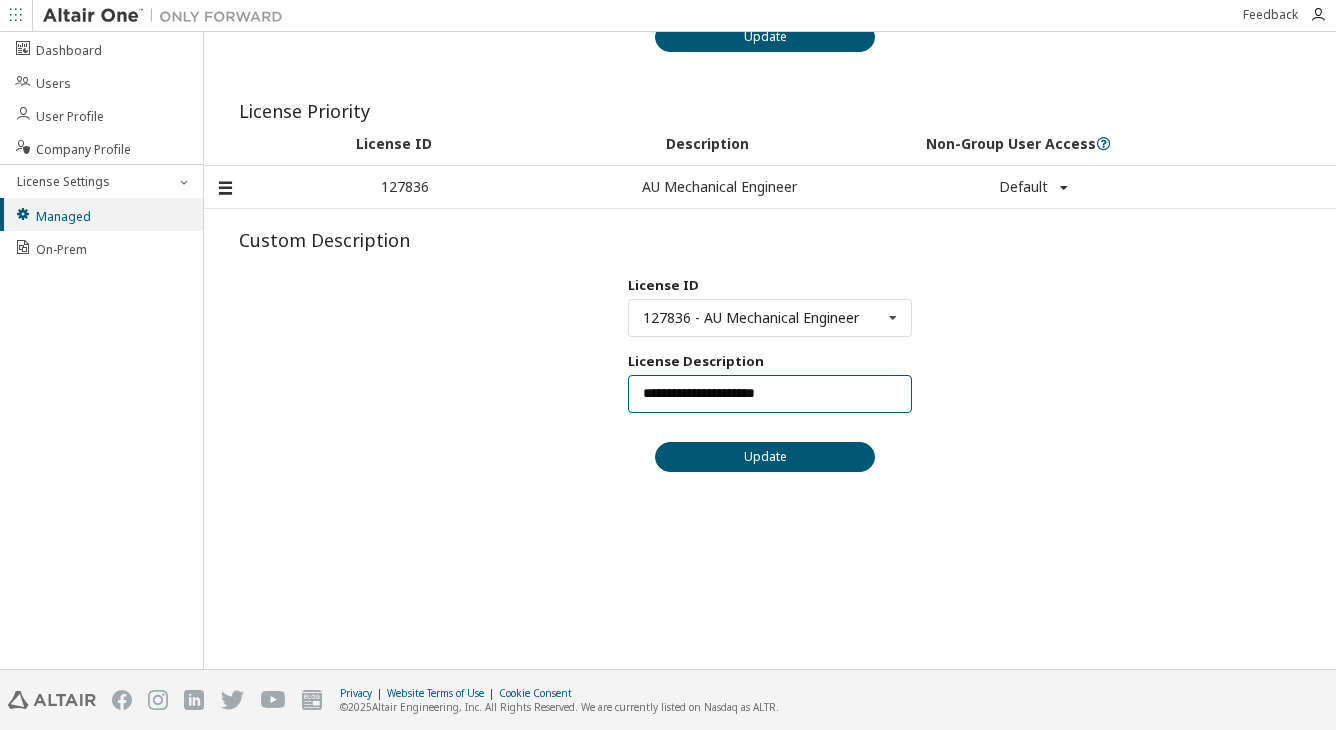 click on "**********" at bounding box center (770, 394) 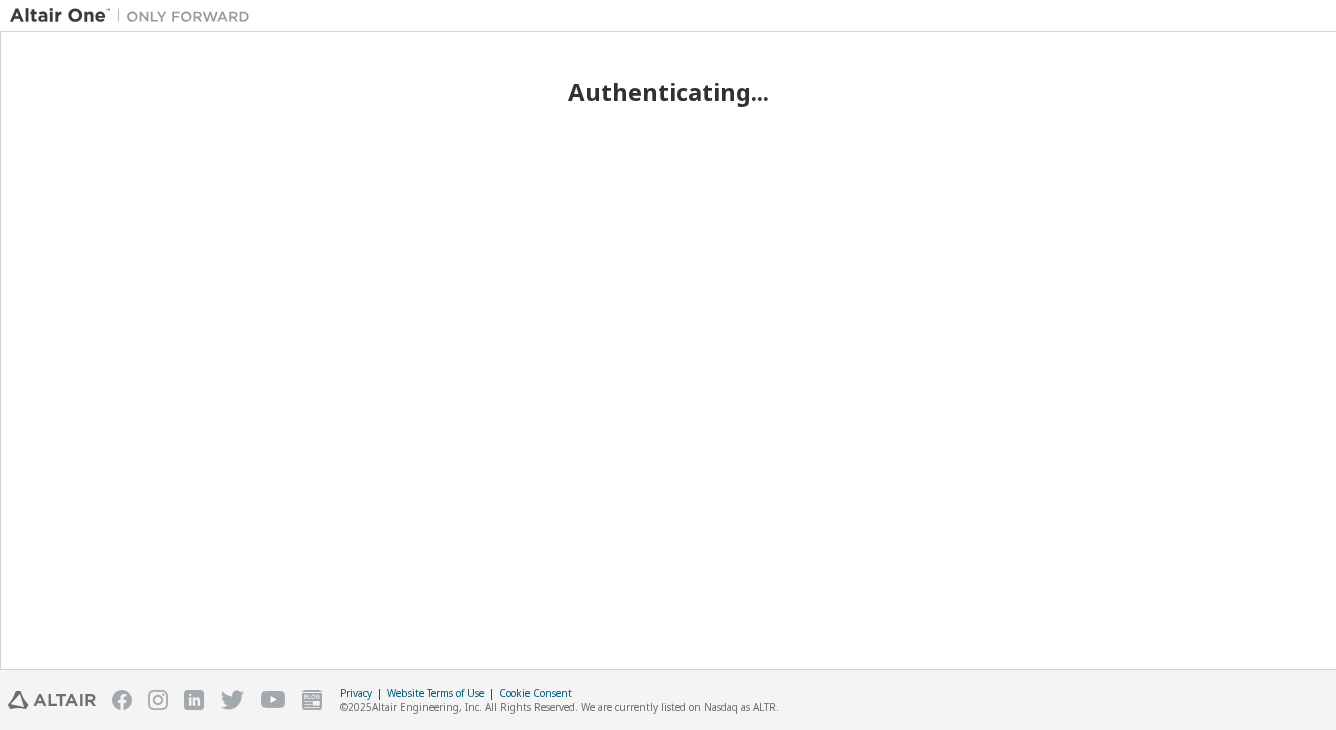 scroll, scrollTop: 0, scrollLeft: 0, axis: both 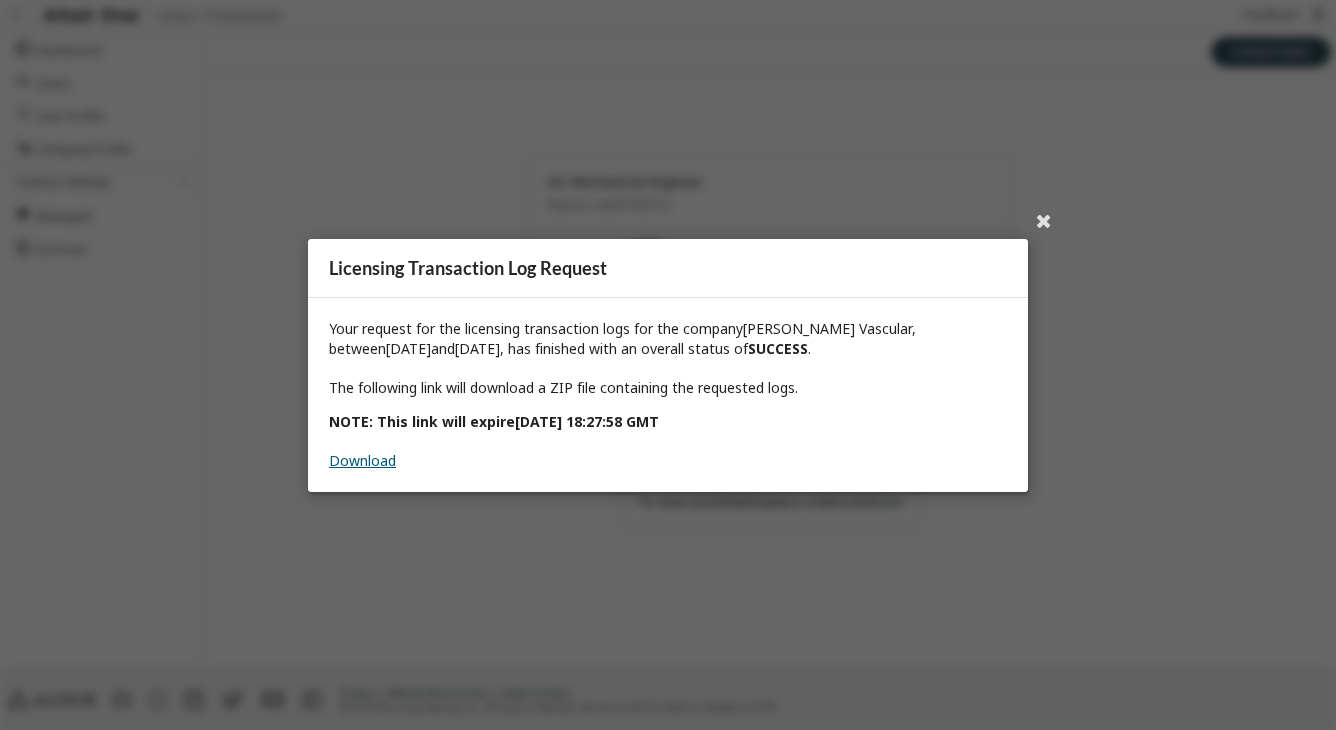 click on "Download" at bounding box center (362, 460) 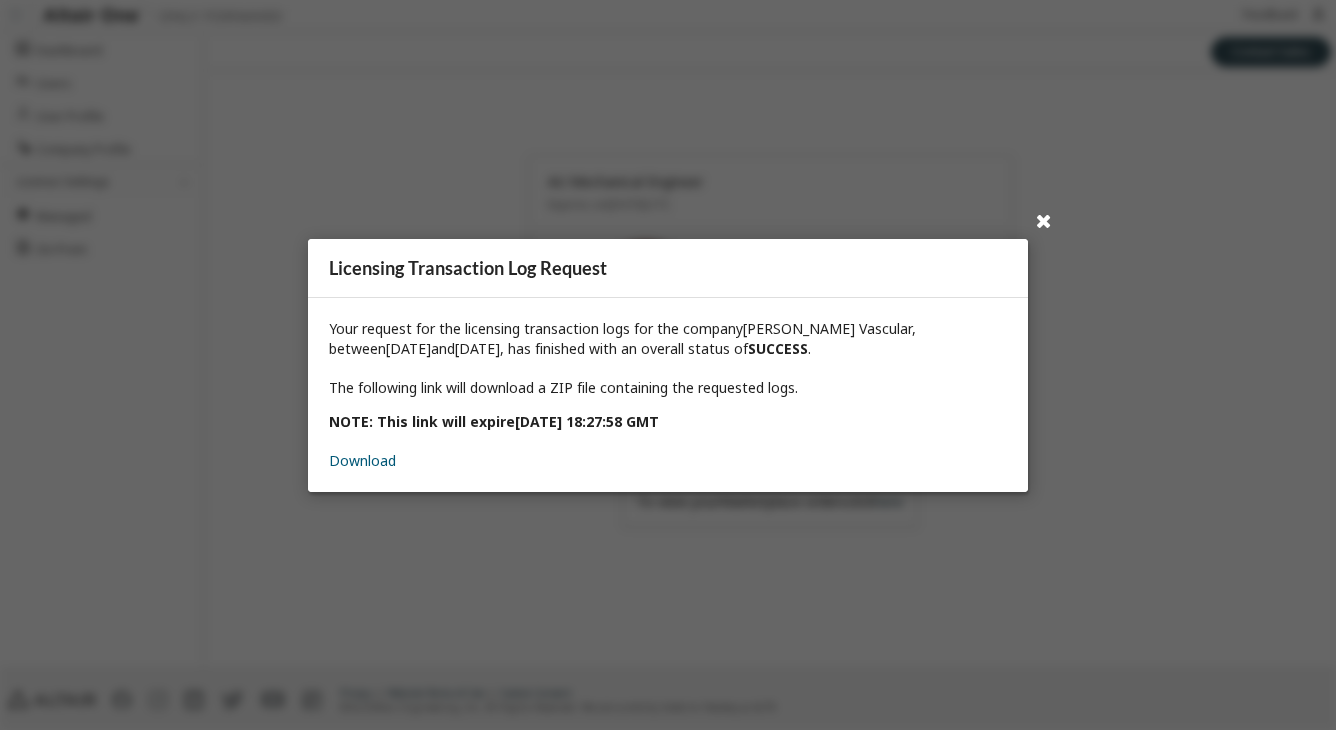 click at bounding box center [1044, 220] 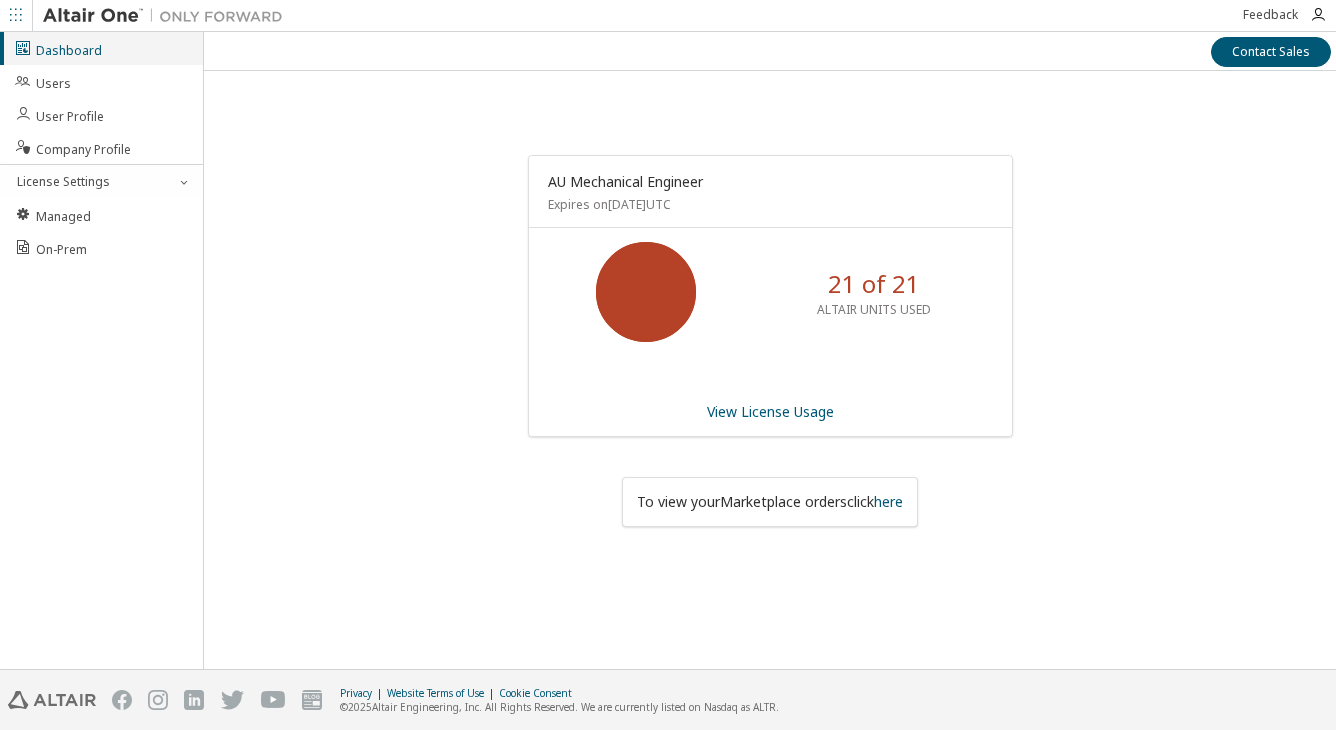 click on "Dashboard" at bounding box center (58, 48) 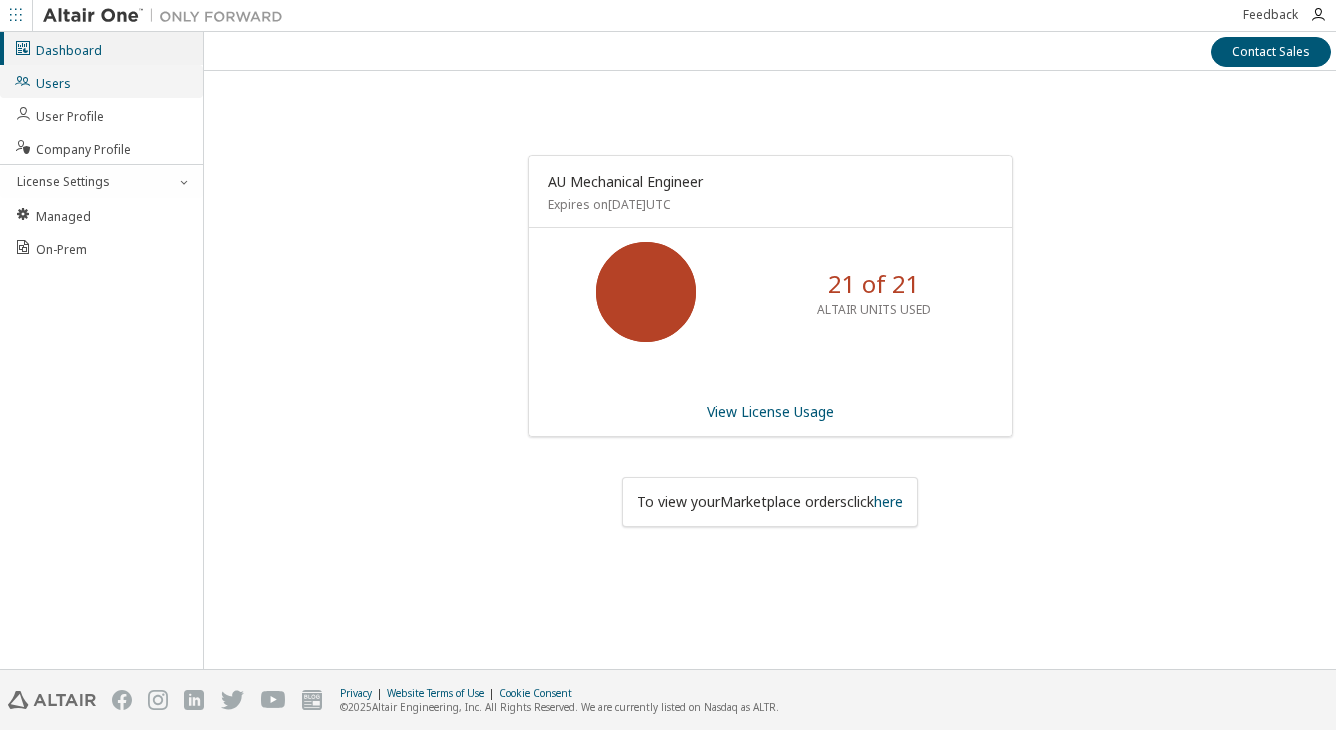 click on "Users" at bounding box center [42, 81] 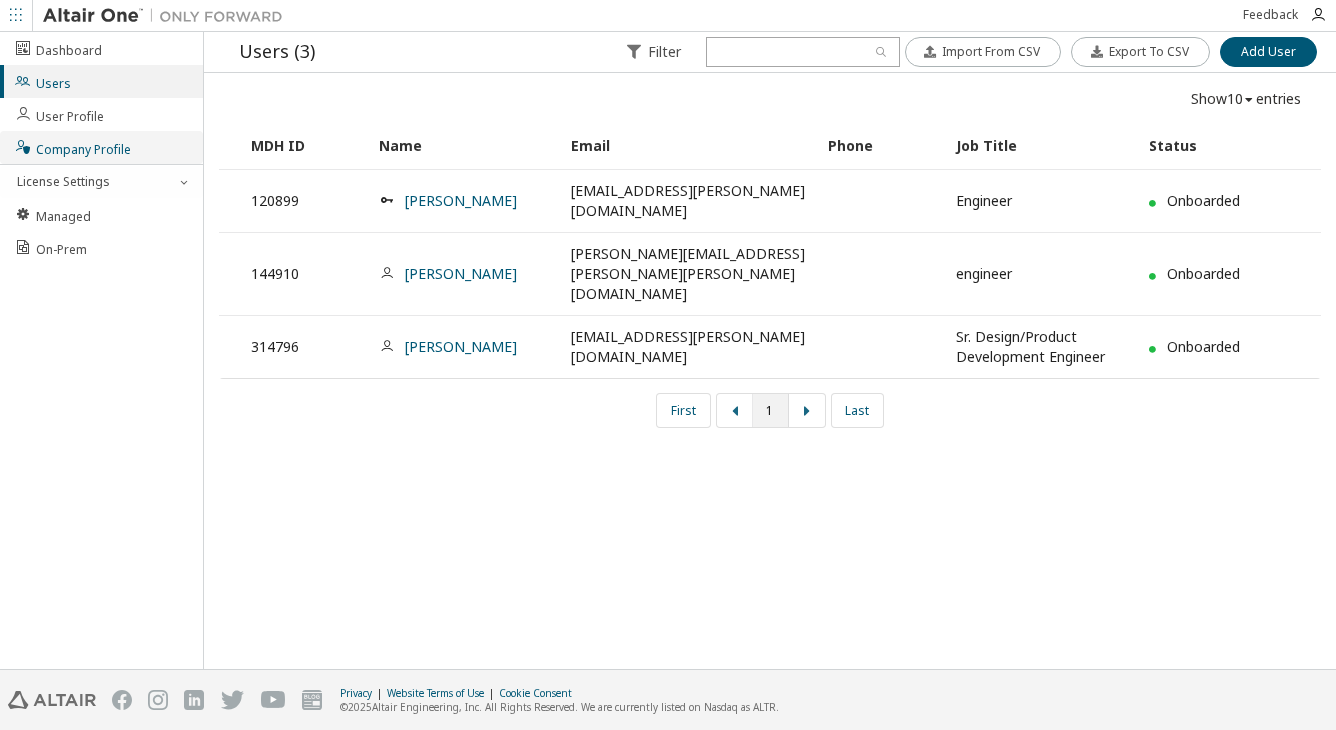 click on "Company Profile" at bounding box center (101, 147) 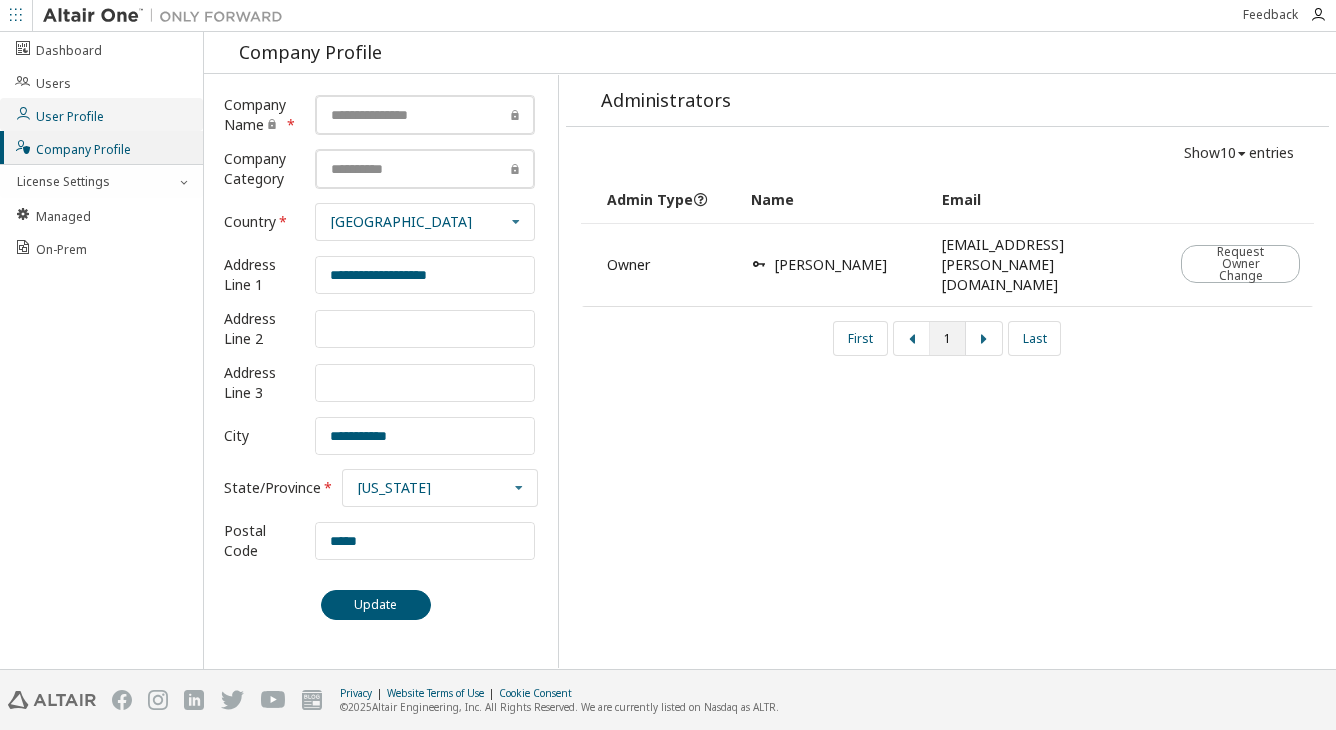 click on "User Profile" at bounding box center (59, 114) 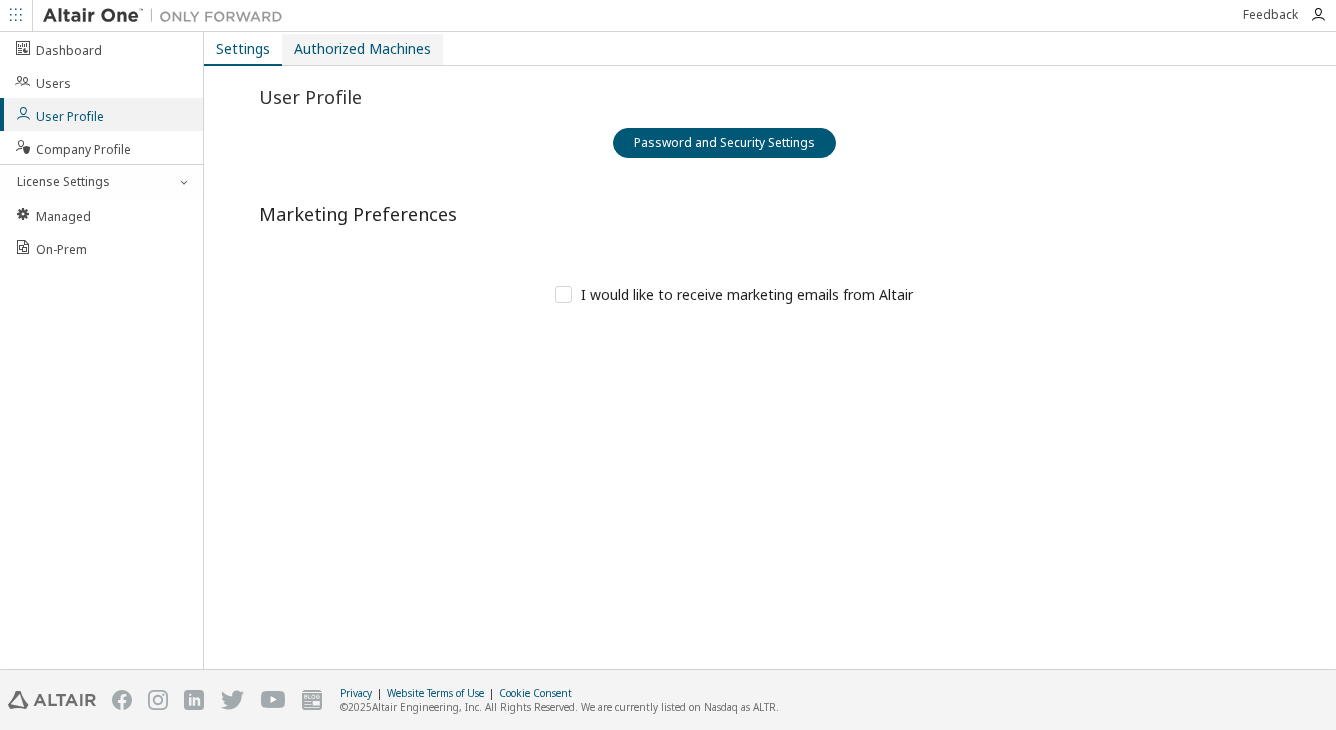 click on "Authorized Machines" at bounding box center [362, 49] 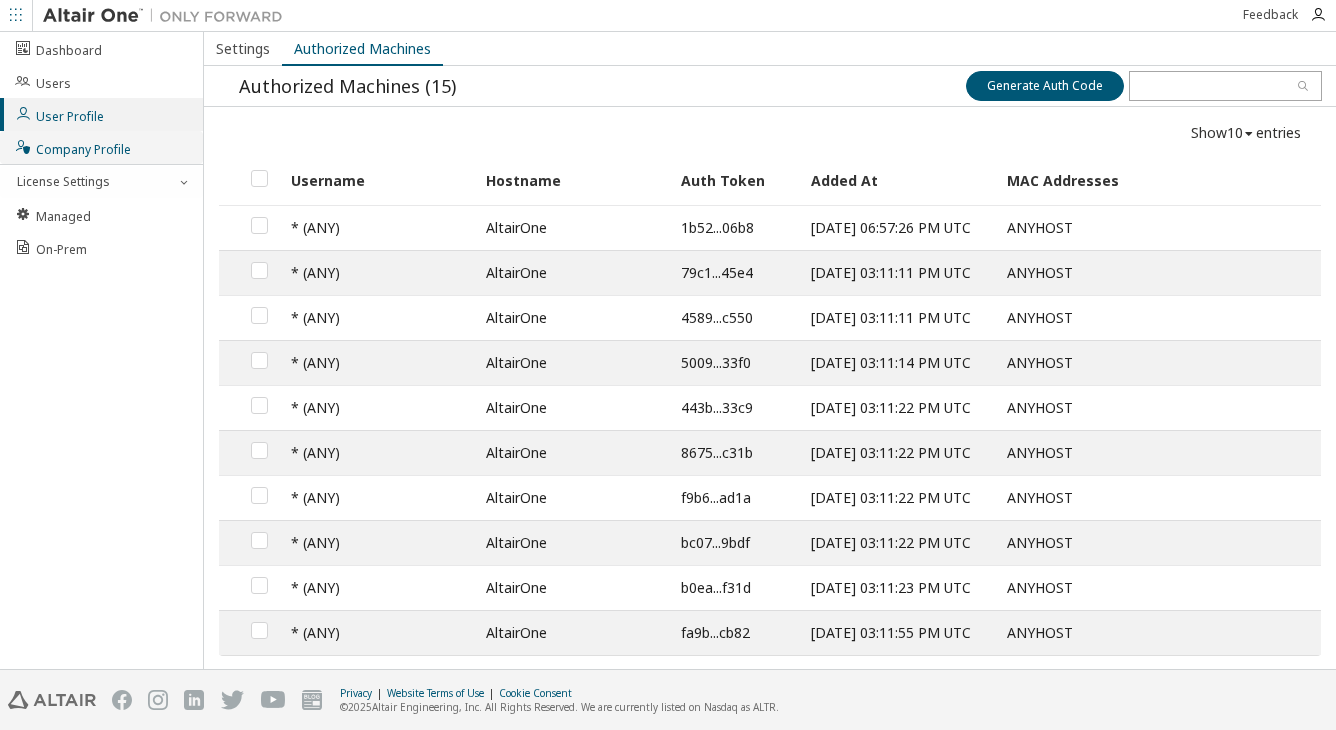 click on "Company Profile" at bounding box center [72, 147] 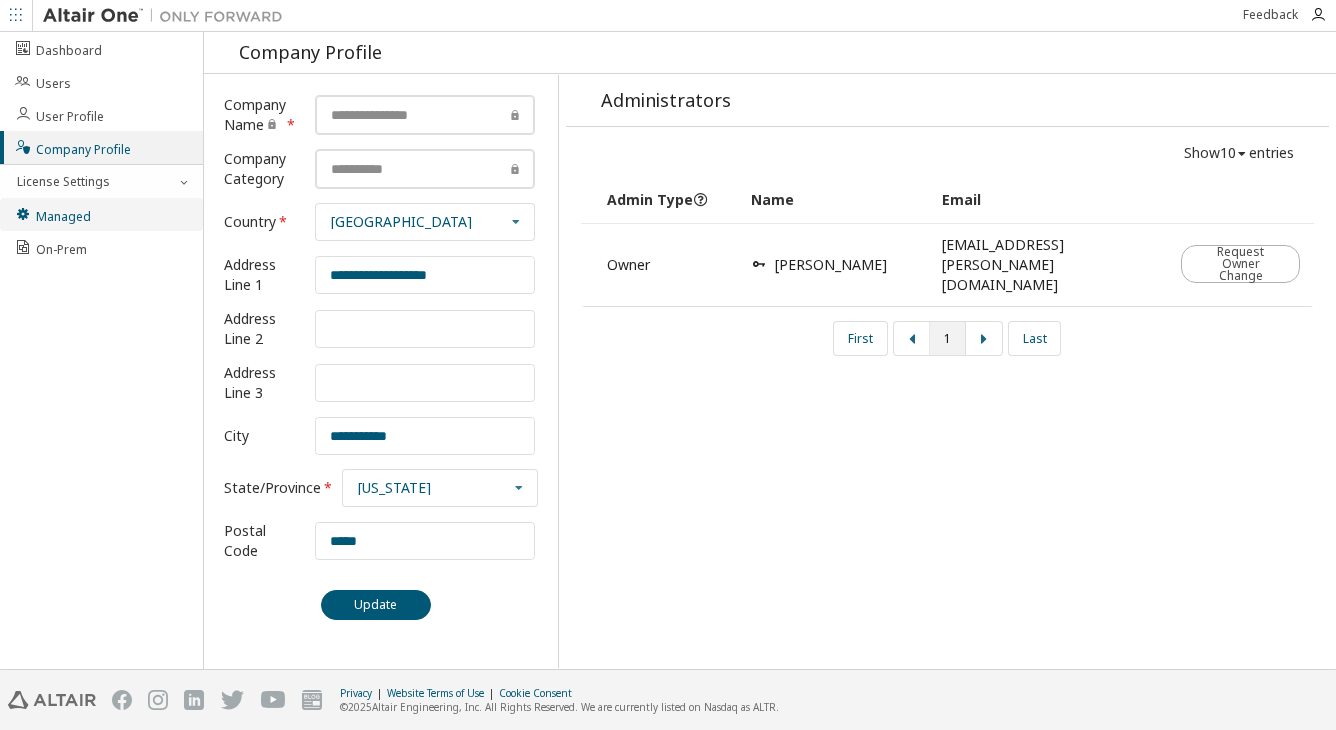 click on "Managed" at bounding box center (101, 214) 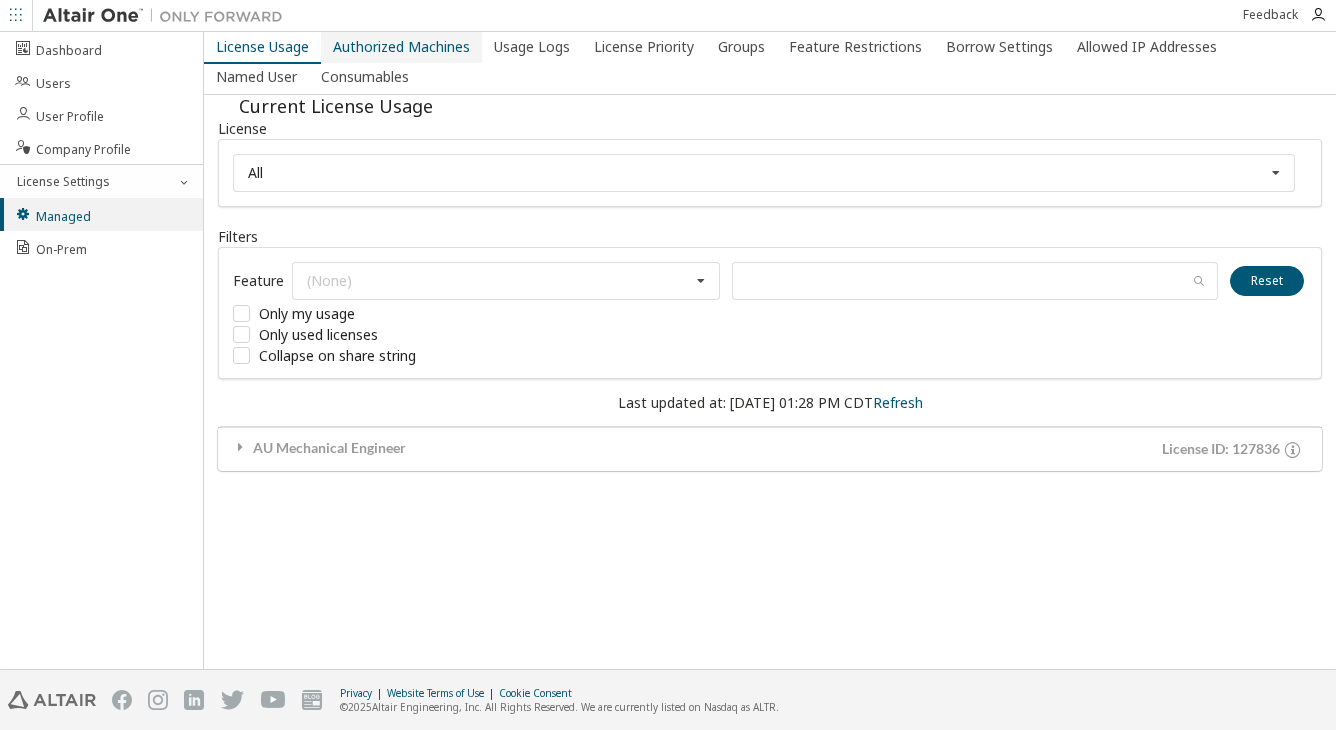 click on "Authorized Machines" at bounding box center [401, 47] 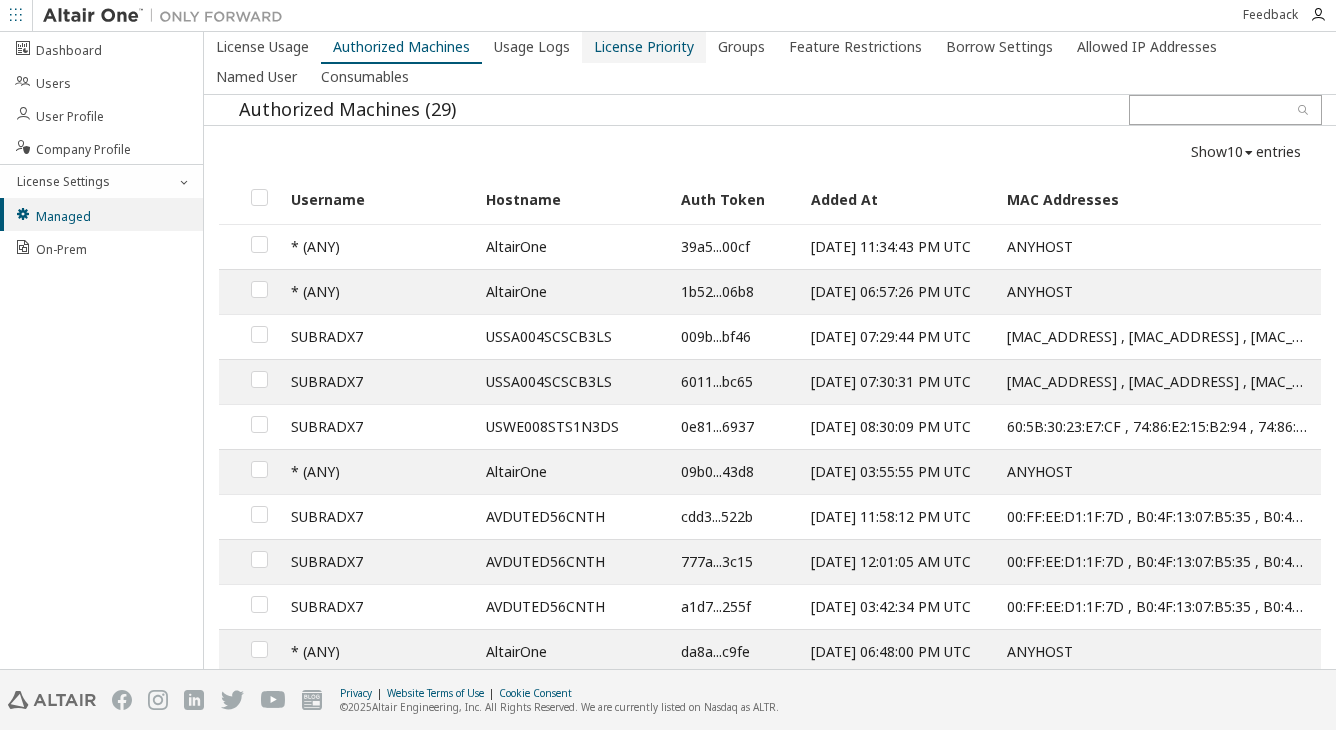click on "License Priority" at bounding box center (644, 47) 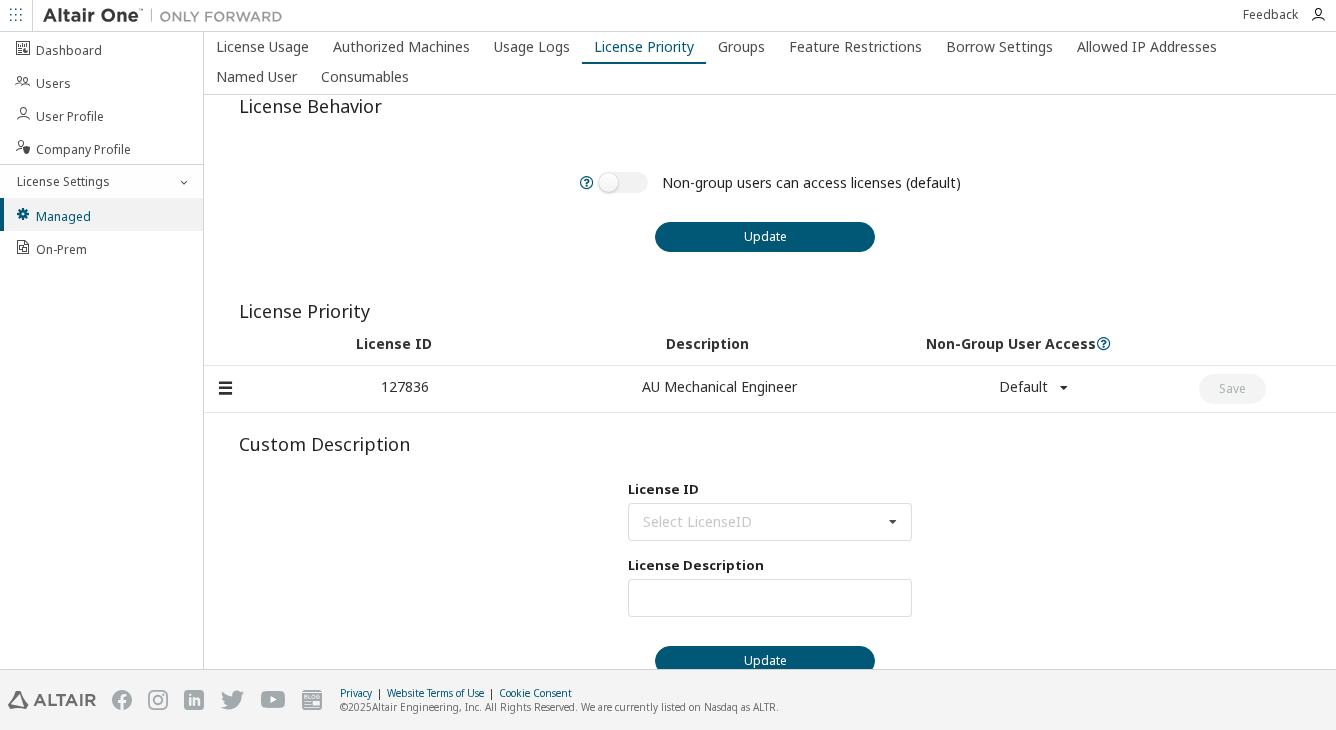 click at bounding box center (224, 377) 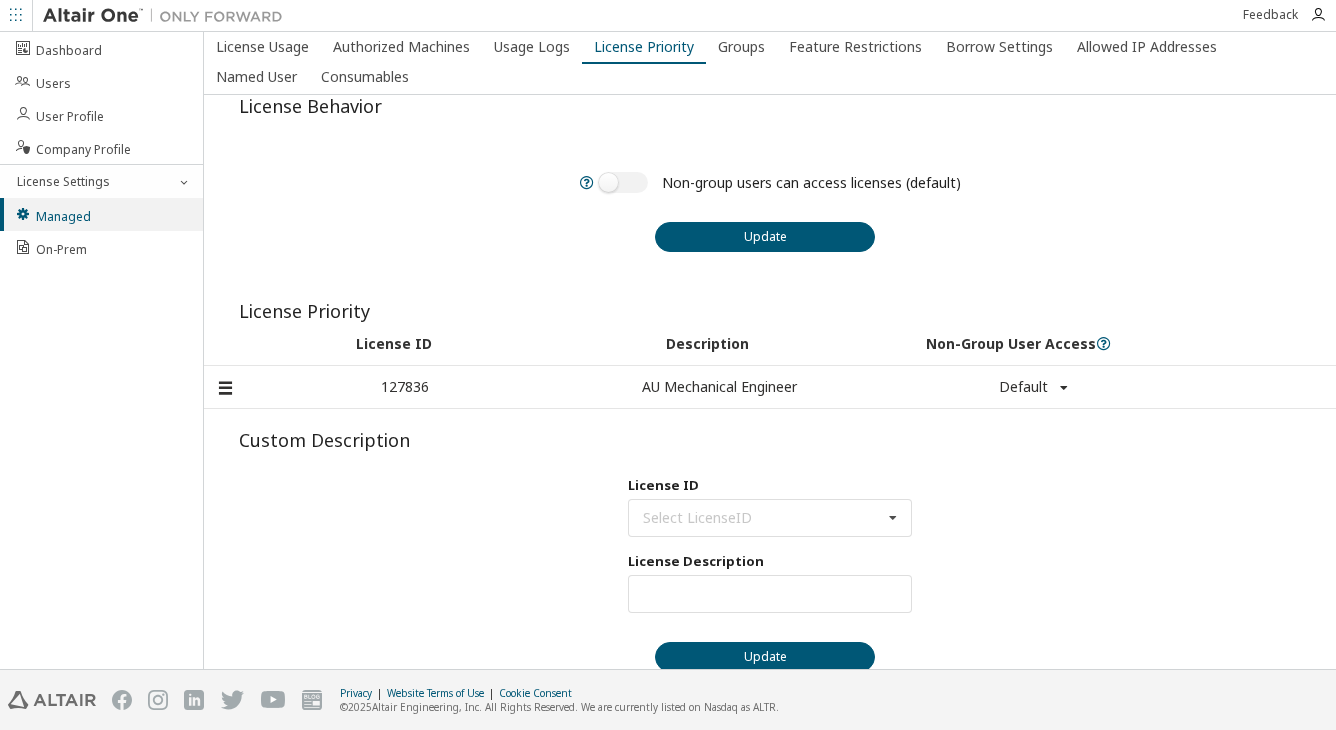 click on "Non-group users can access licenses (default) Update" at bounding box center (770, 209) 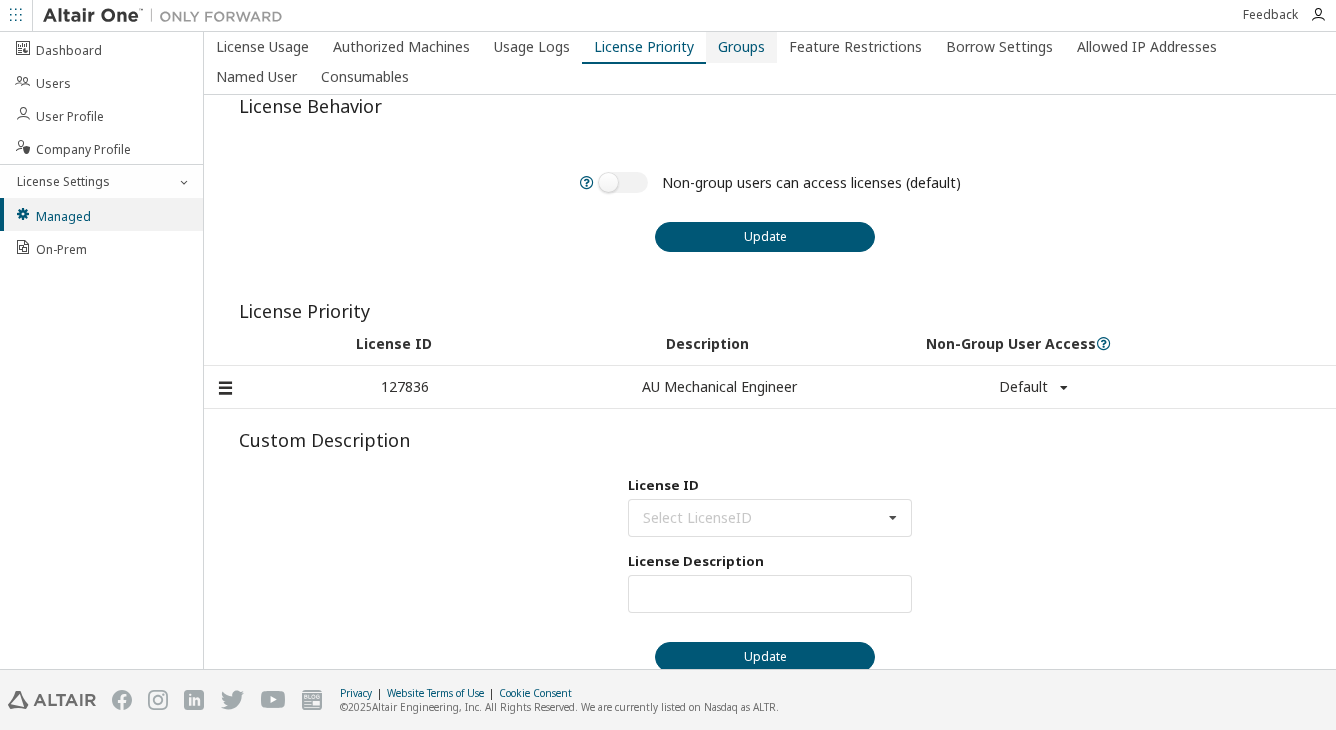 click on "Groups" at bounding box center (741, 47) 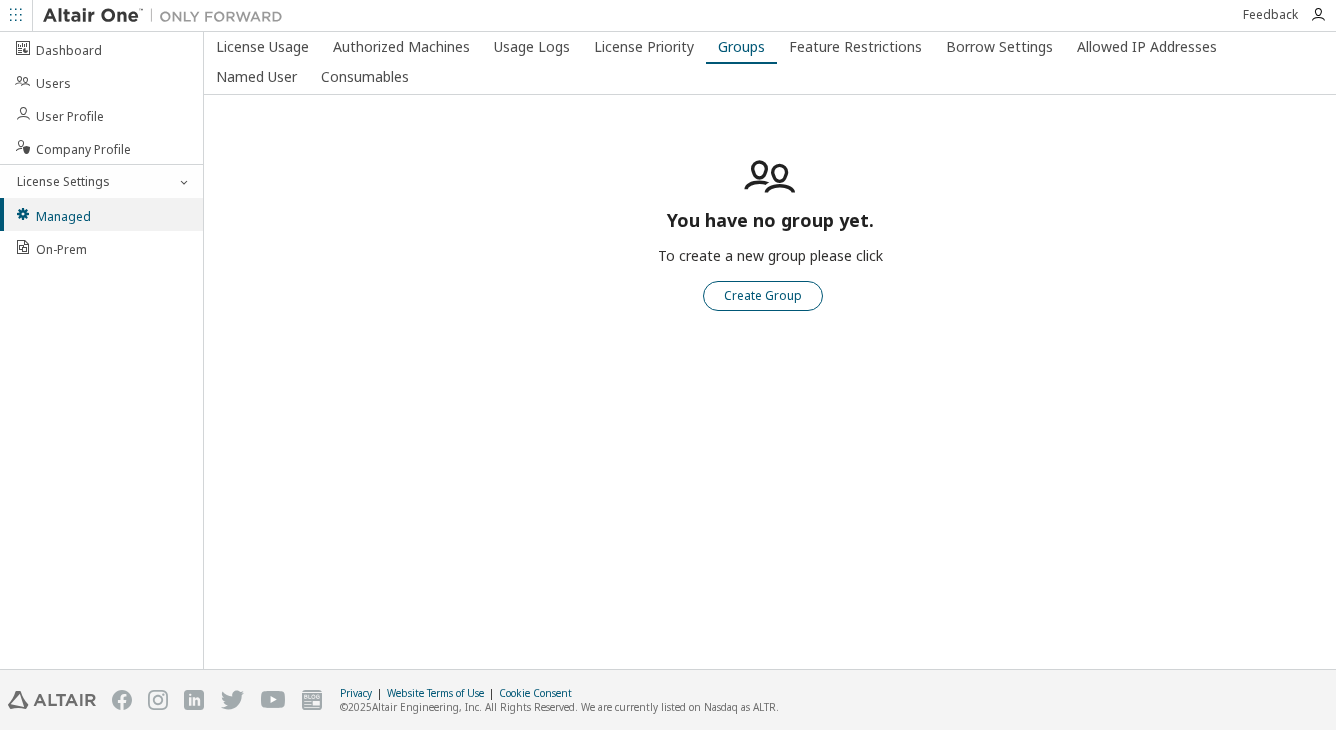 click on "Create Group" at bounding box center [763, 296] 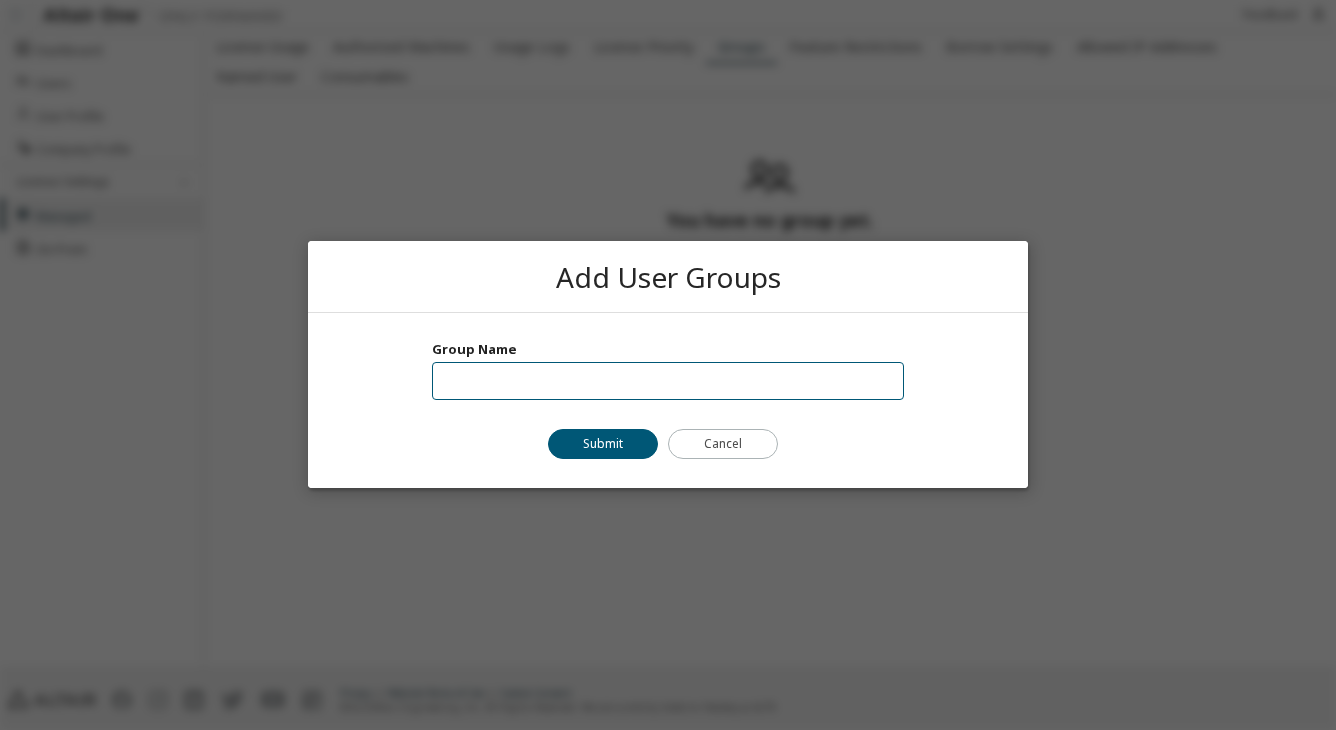click at bounding box center [668, 382] 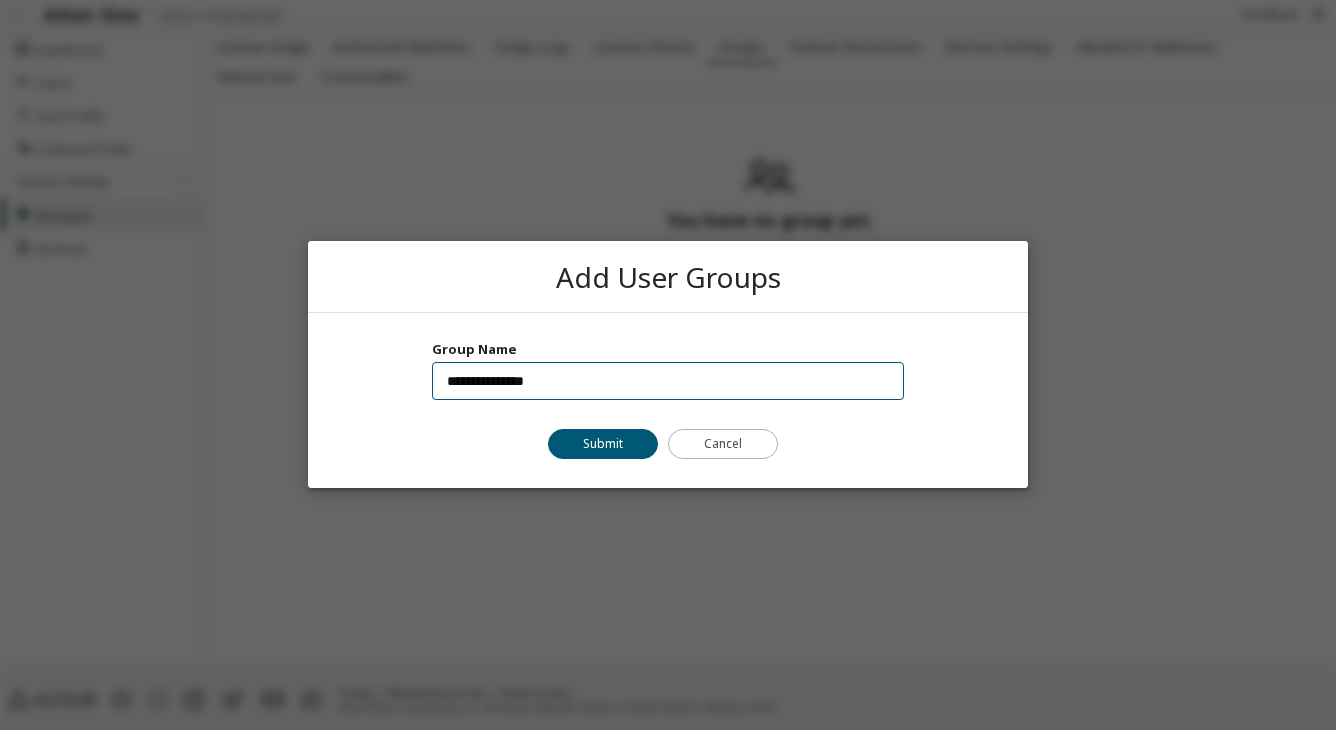 type on "**********" 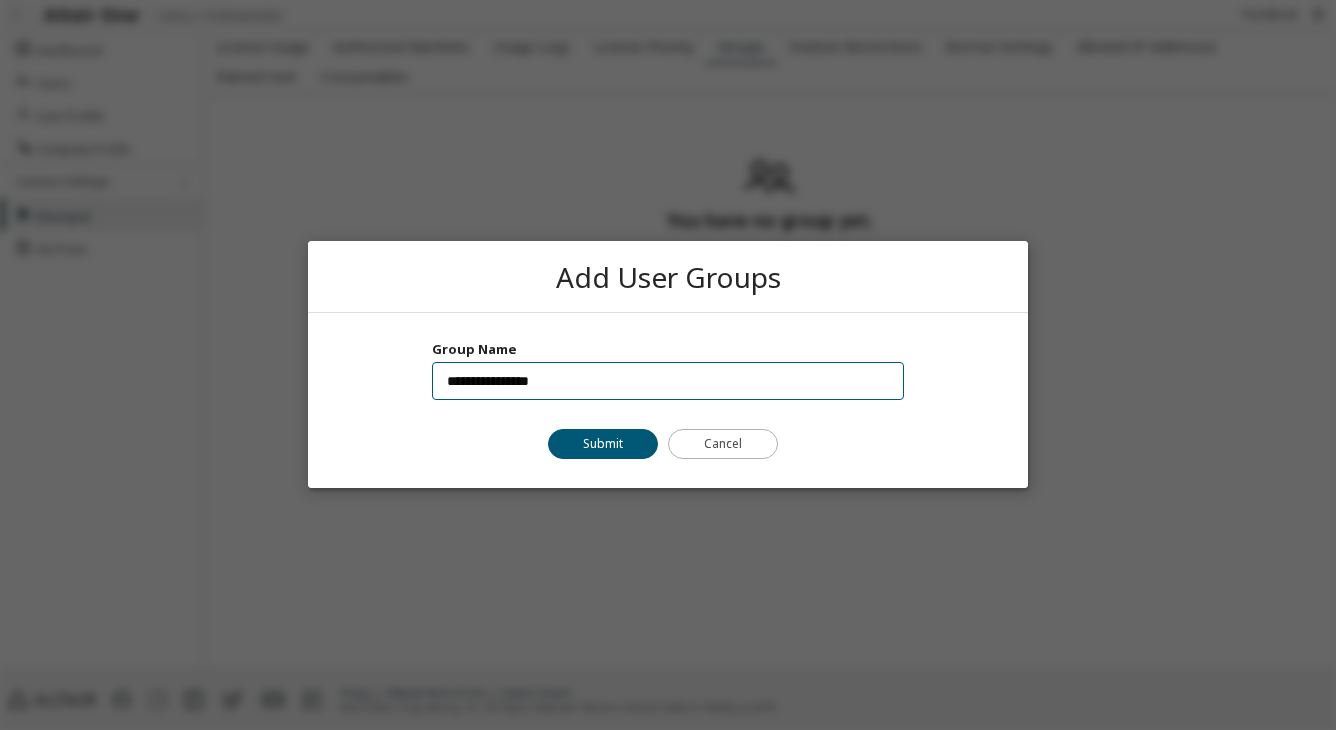 click on "Submit" at bounding box center [603, 445] 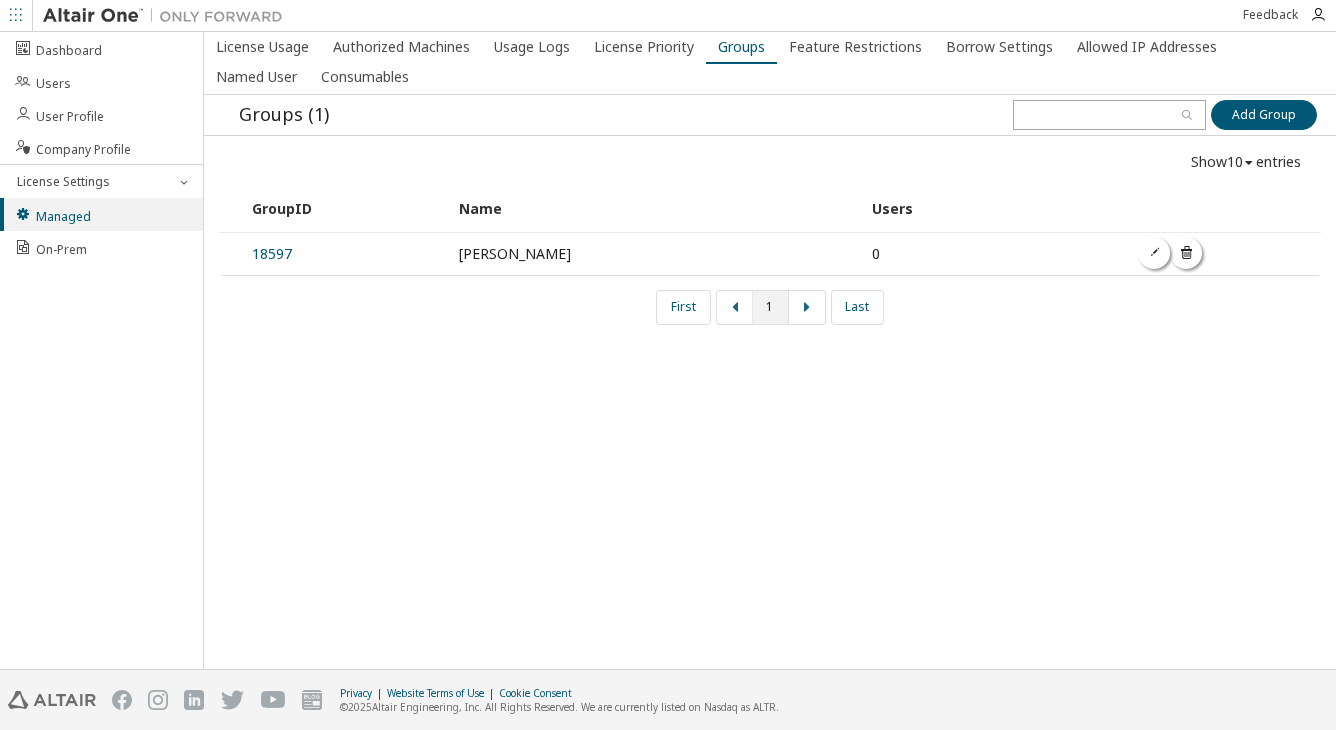 click at bounding box center [1155, 252] 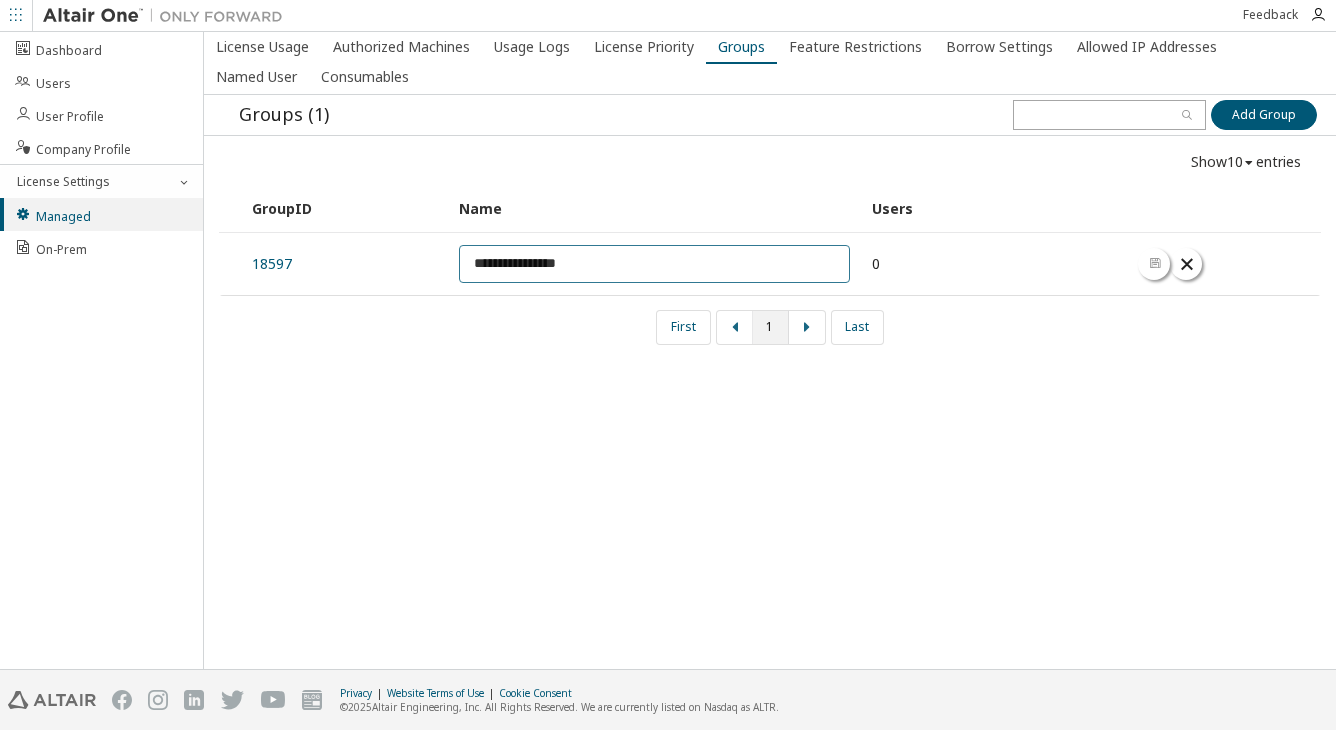 click on "**********" at bounding box center (770, 248) 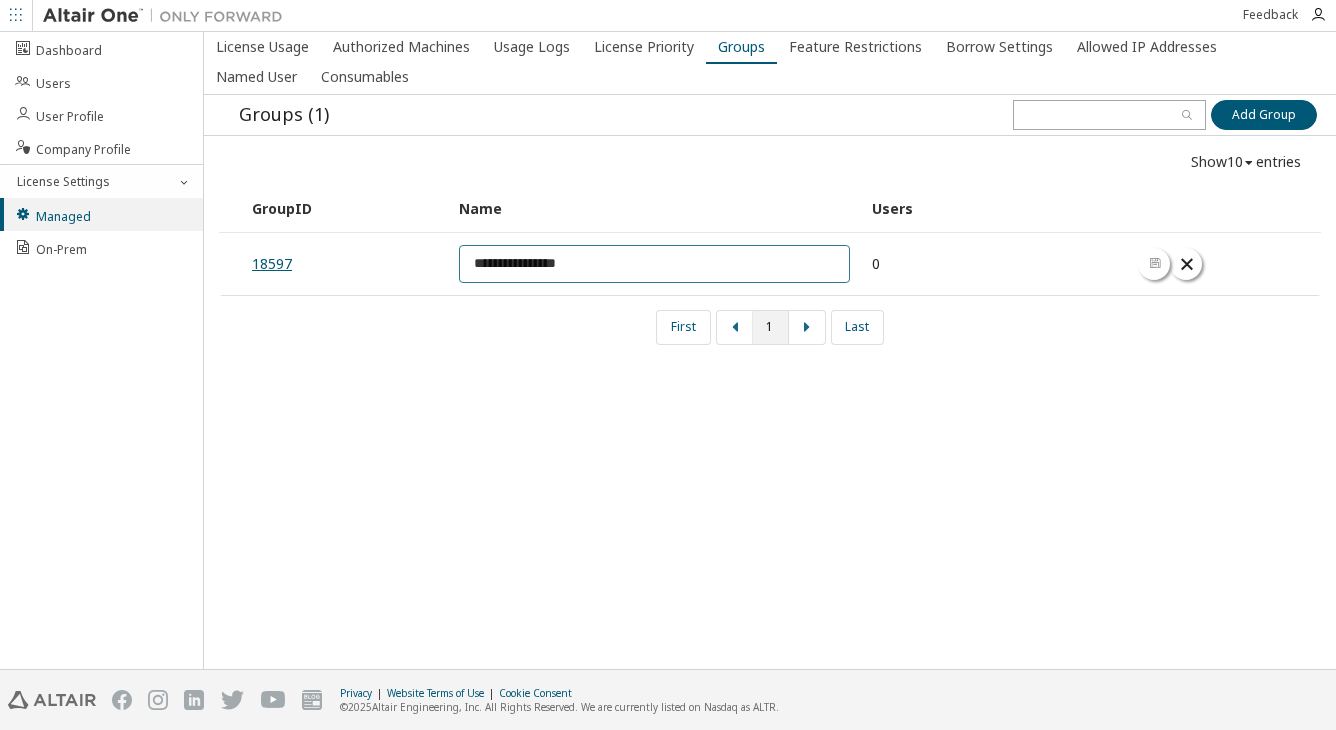 click on "18597" at bounding box center (272, 263) 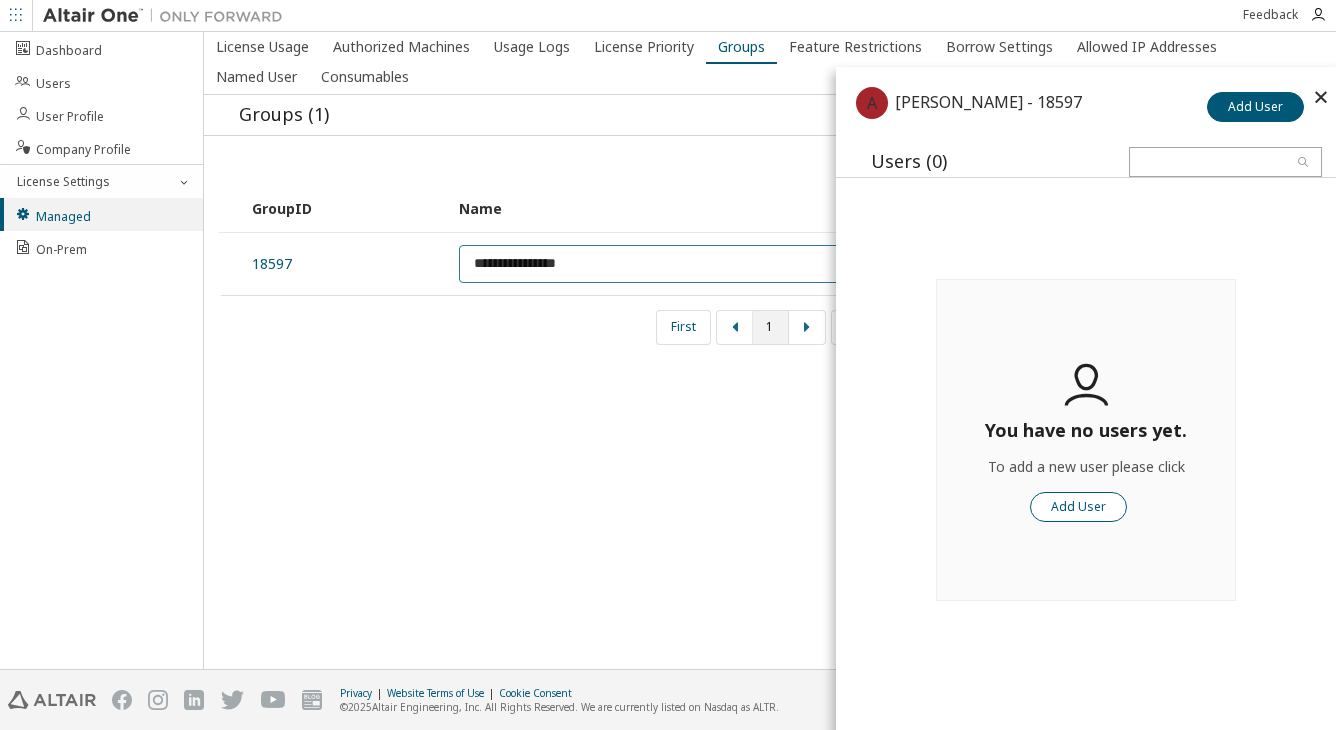 click on "Add User" at bounding box center (1078, 507) 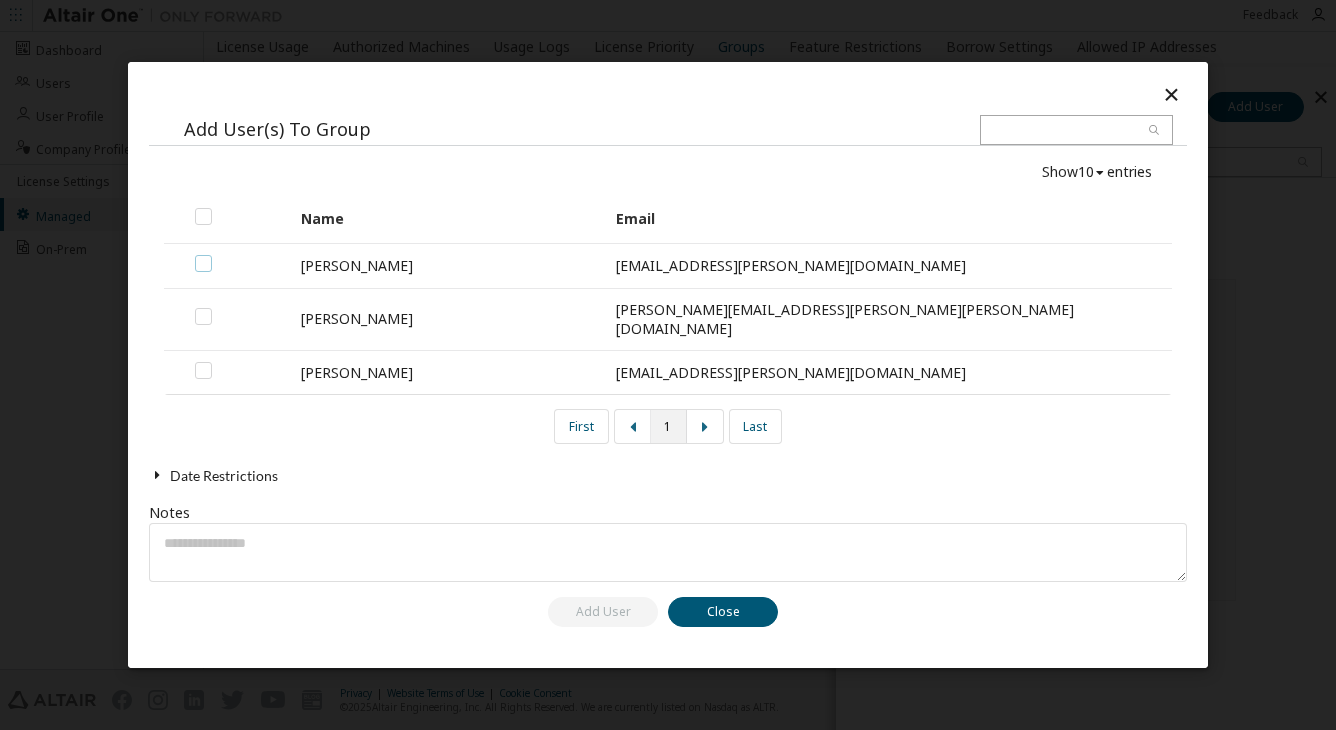 click at bounding box center (203, 255) 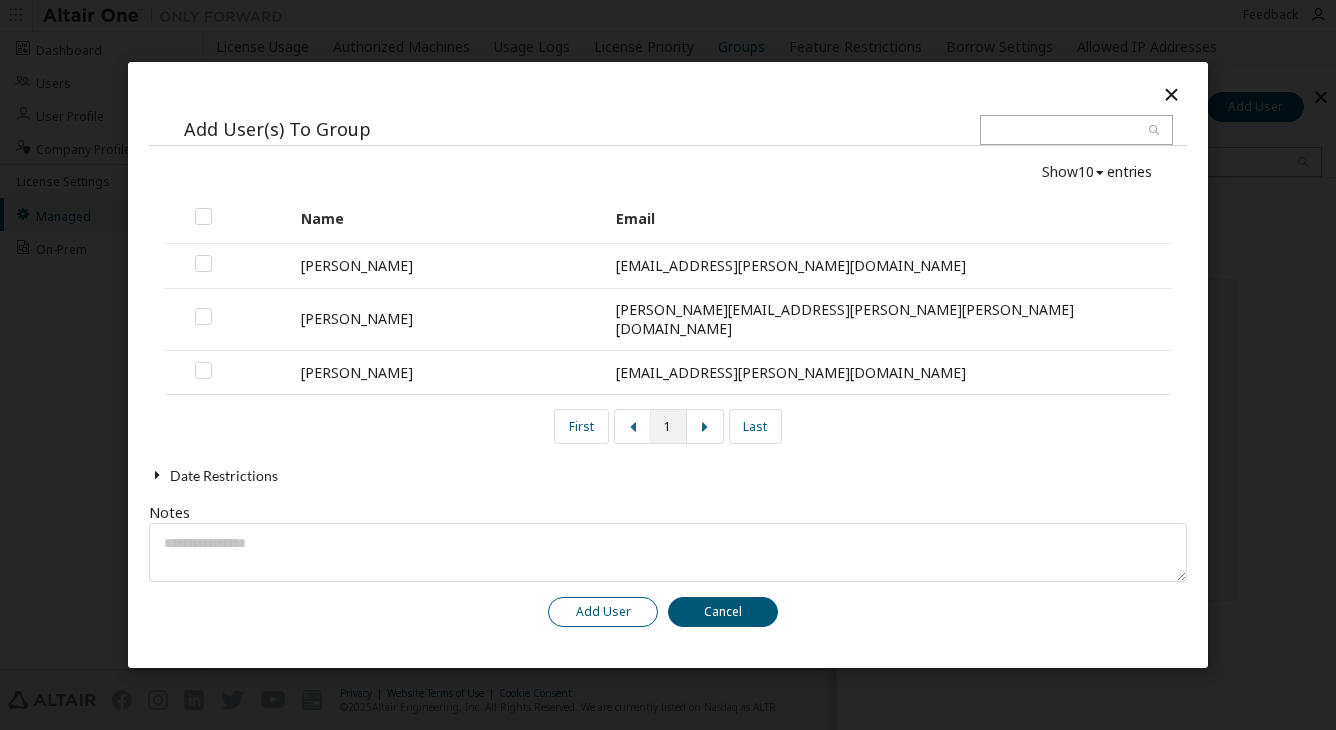 click on "Add User" at bounding box center [603, 612] 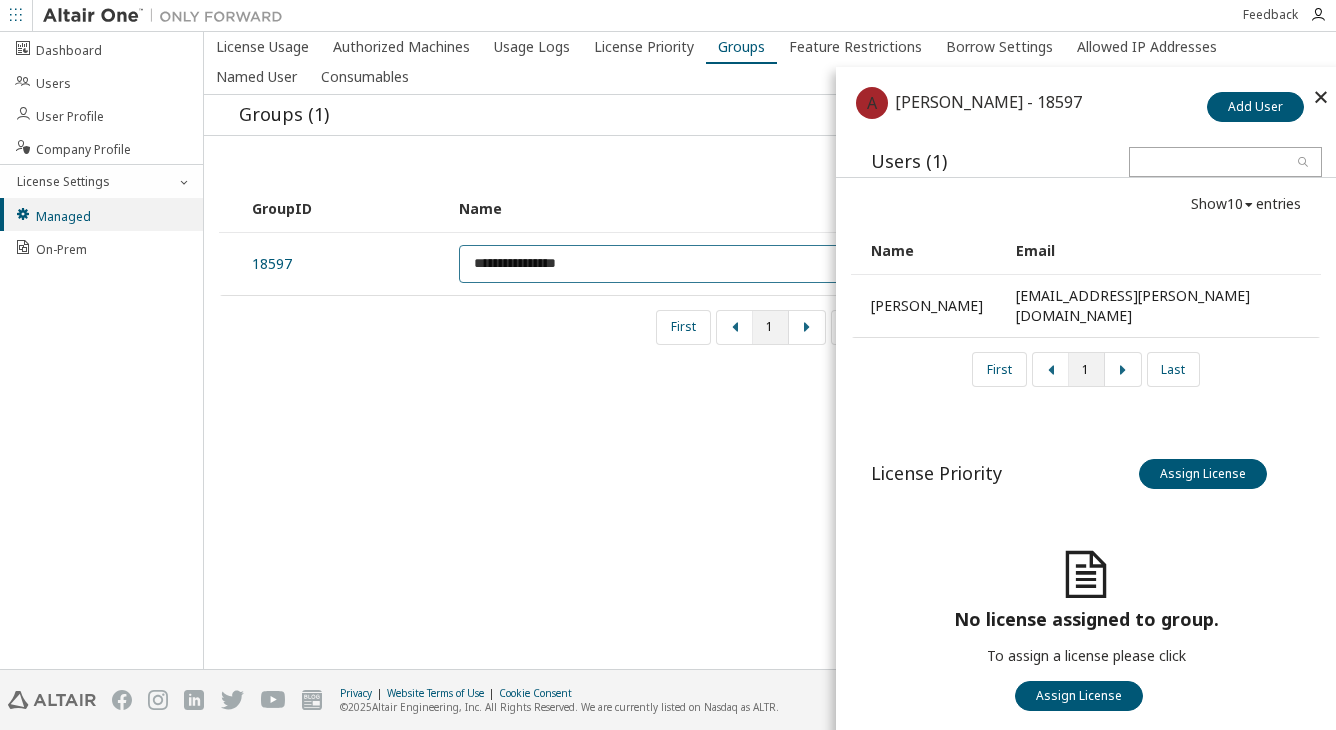 click on "Assign License" at bounding box center (1203, 474) 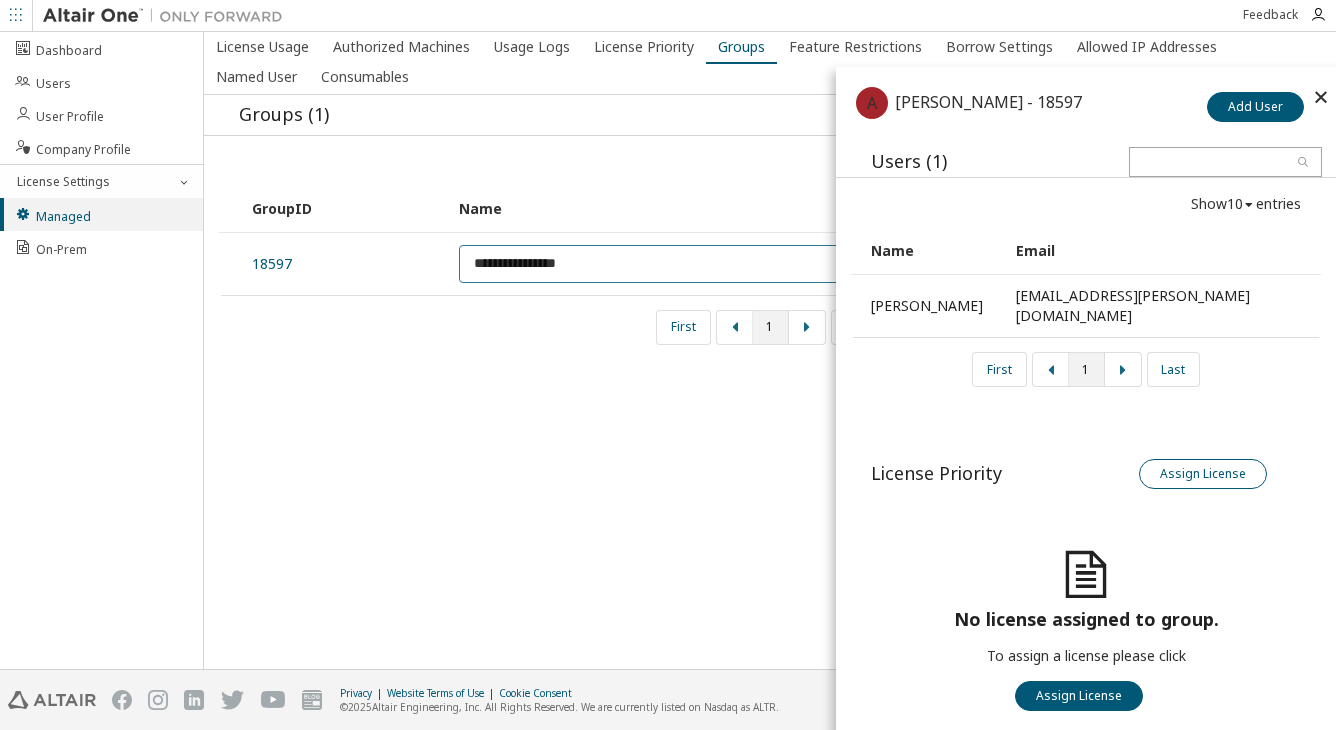 click on "Assign License" at bounding box center [1203, 474] 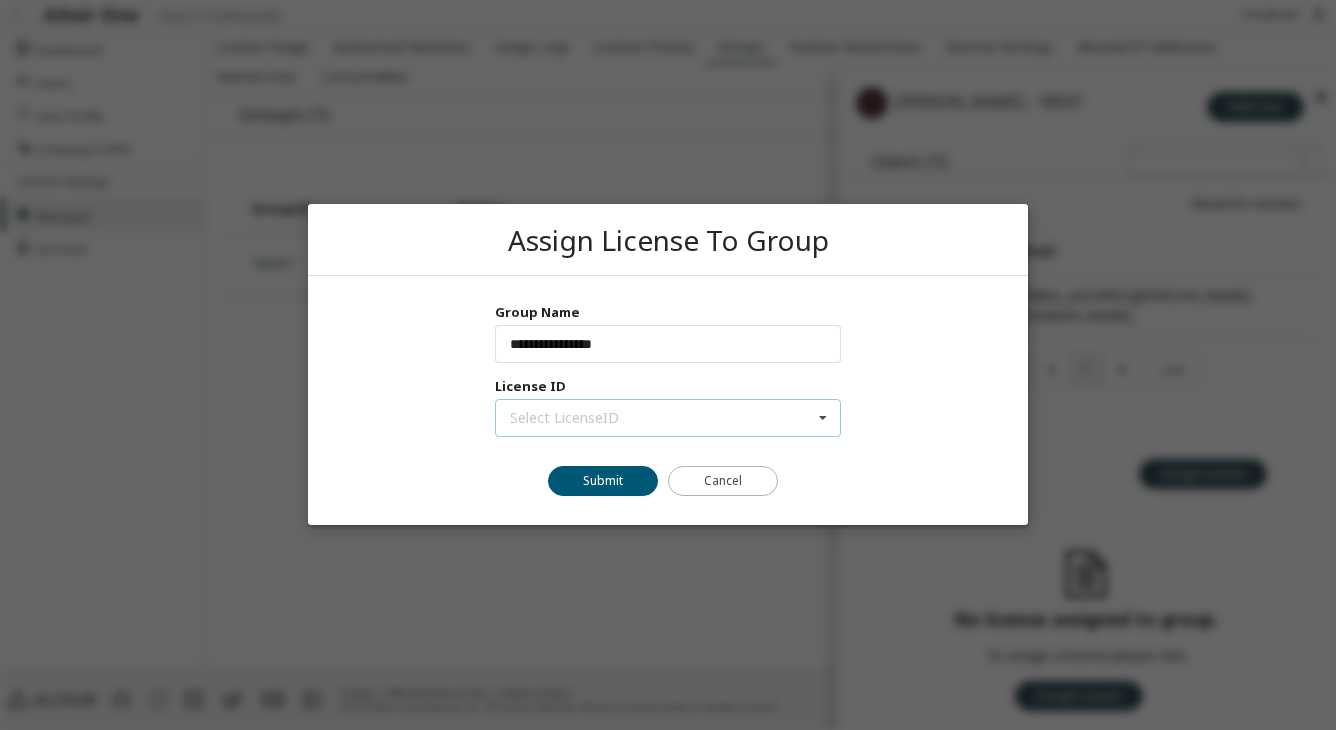 click on "Select LicenseID" at bounding box center (564, 419) 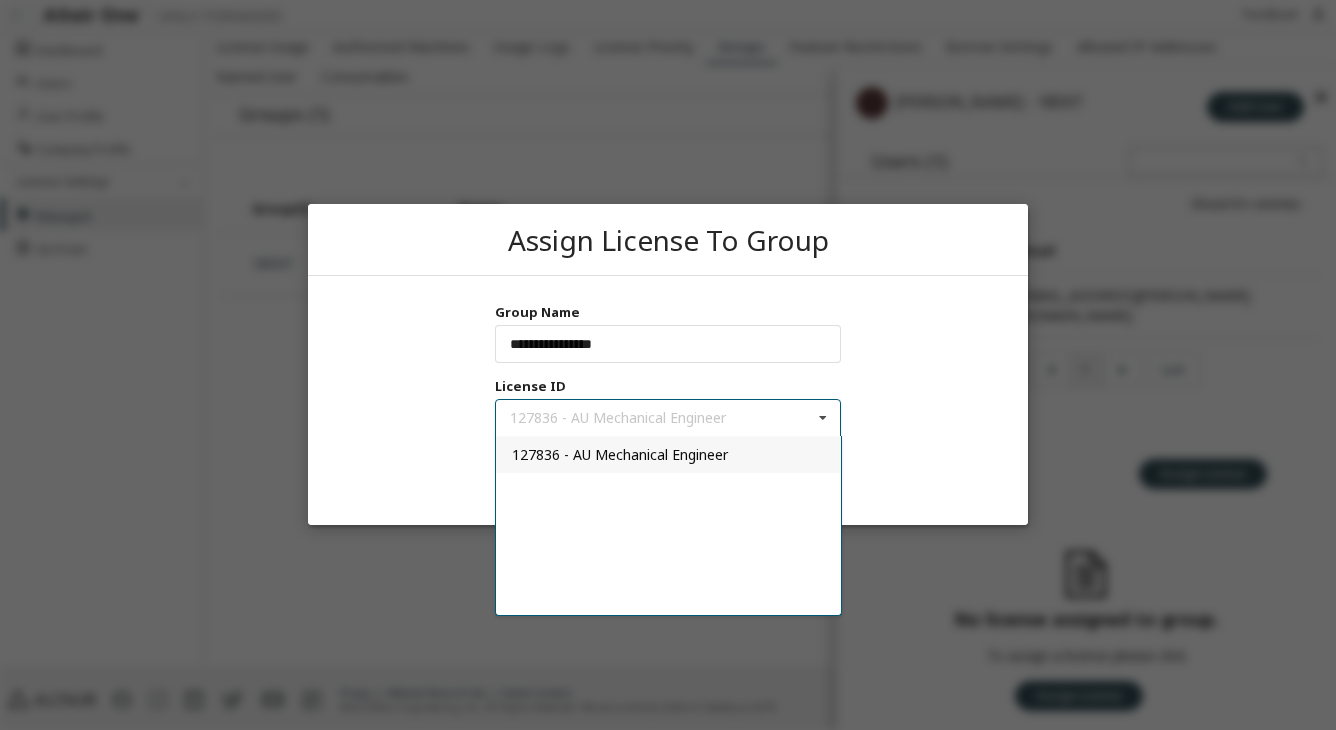 click on "127836 - AU Mechanical Engineer" at bounding box center (620, 455) 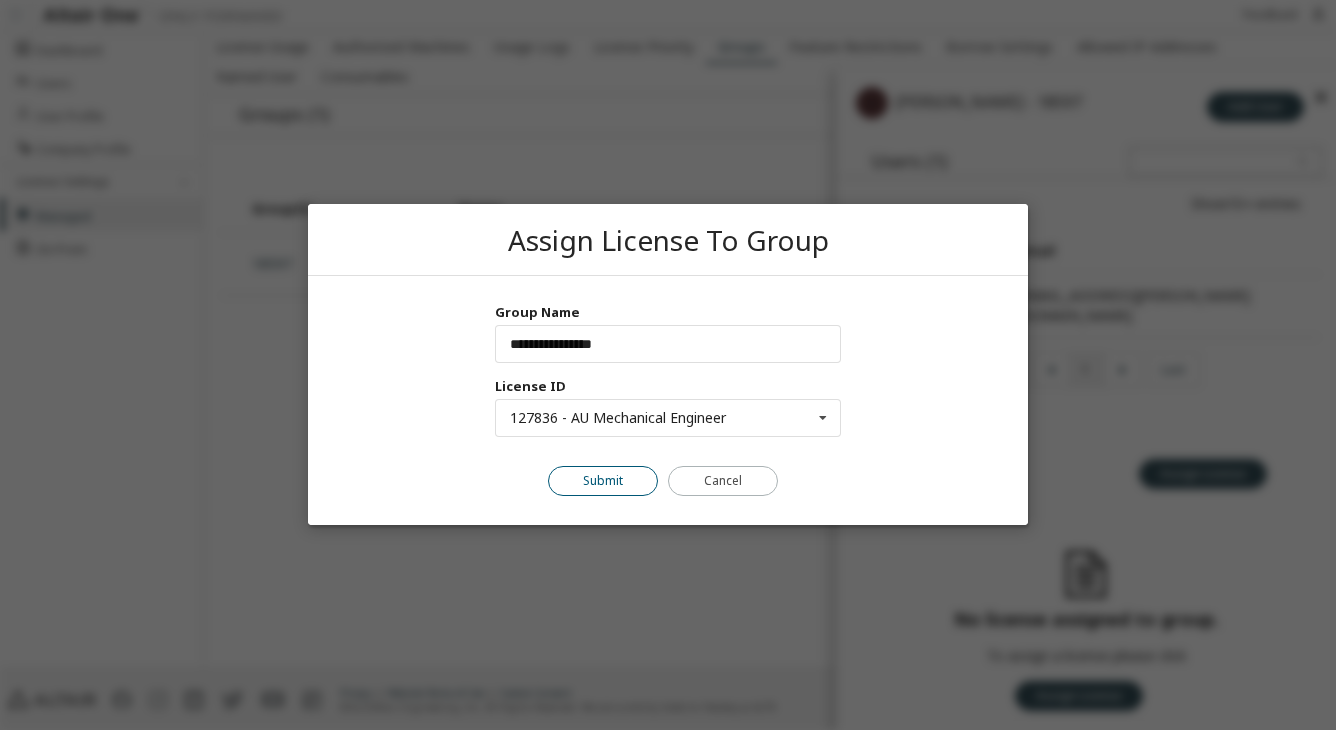 click on "Submit" at bounding box center (603, 482) 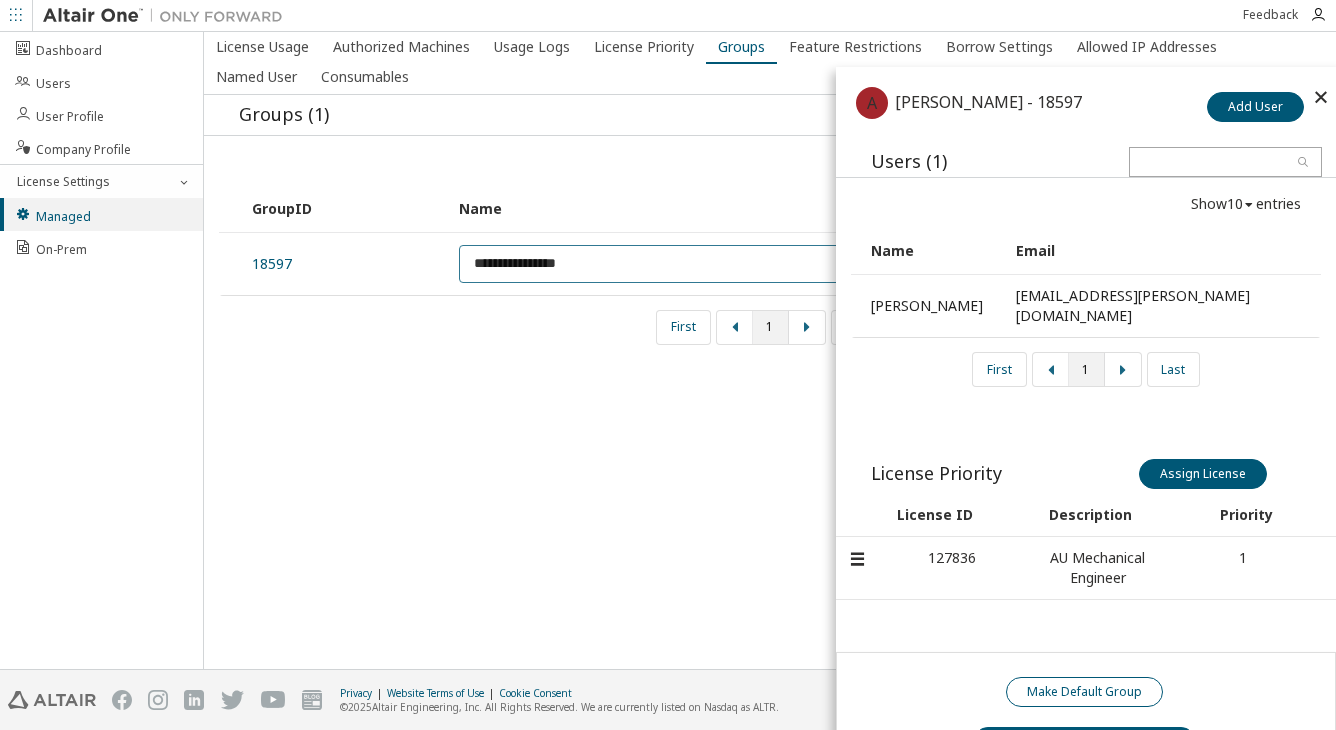 click on "Make Default Group" at bounding box center [1084, 692] 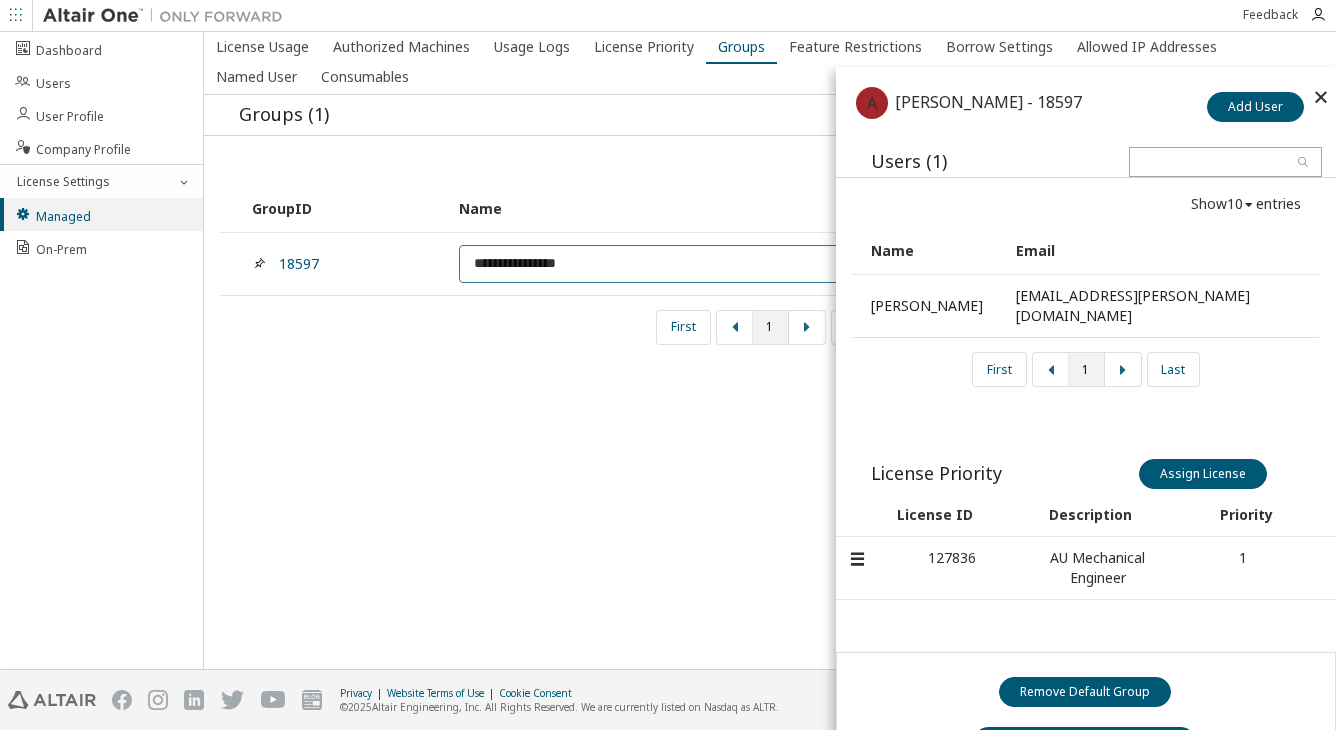 click at bounding box center [1321, 97] 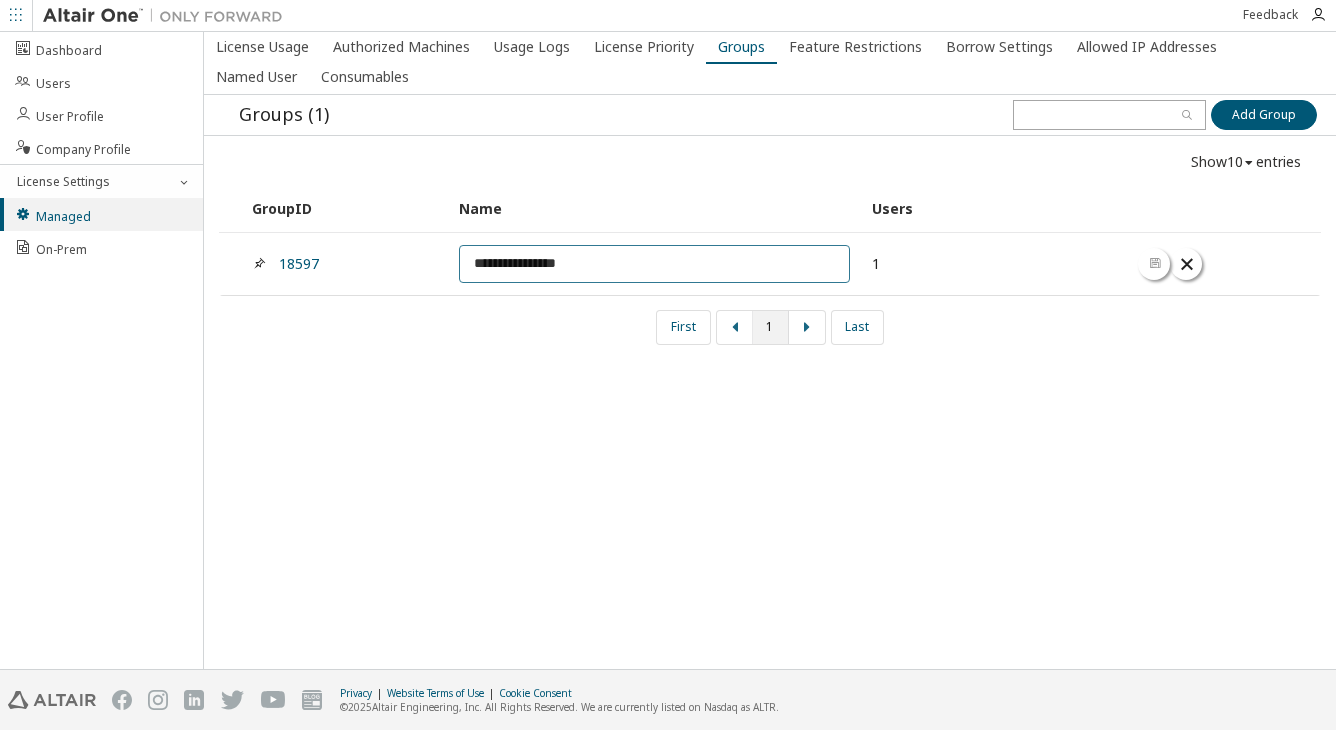 click on "**********" at bounding box center (770, 350) 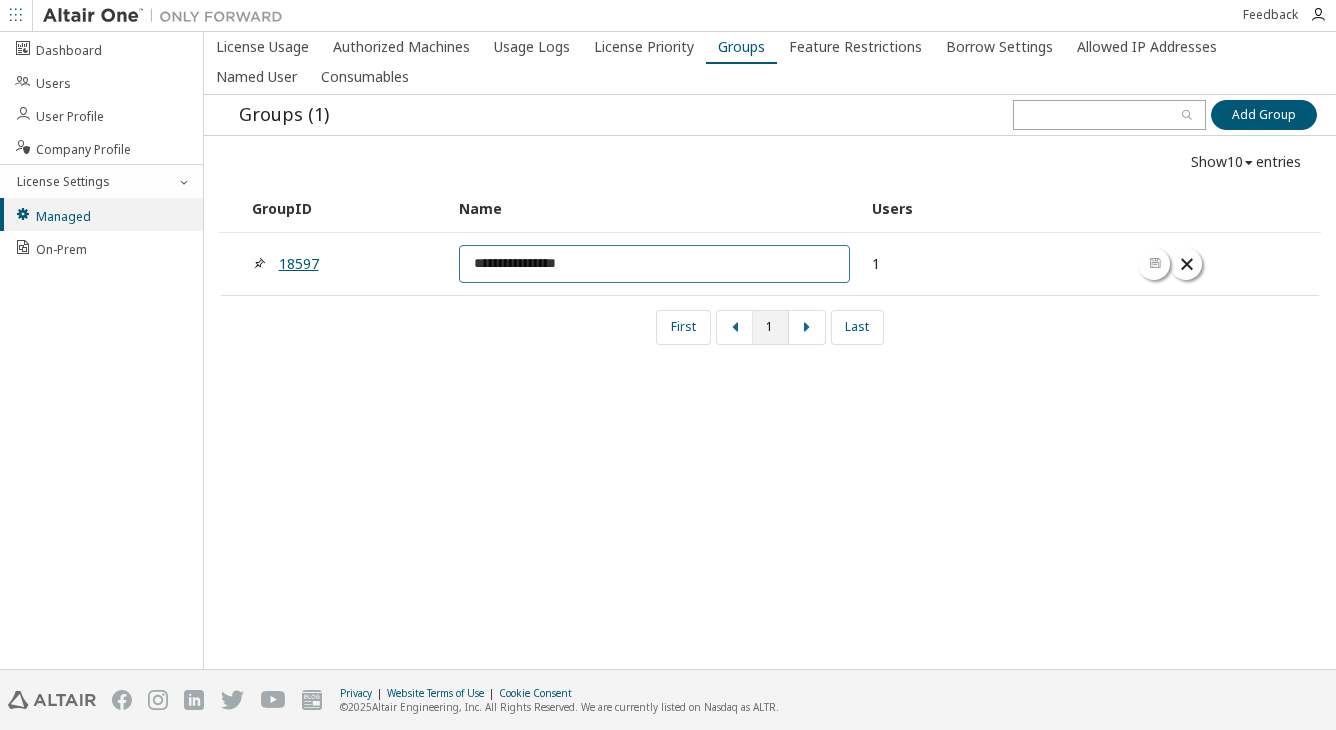 click on "18597" at bounding box center [299, 263] 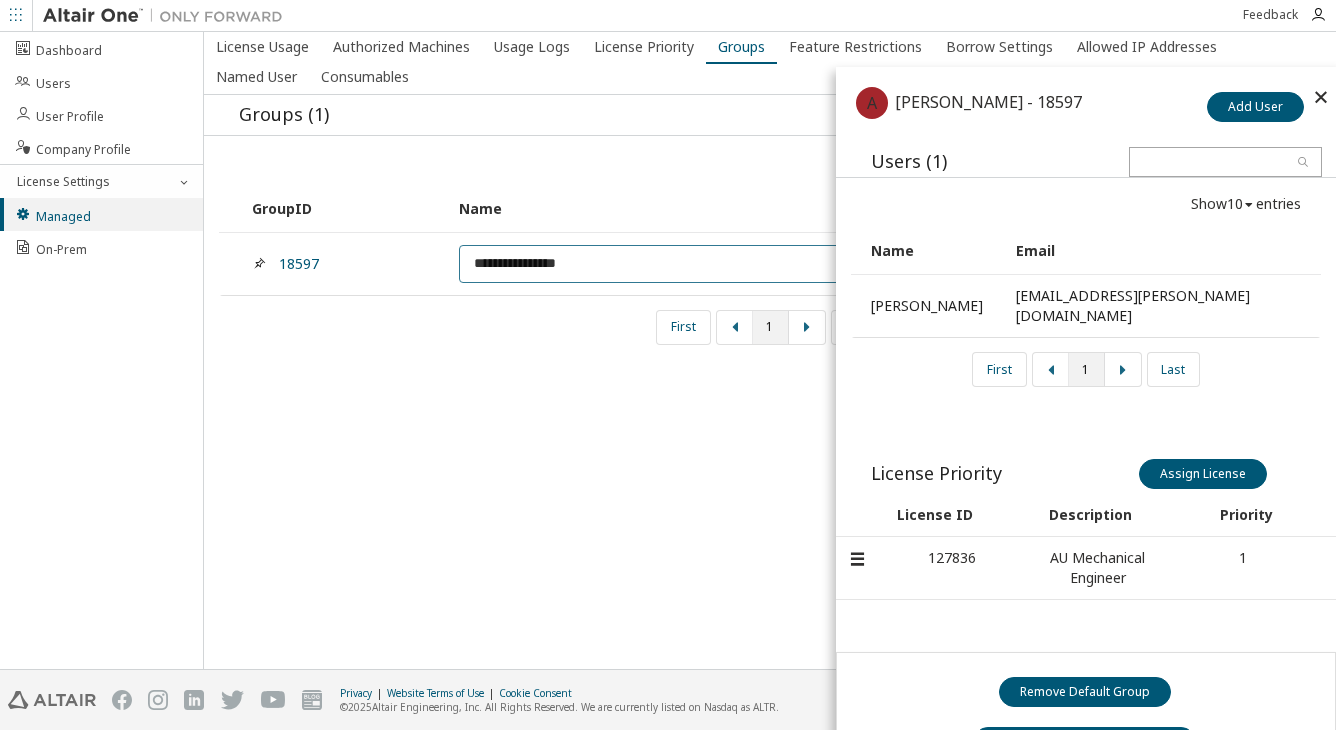 click on "**********" at bounding box center (770, 350) 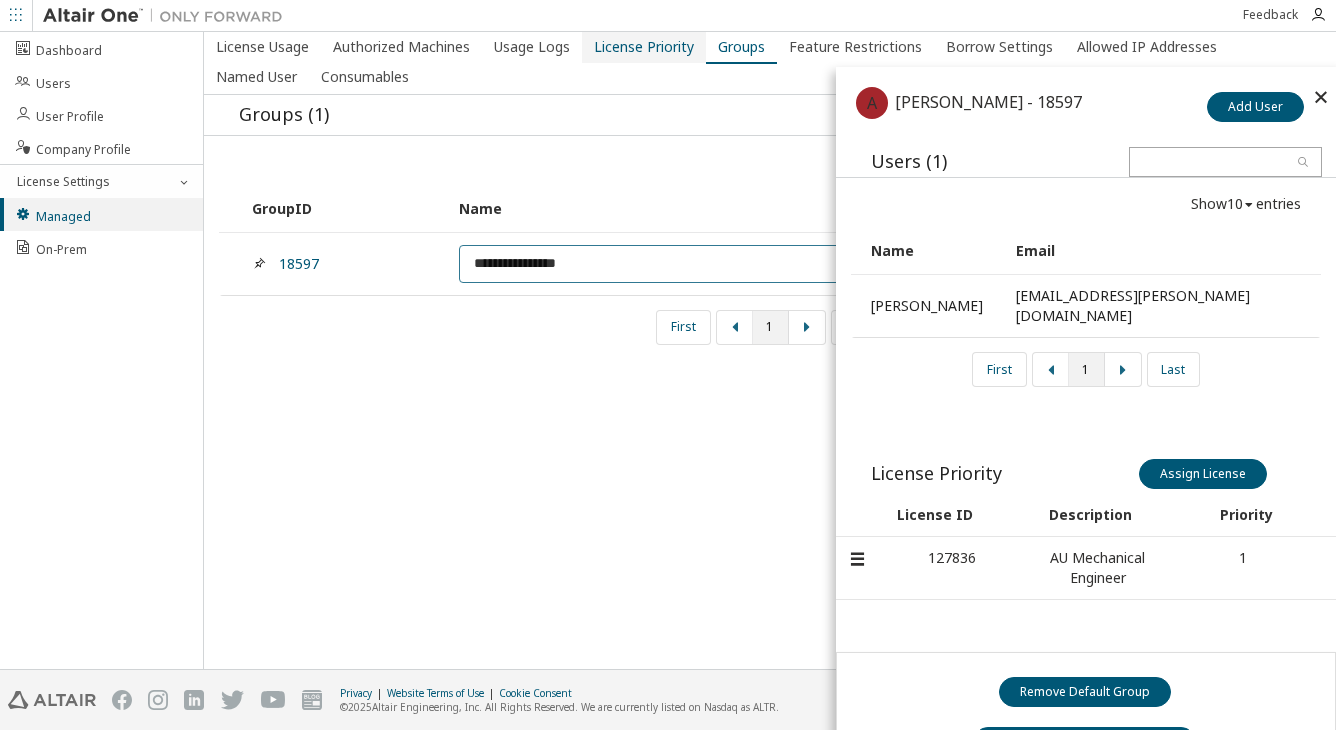 click on "License Priority" at bounding box center [644, 47] 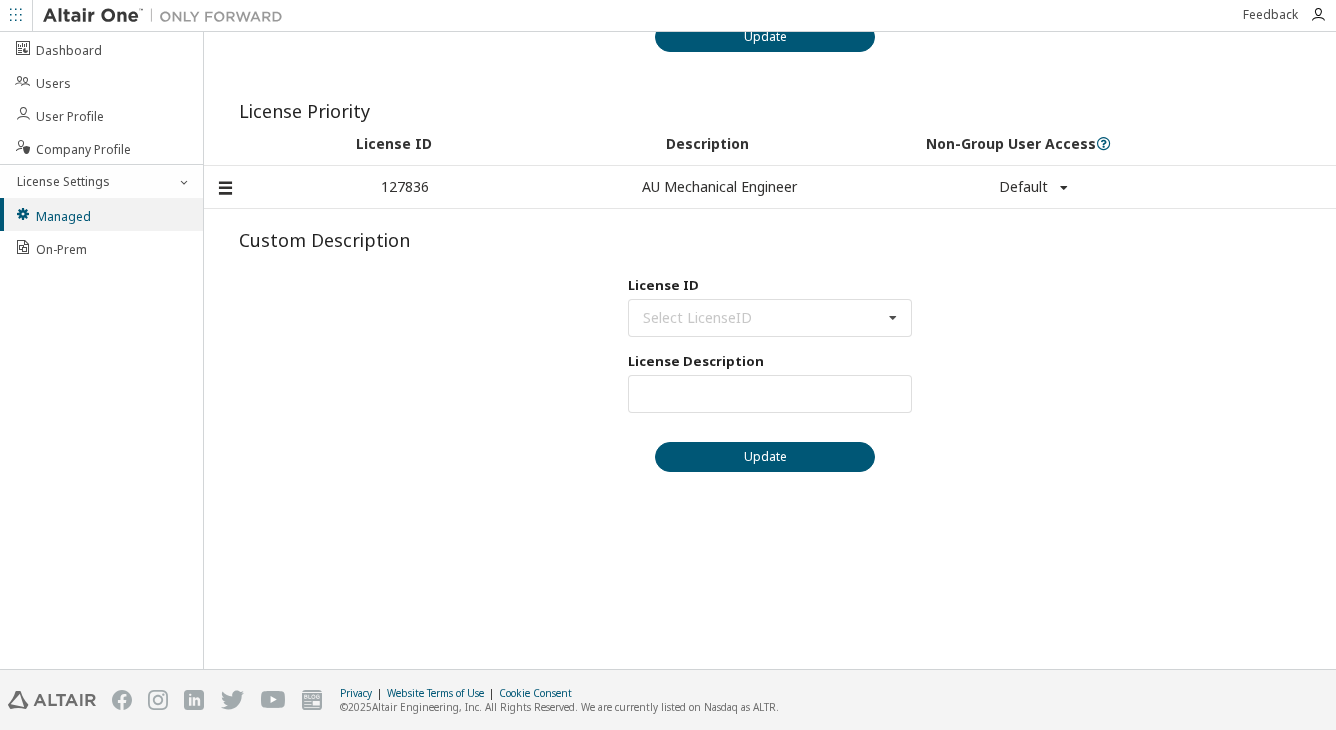 scroll, scrollTop: 0, scrollLeft: 0, axis: both 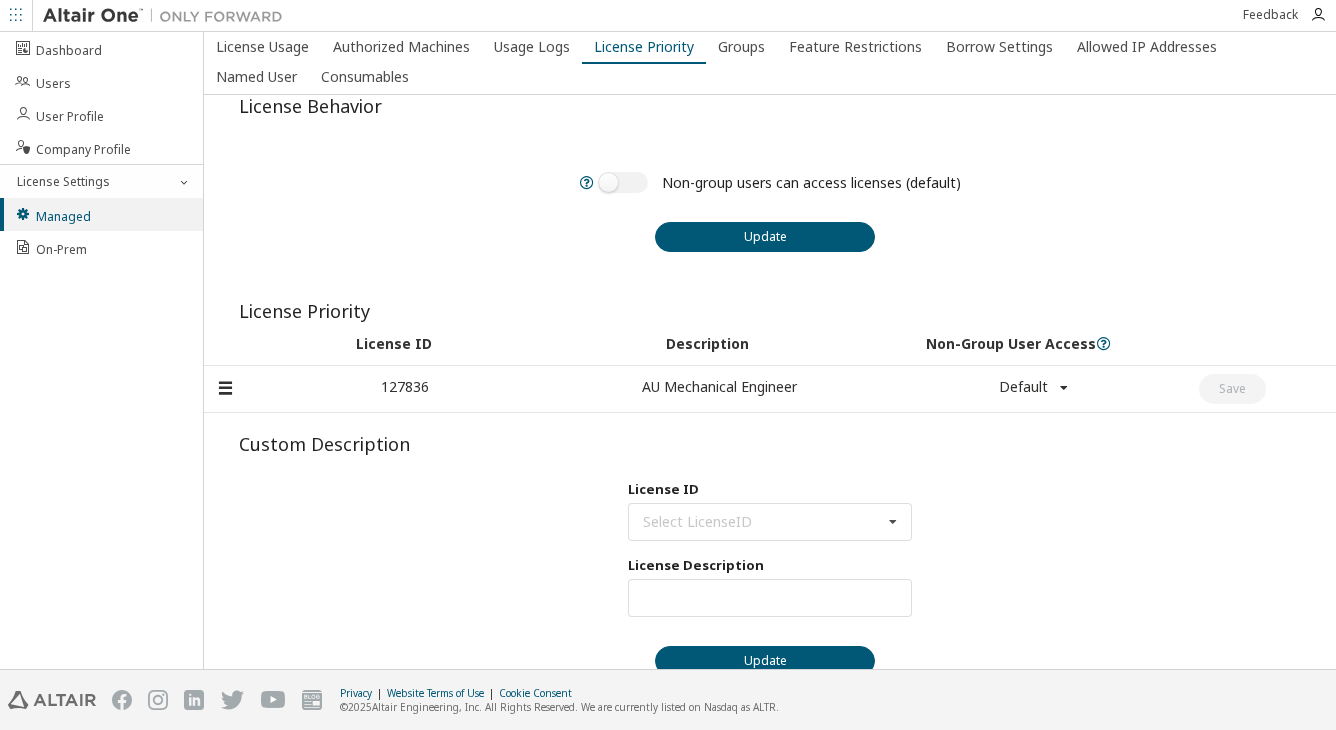 click on "Default Default True False" at bounding box center (1033, 387) 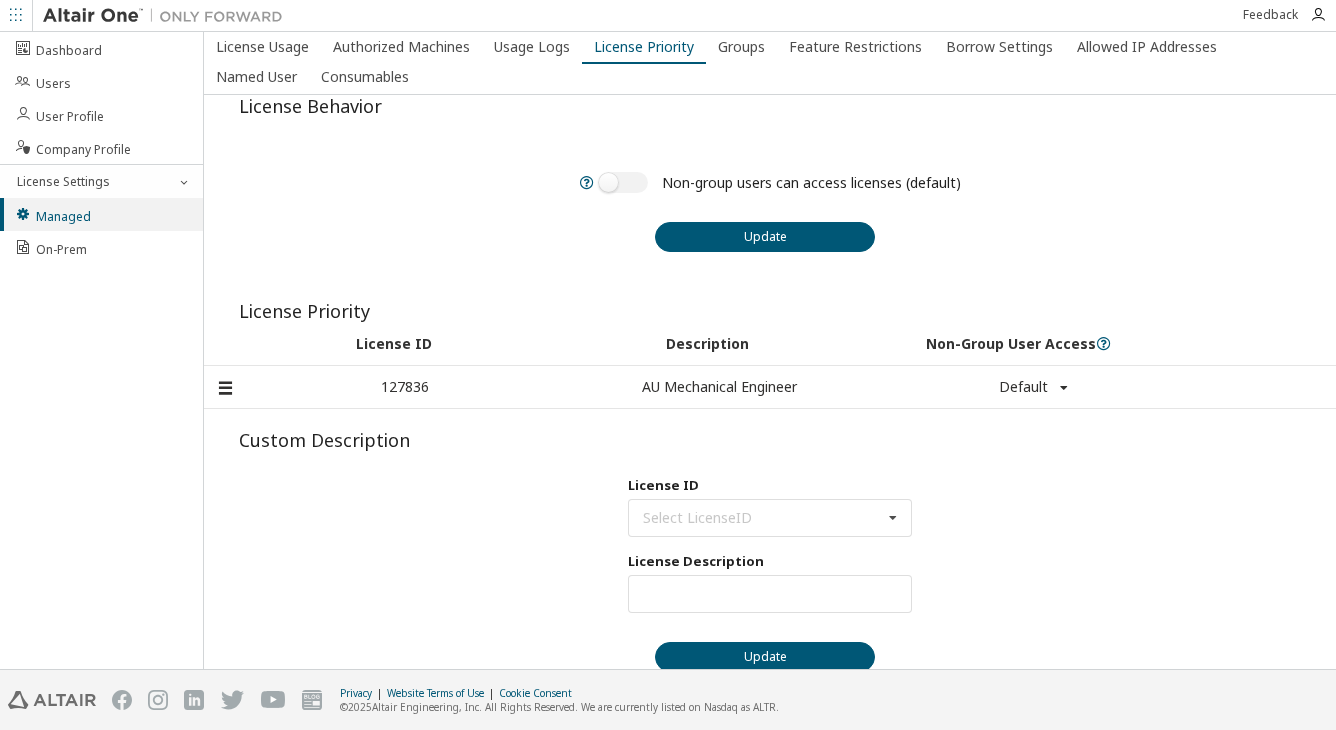 click on "License Behavior Non-group users can access licenses (default) Update License Priority License ID Description Non-Group User Access  127836 AU Mechanical Engineer  Default Default True False Custom Description License ID Select LicenseID 127836 - AU Mechanical Engineer  License Description Max Units:  Update" at bounding box center [770, 354] 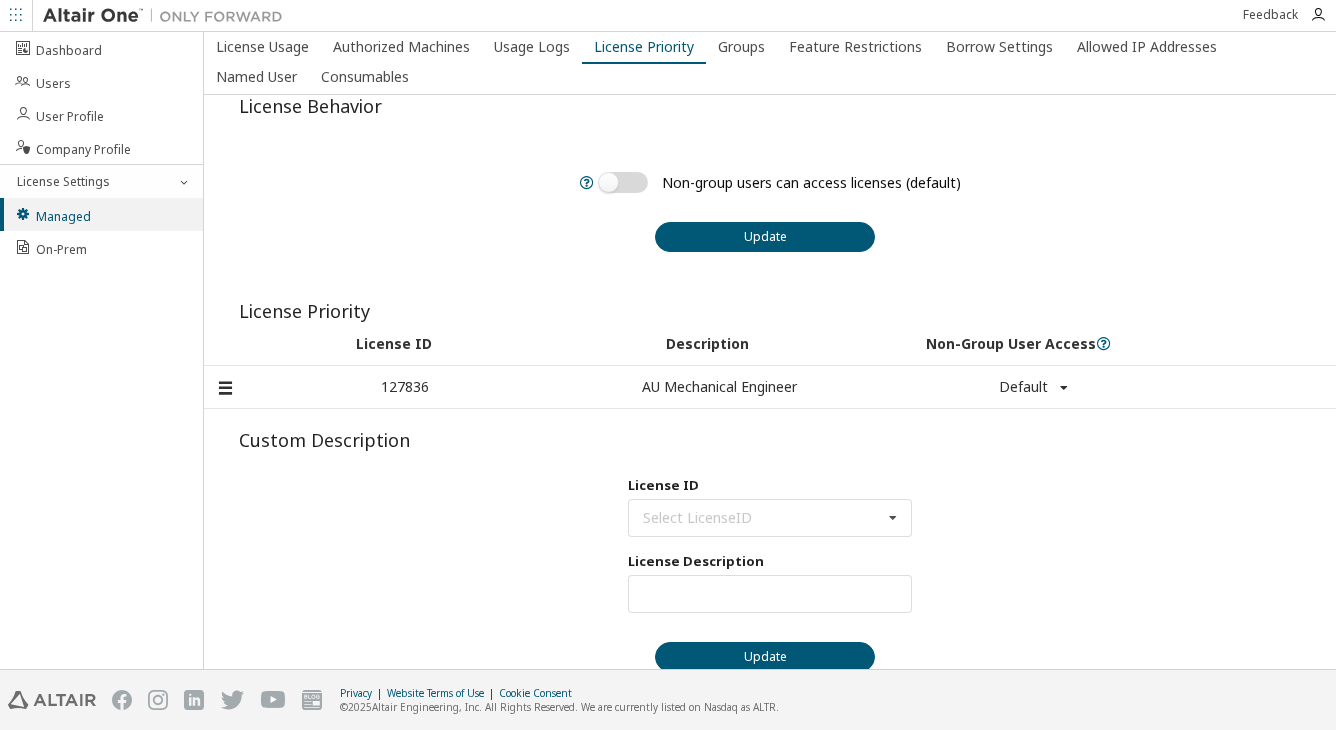 click on "Non-group users can access licenses (default)" at bounding box center (780, 182) 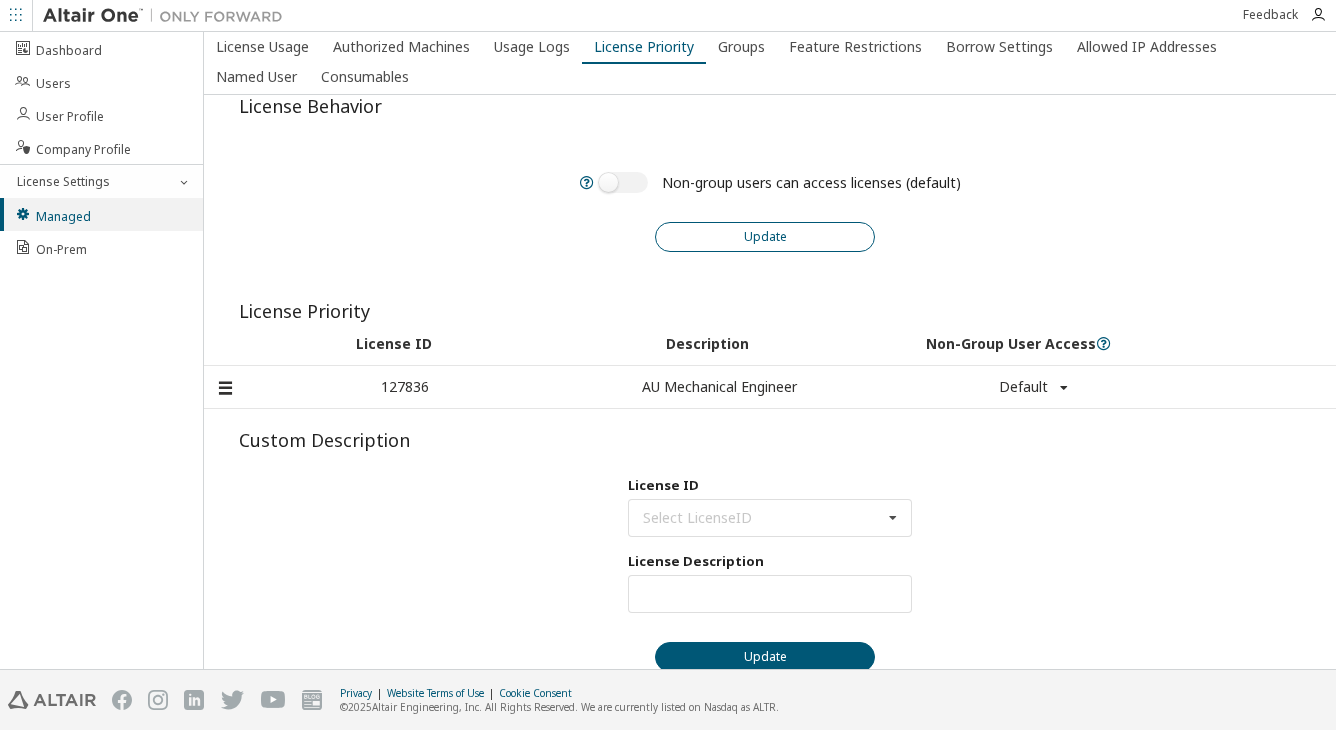 click on "Update" at bounding box center (765, 237) 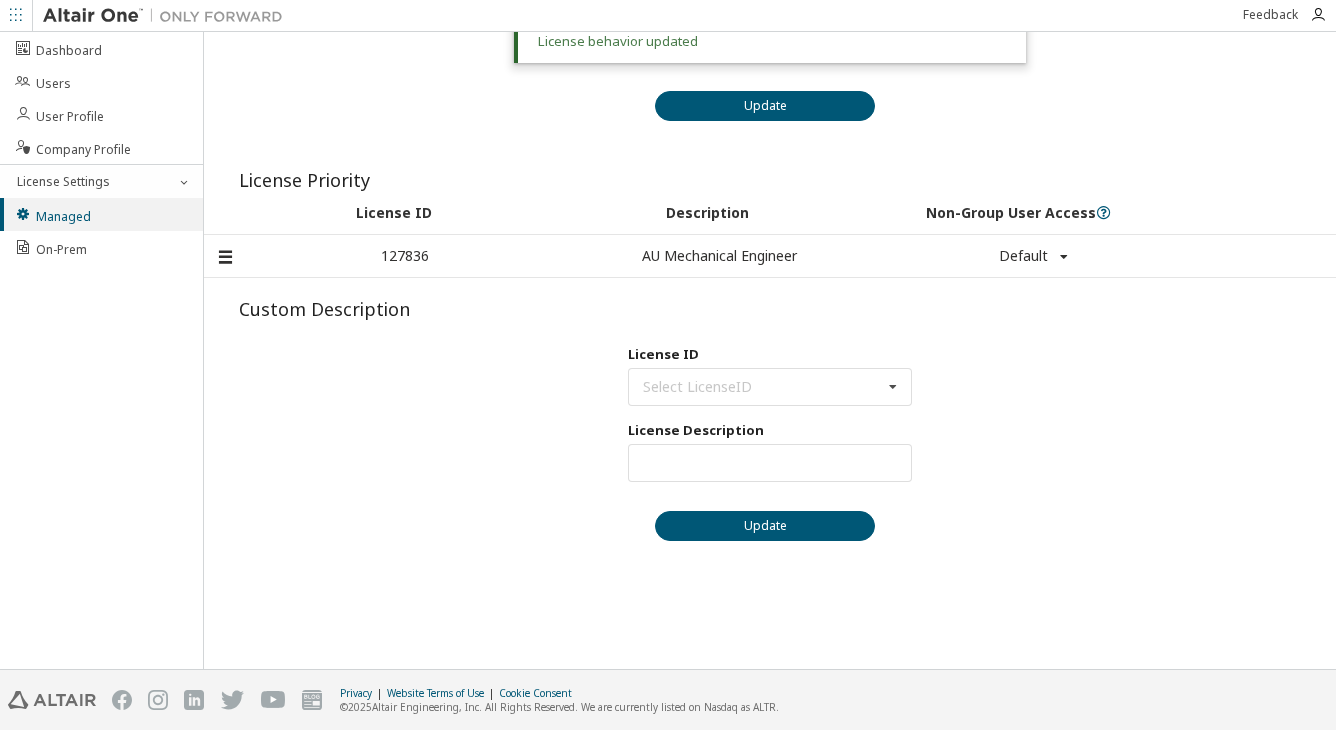 scroll, scrollTop: 0, scrollLeft: 0, axis: both 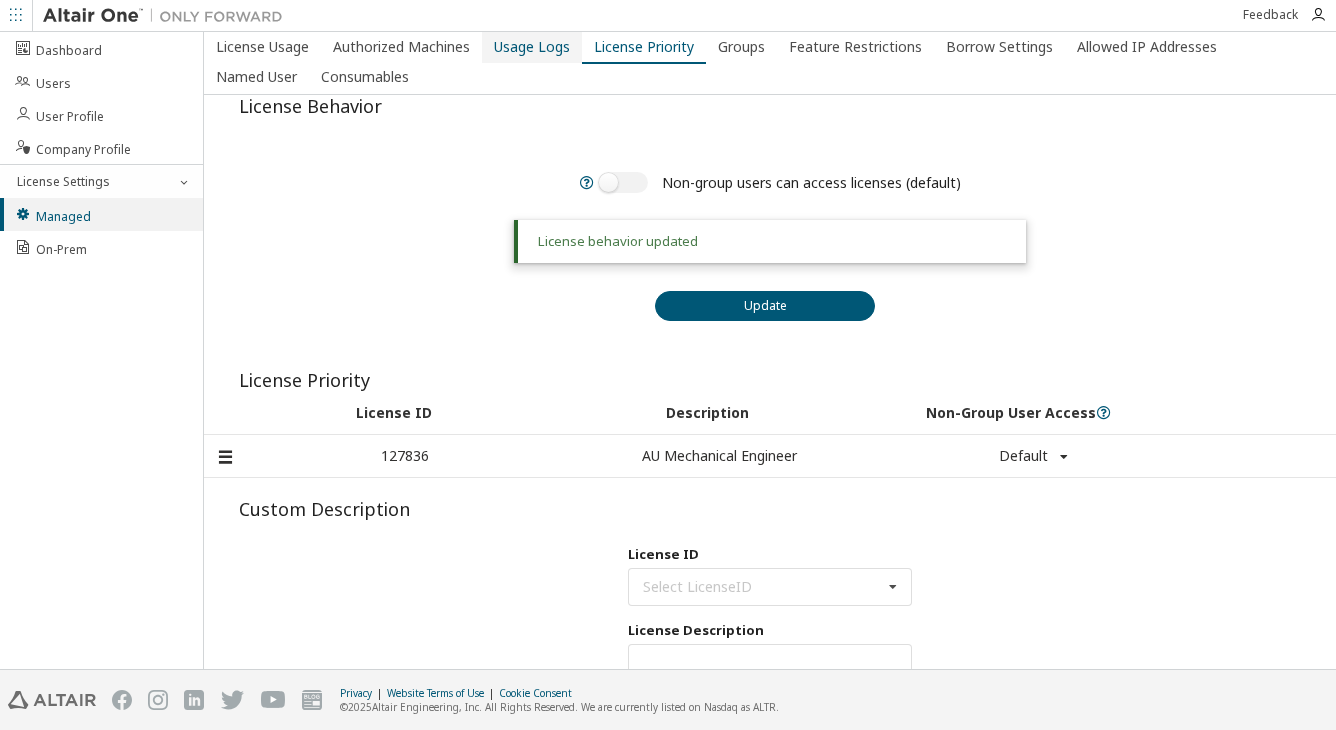 click on "Usage Logs" at bounding box center (532, 47) 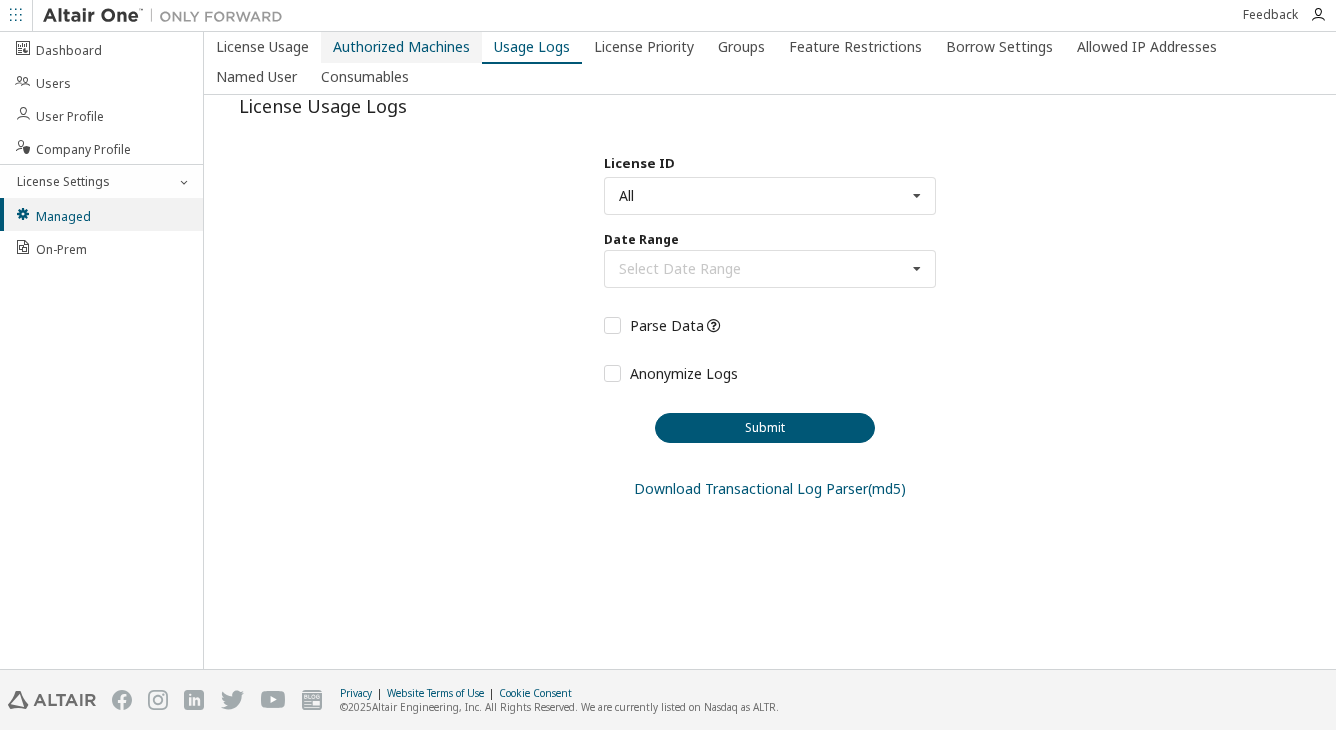 click on "Authorized Machines" at bounding box center (401, 47) 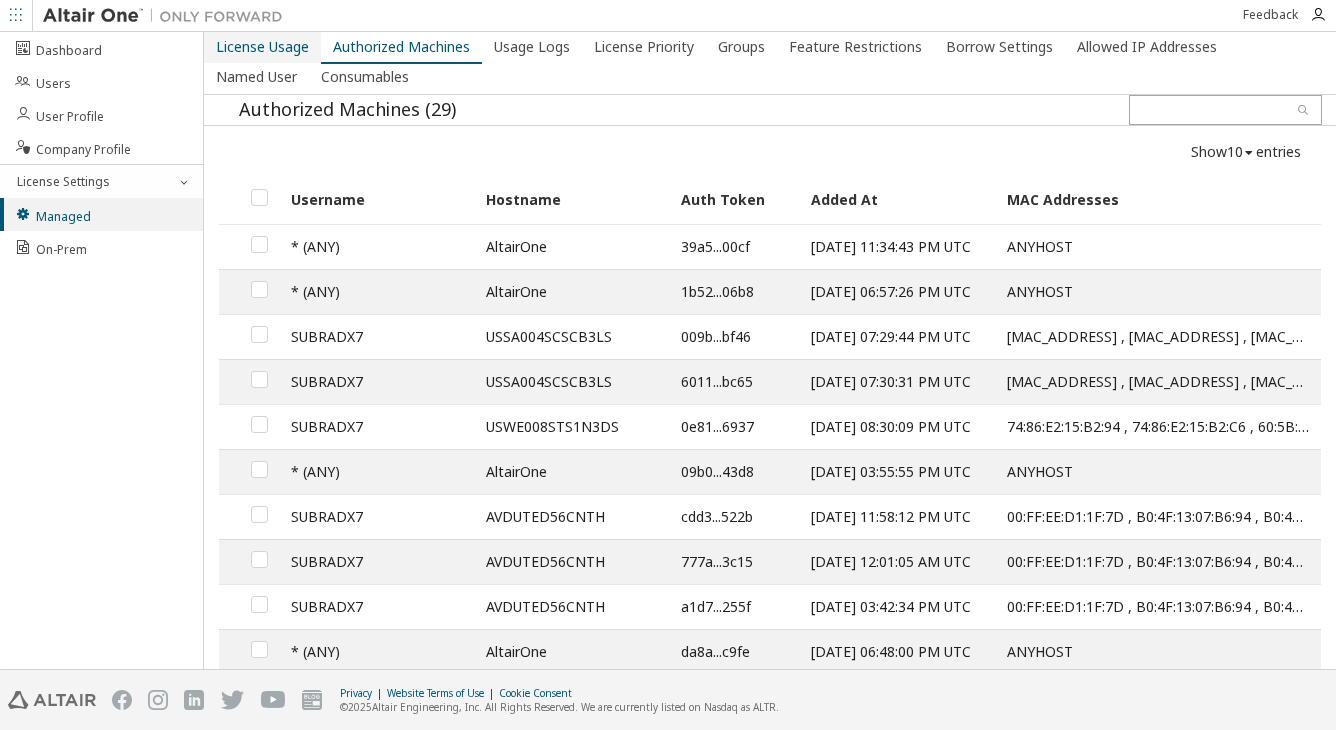 click on "License Usage" at bounding box center [262, 47] 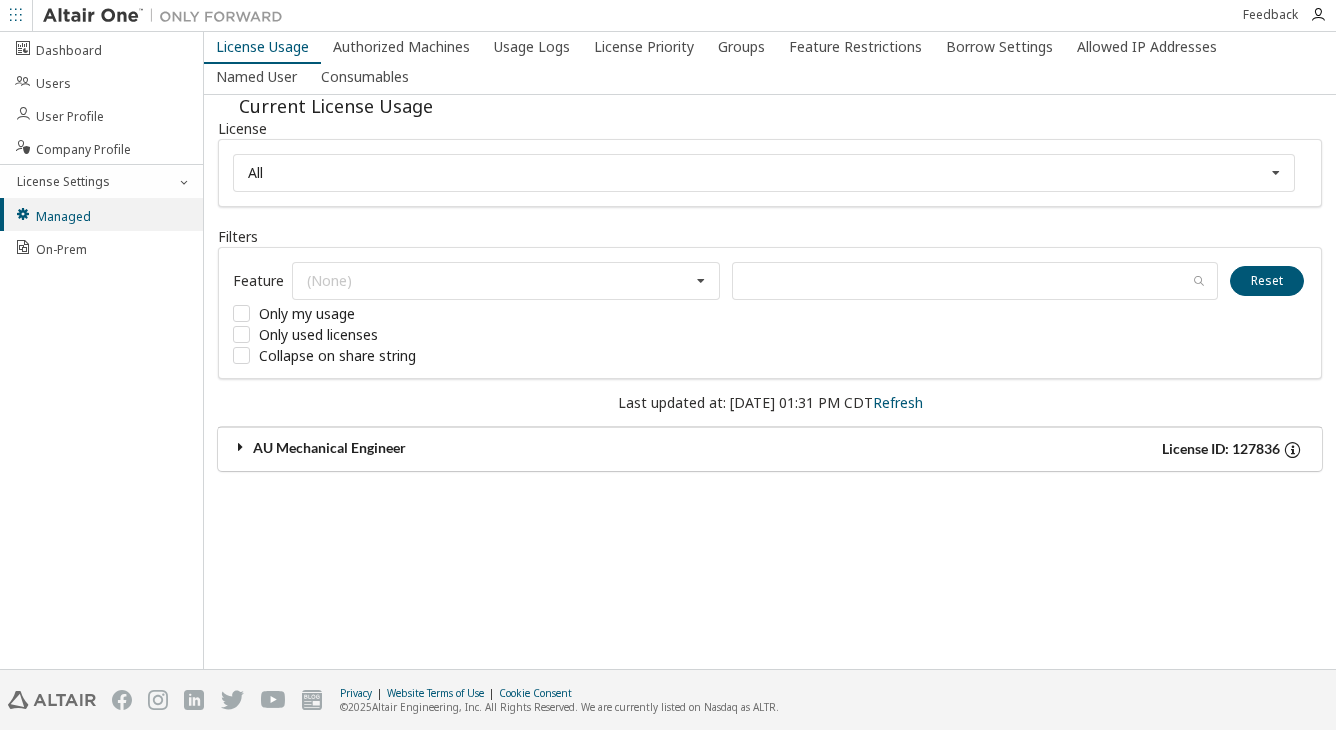 click at bounding box center [241, 447] 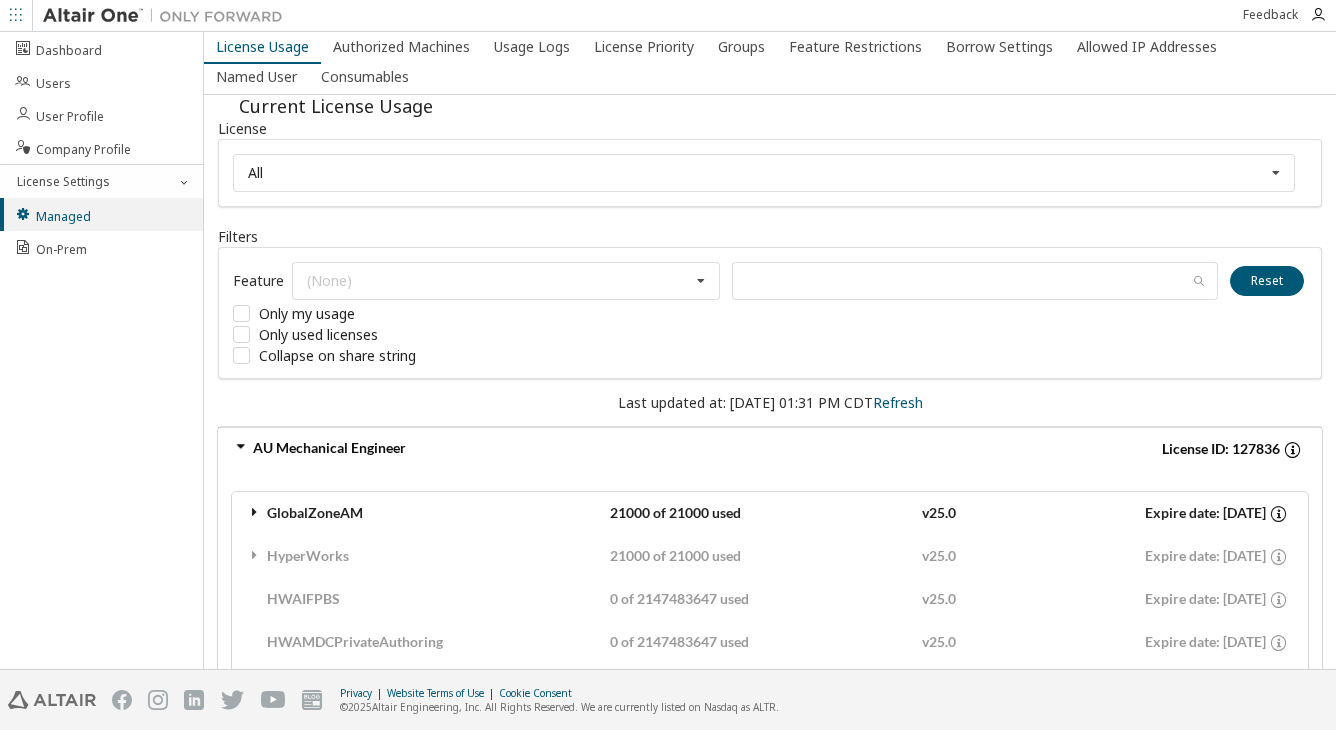 click at bounding box center (255, 512) 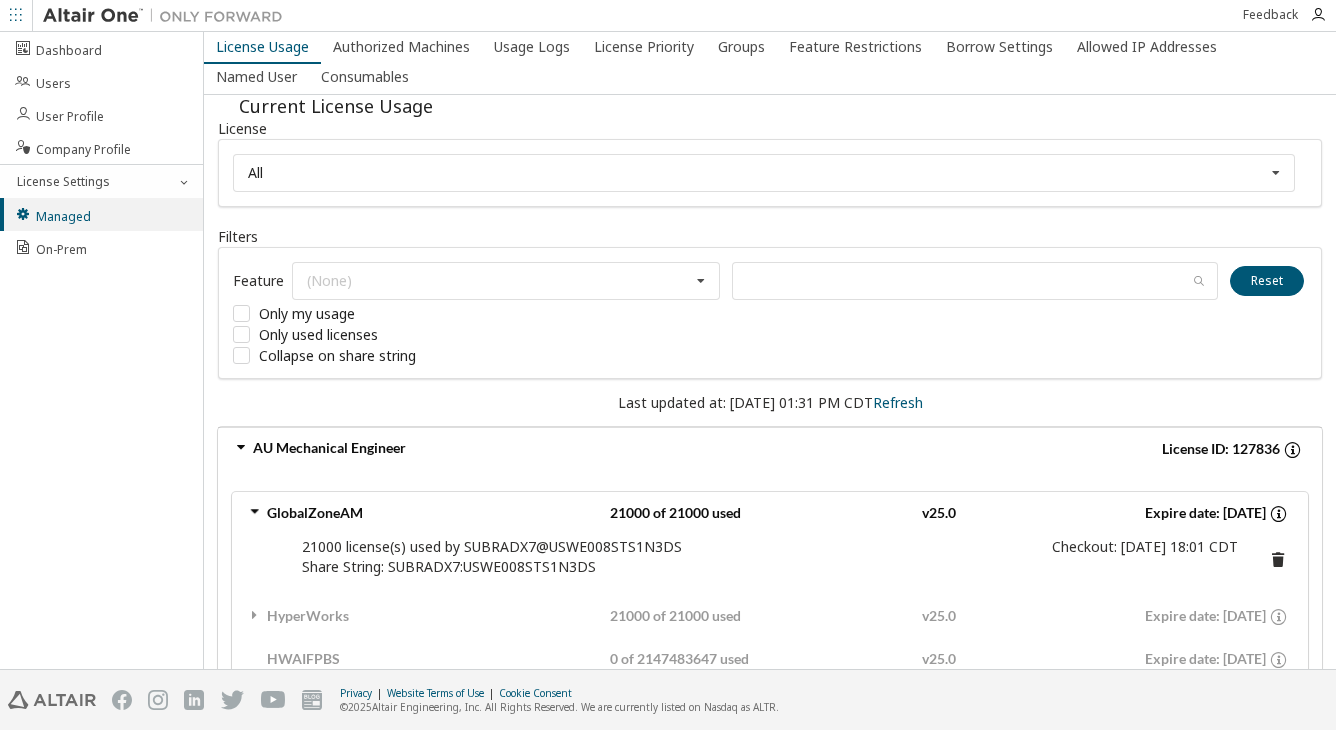 click at bounding box center (1278, 557) 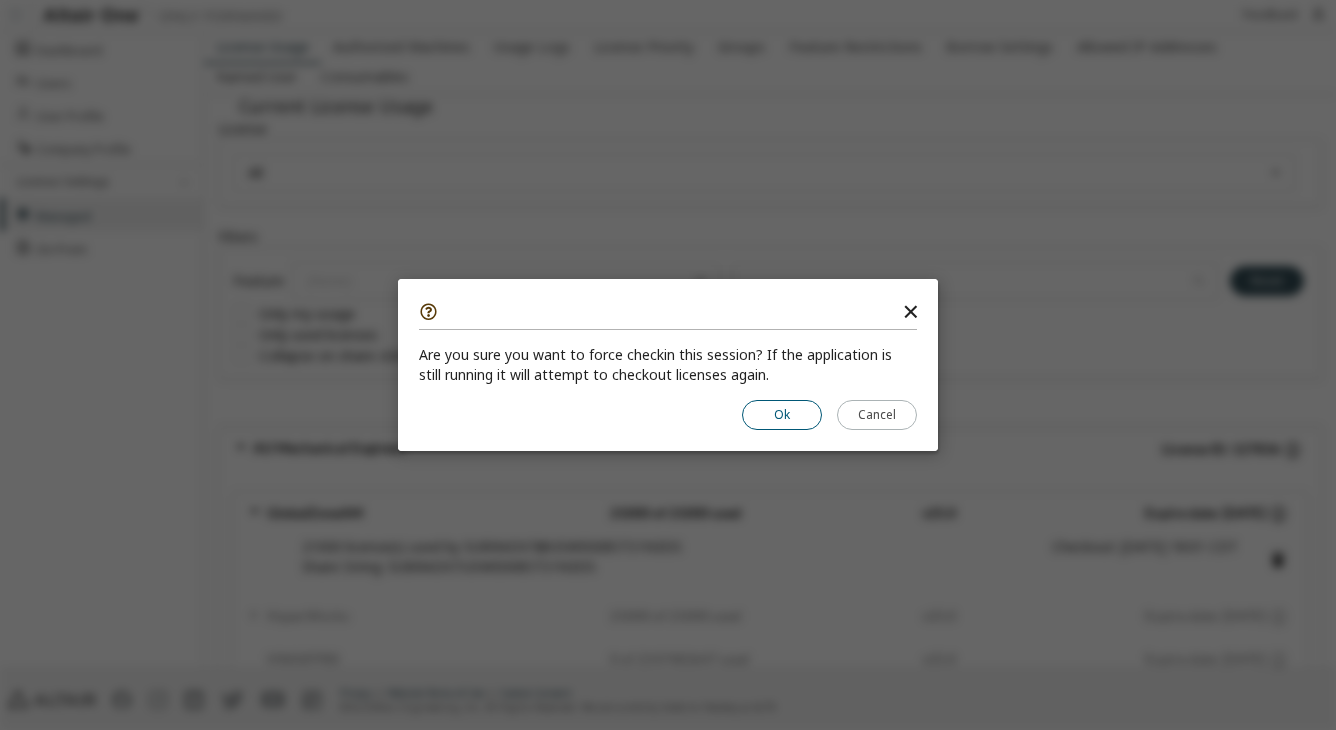 click on "Ok" at bounding box center (782, 415) 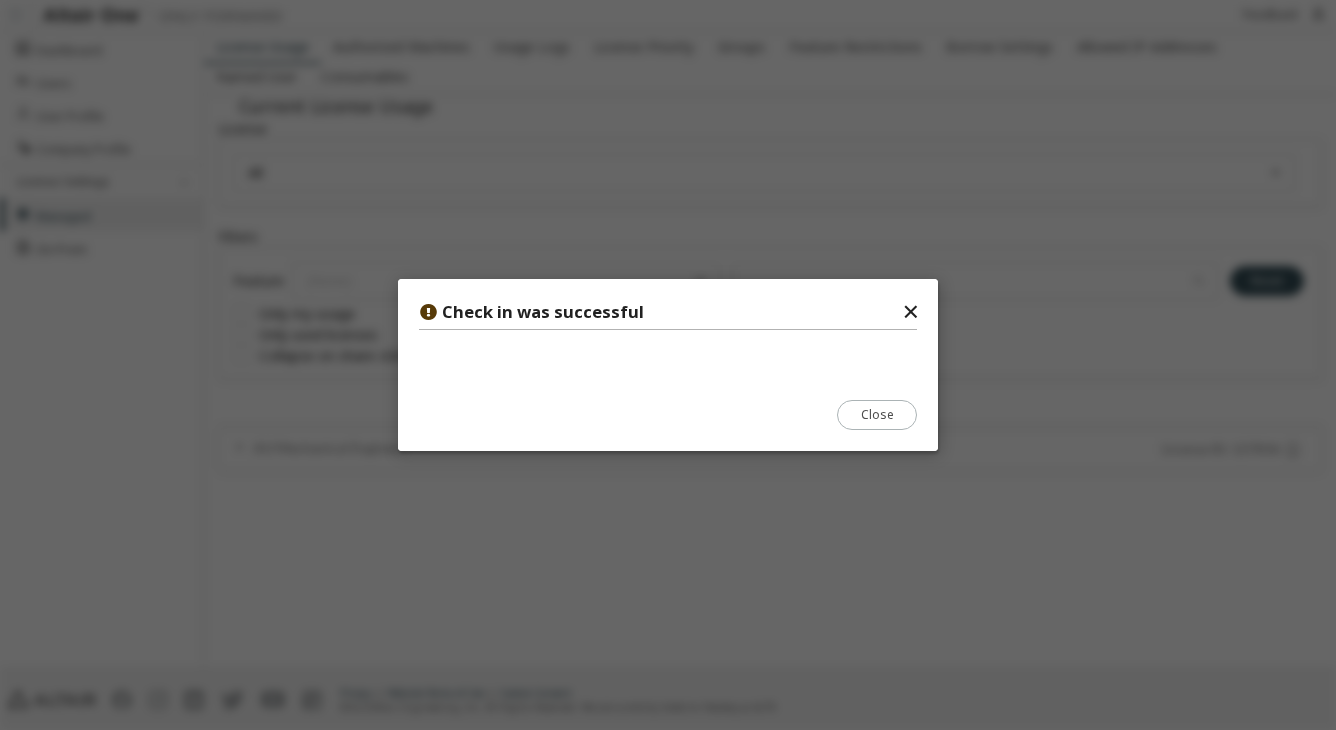 click on "✕" at bounding box center (910, 312) 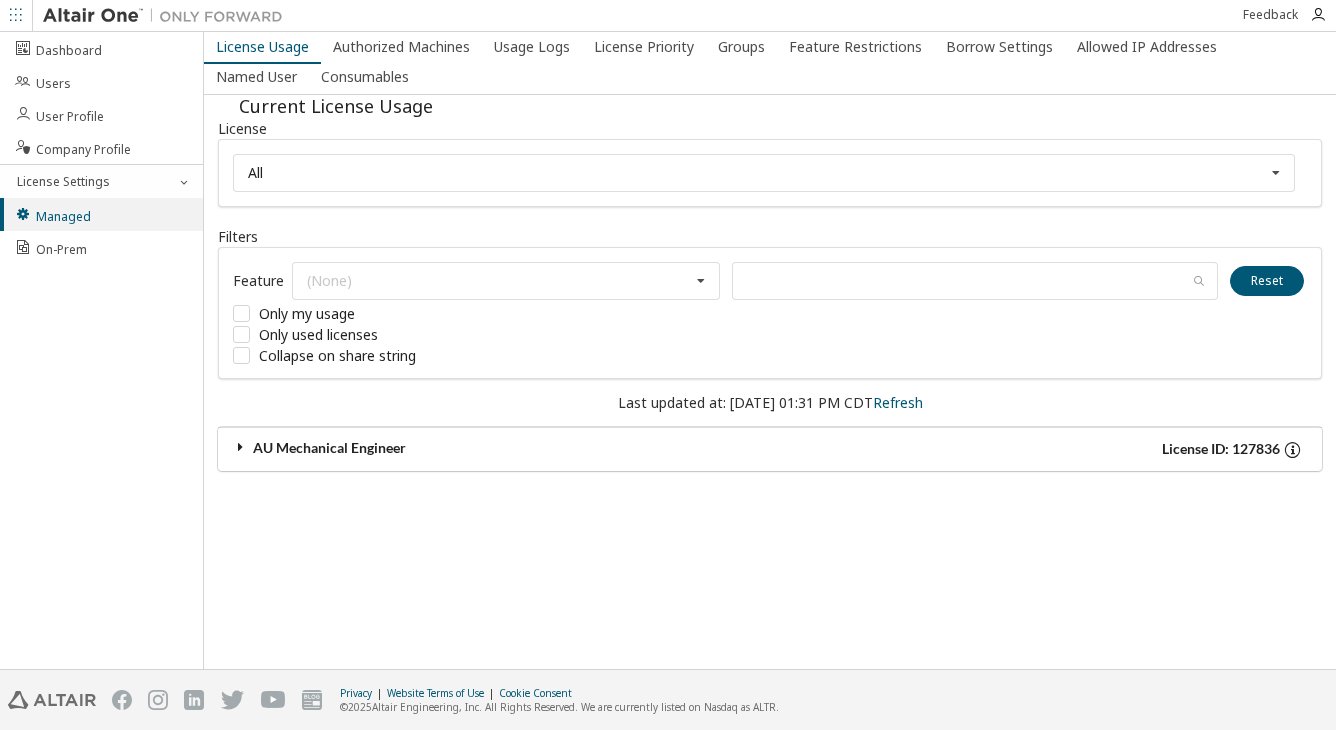 click at bounding box center (241, 447) 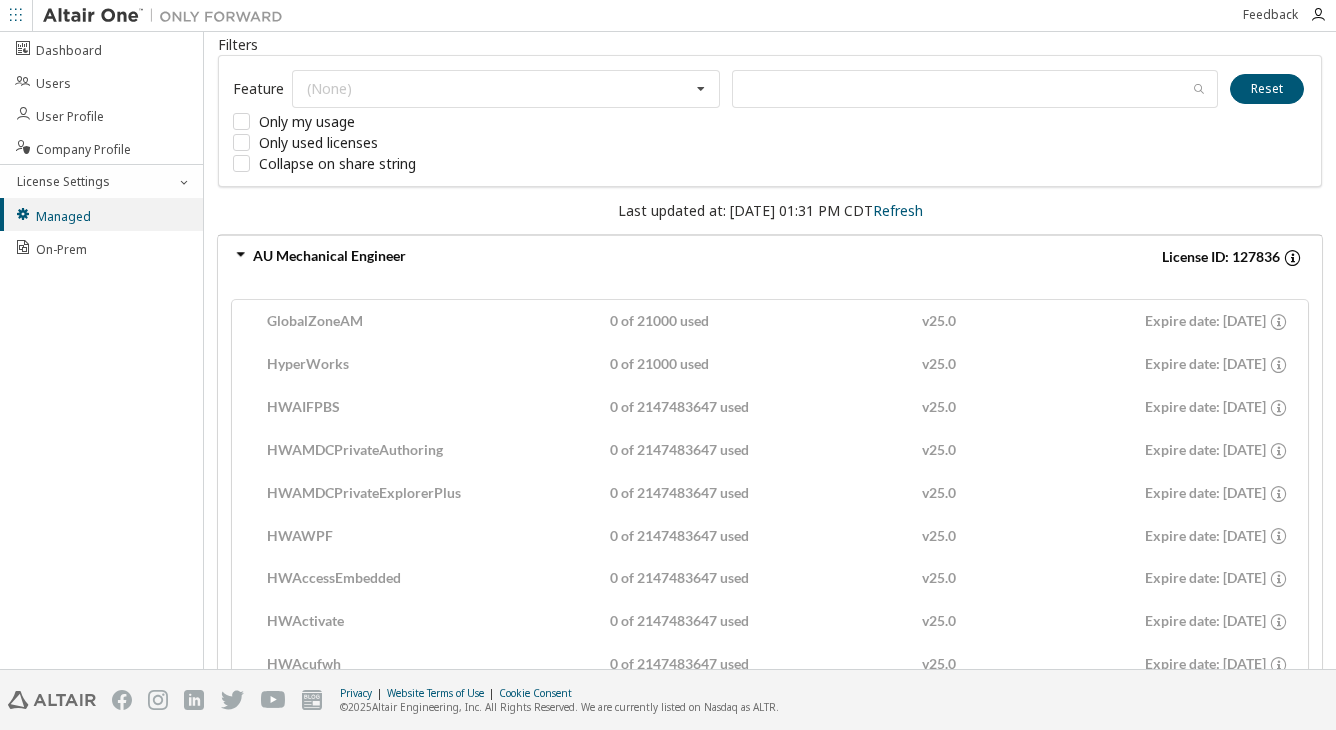scroll, scrollTop: 0, scrollLeft: 0, axis: both 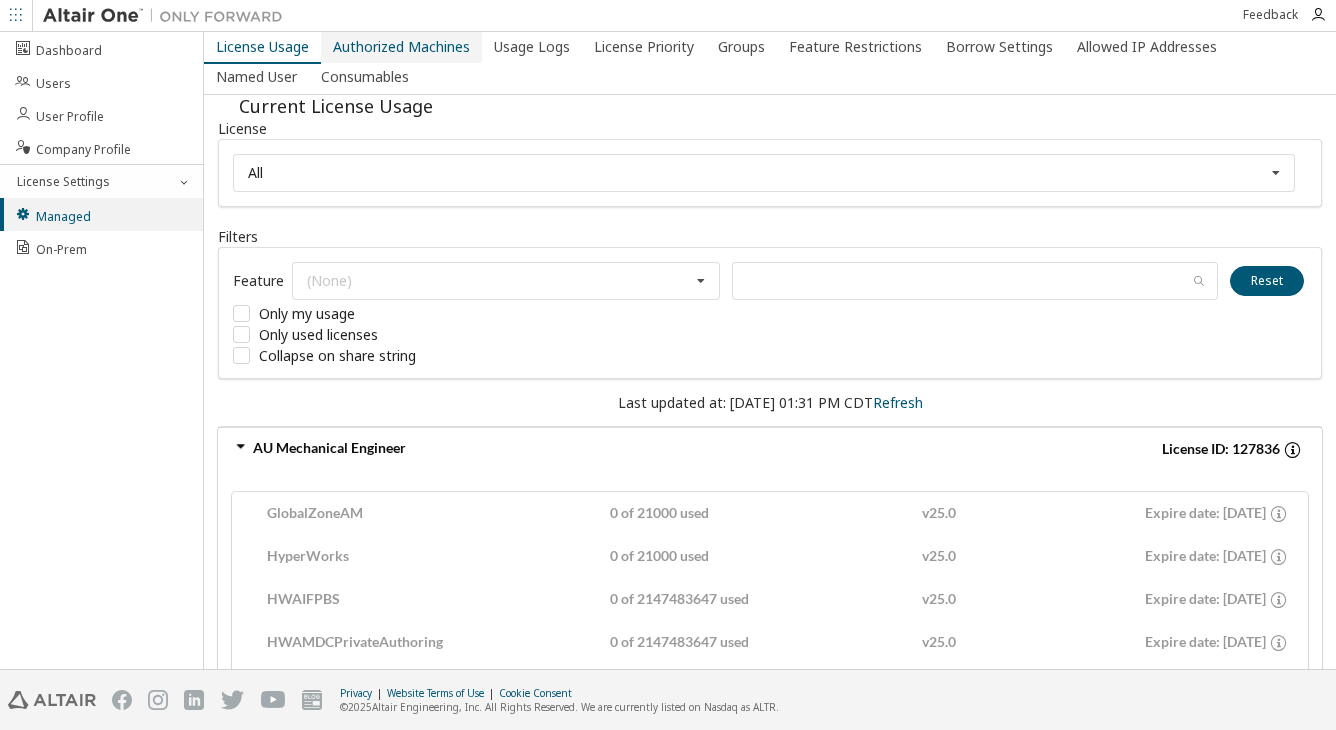 click on "Authorized Machines" at bounding box center (401, 47) 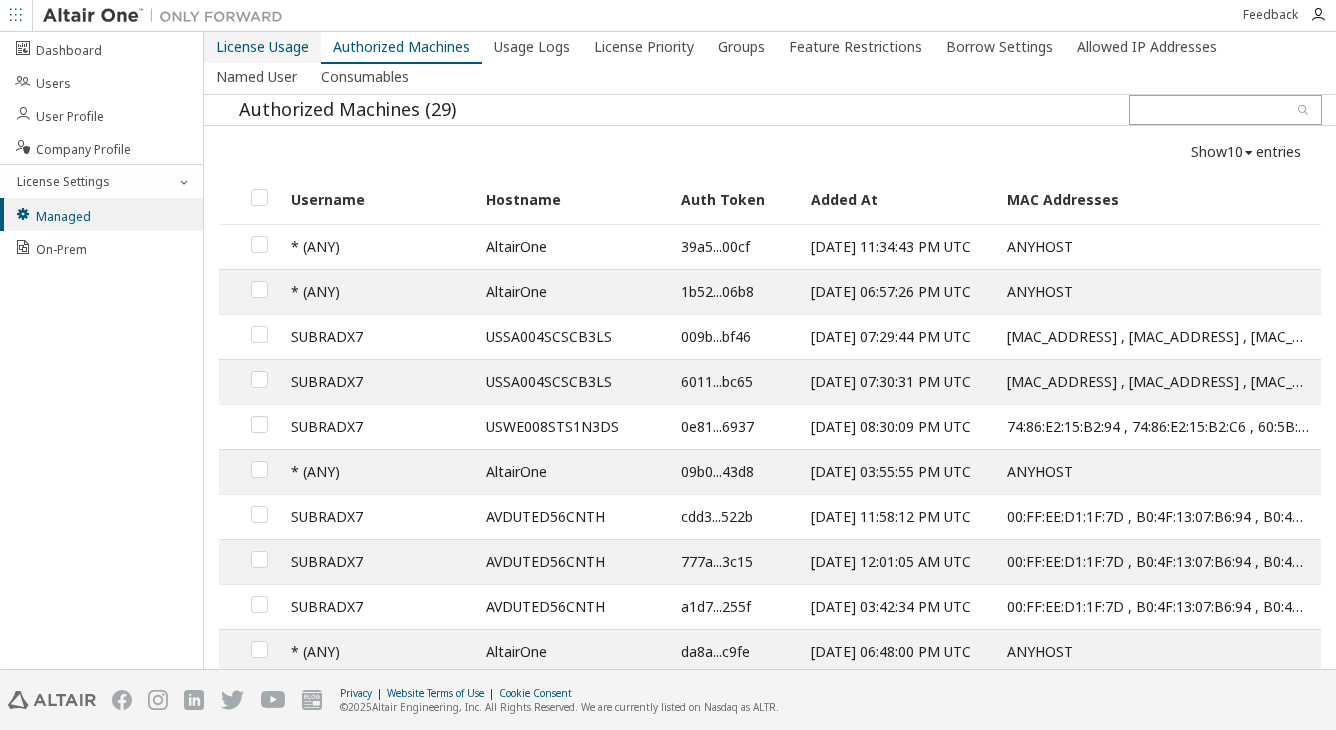 click on "License Usage" at bounding box center [262, 47] 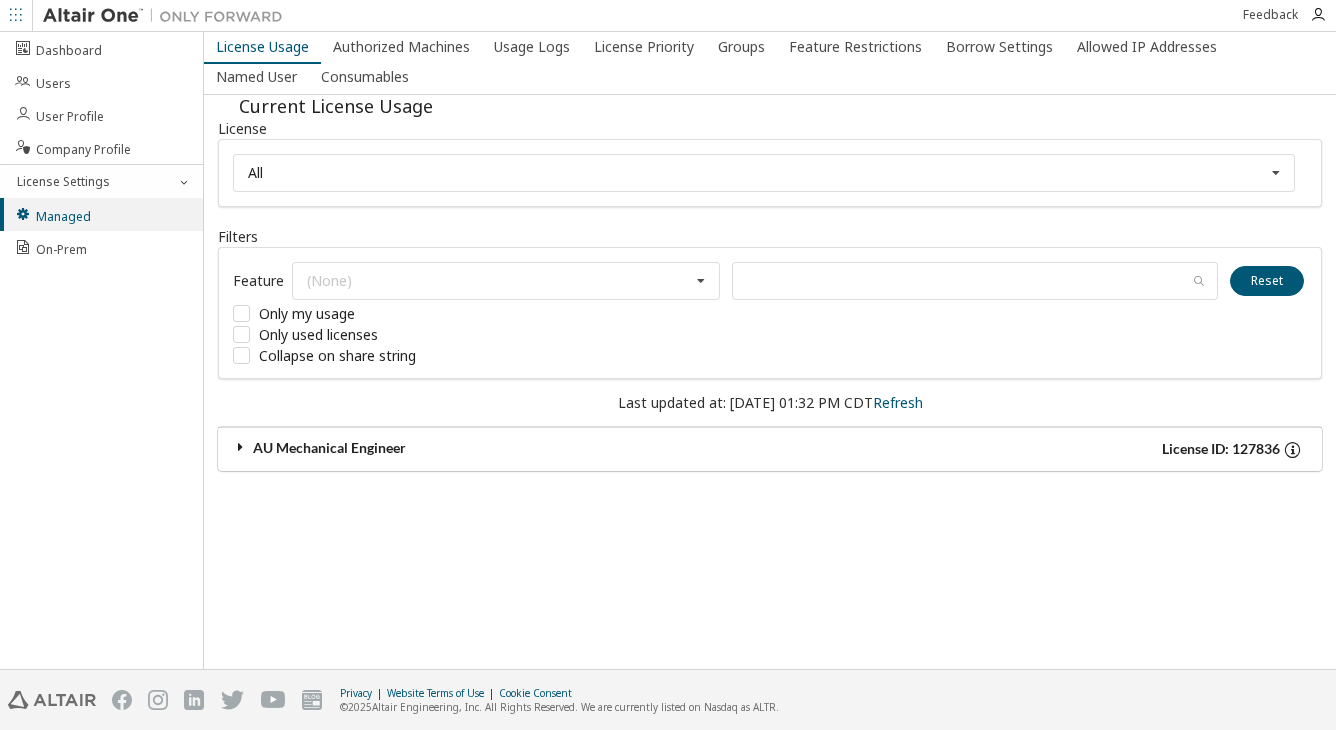 click at bounding box center [241, 447] 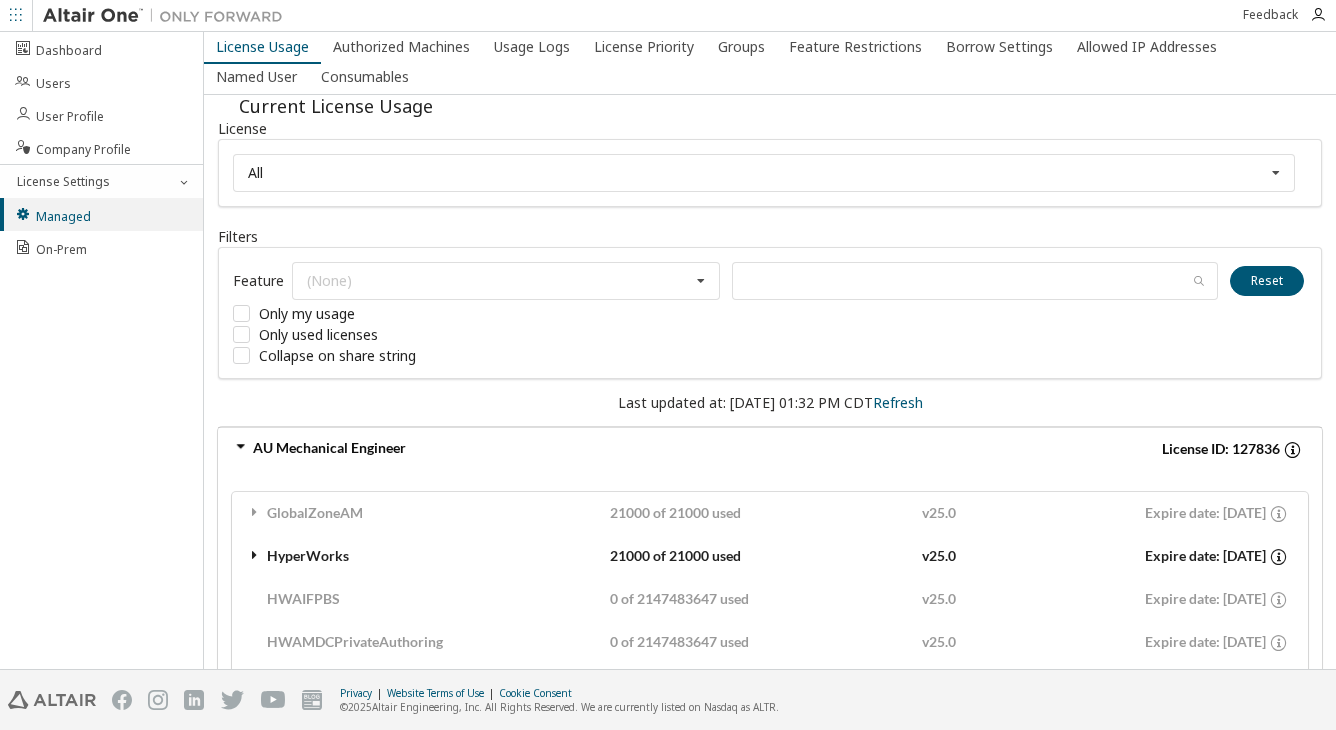 click at bounding box center [255, 555] 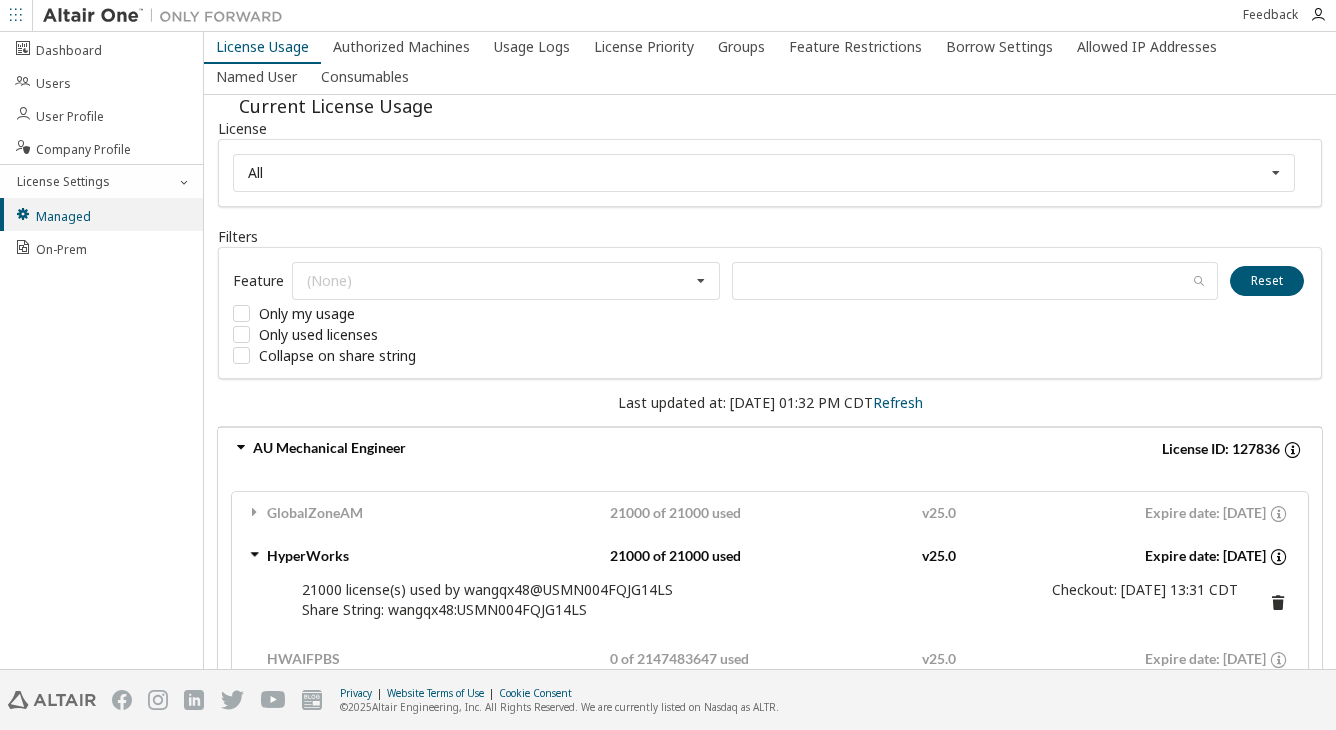 click at bounding box center [241, 447] 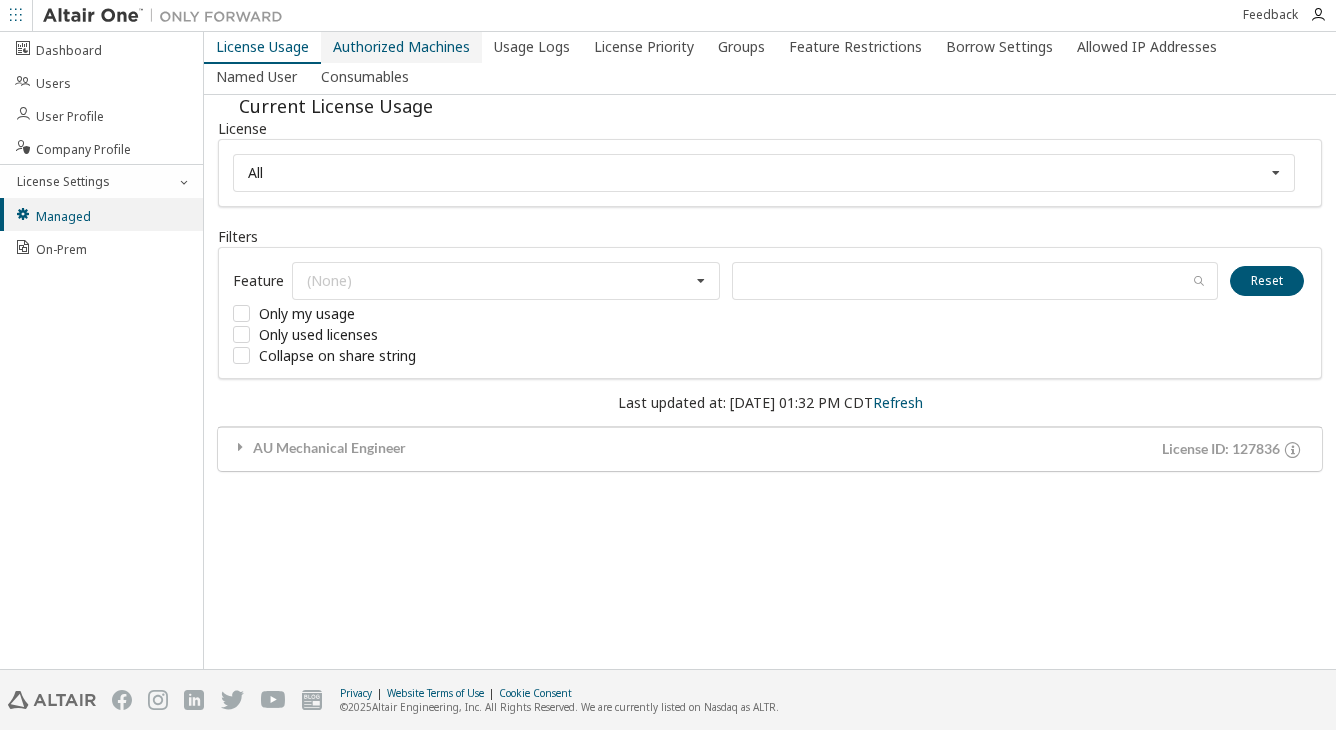 click on "Authorized Machines" at bounding box center [401, 47] 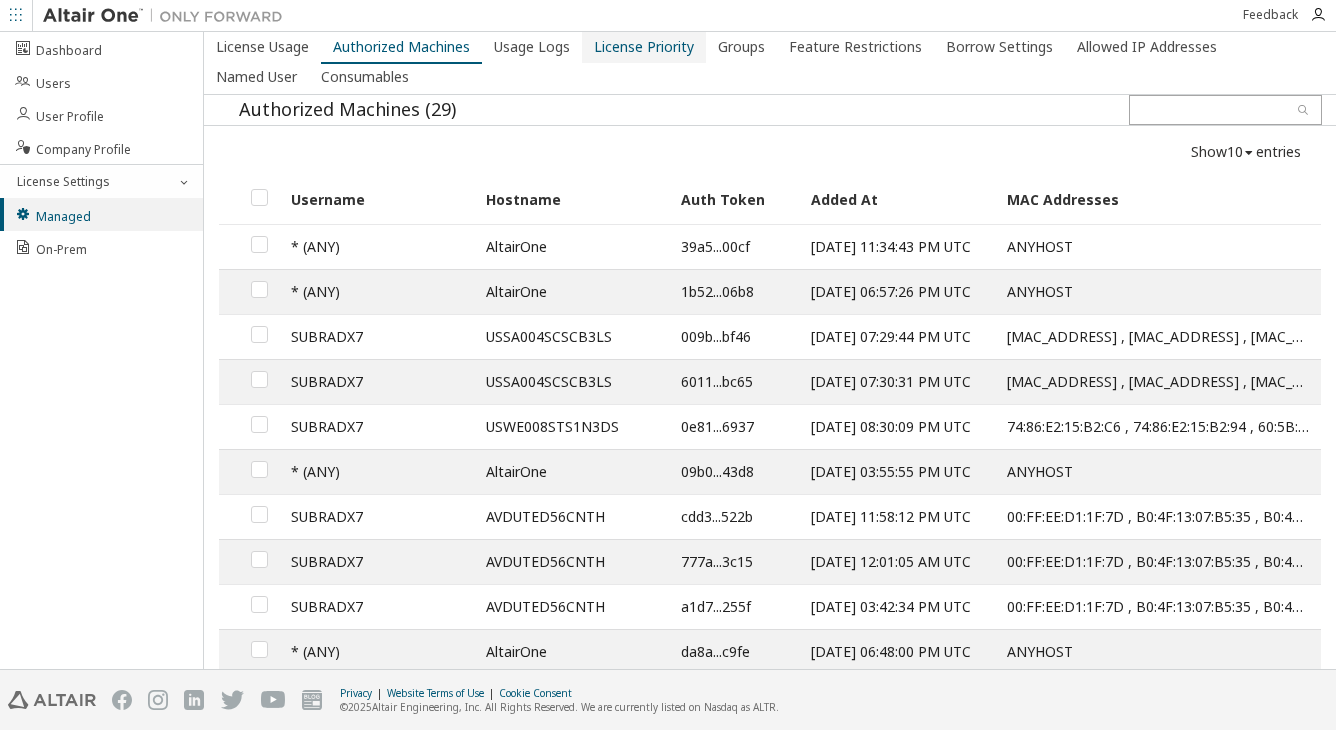 click on "License Priority" at bounding box center (644, 47) 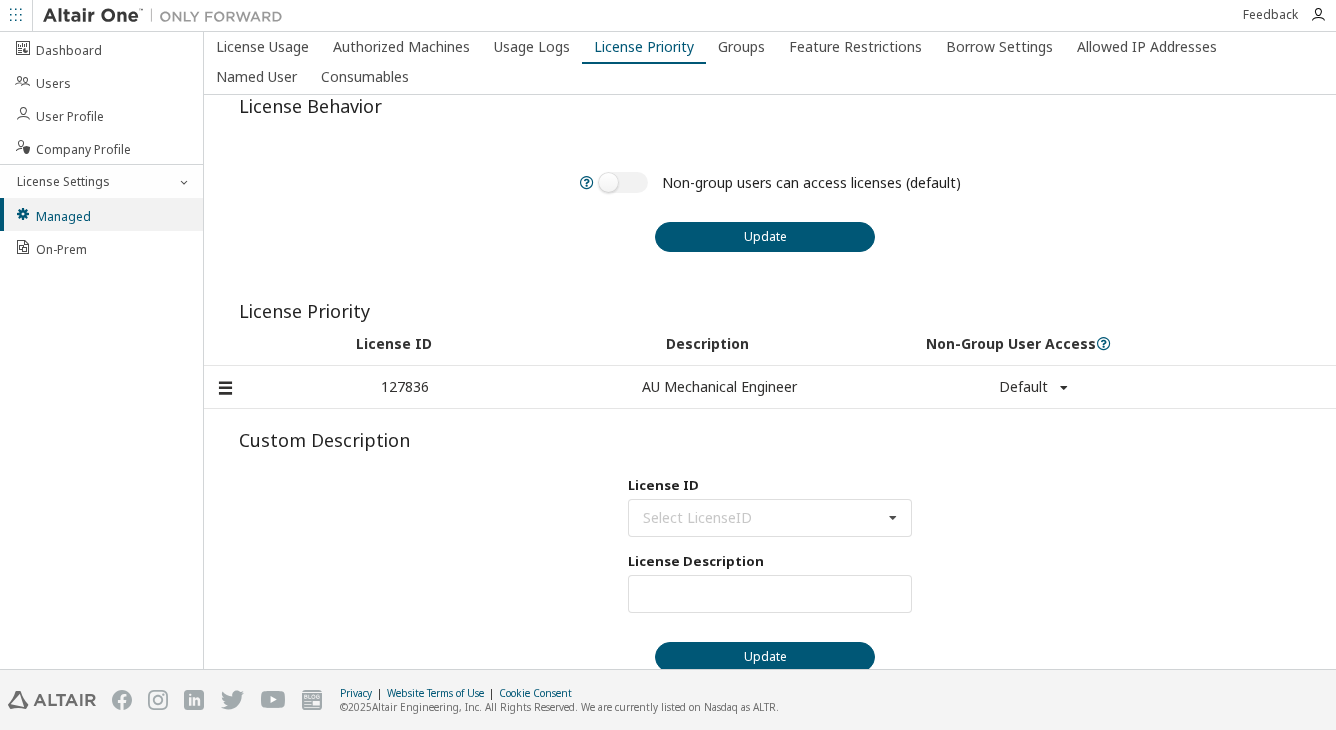 scroll, scrollTop: 100, scrollLeft: 0, axis: vertical 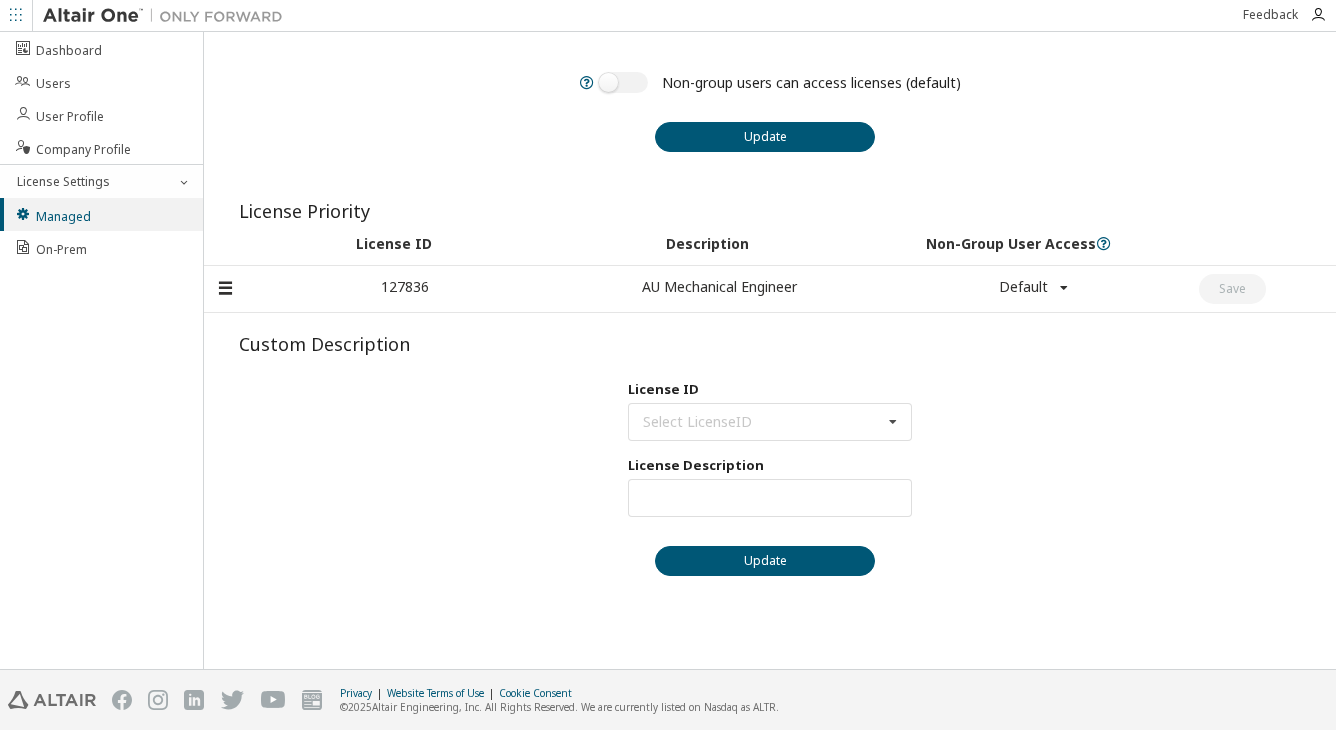 click at bounding box center [1064, 288] 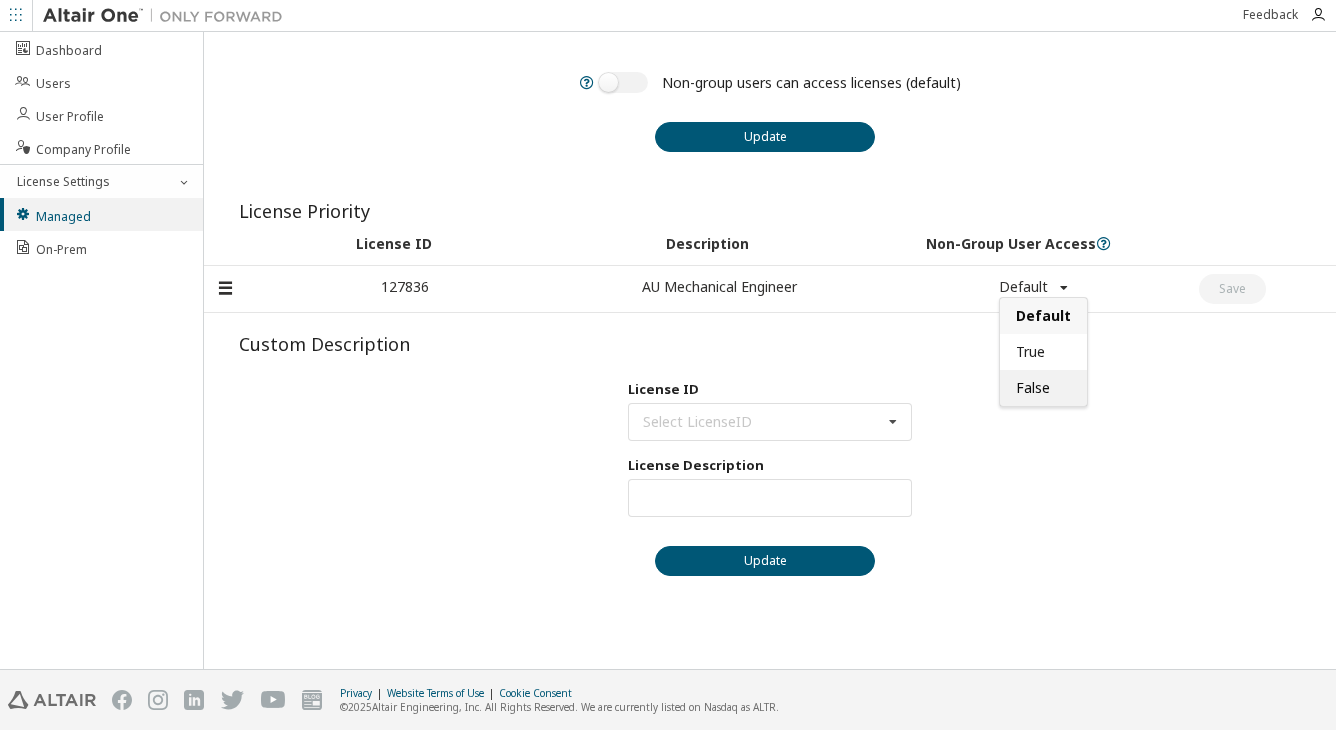 click on "False" at bounding box center (1033, 387) 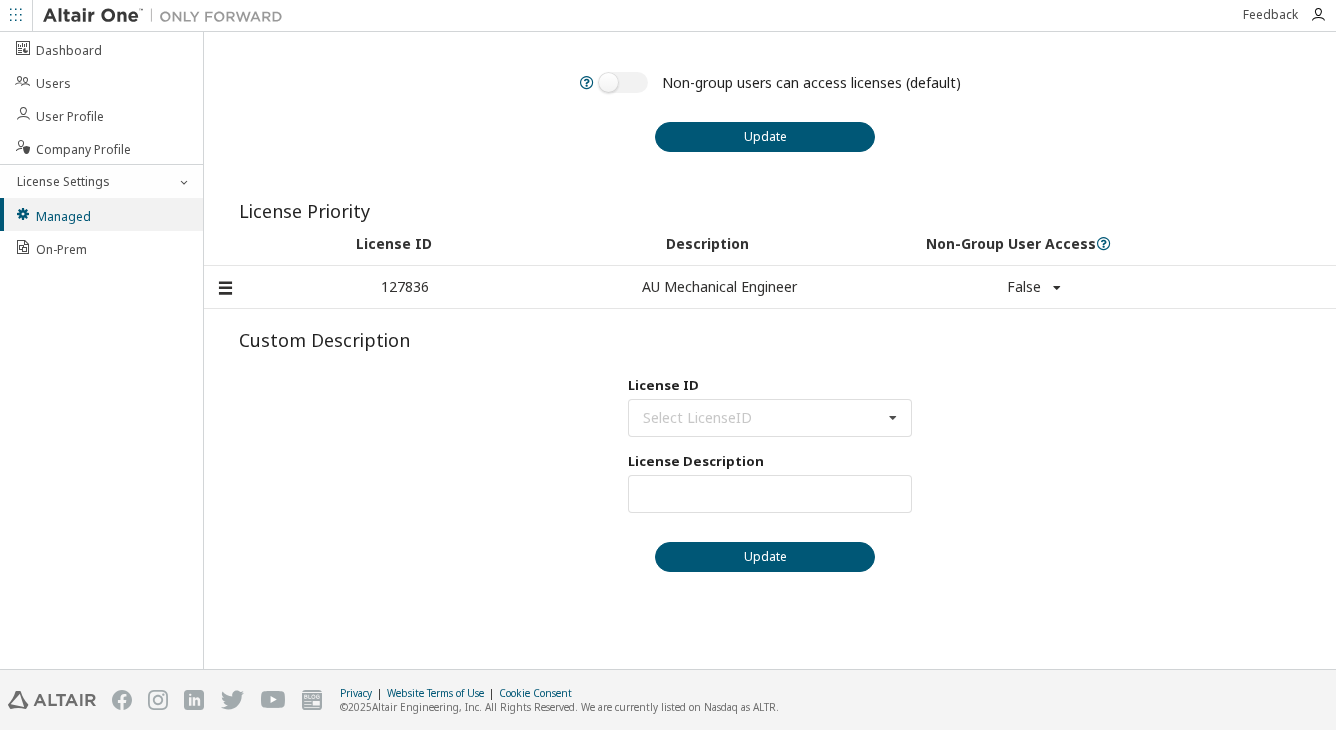click on "License ID Select LicenseID 127836 - AU Mechanical Engineer  License Description Max Units:  Update" at bounding box center (770, 575) 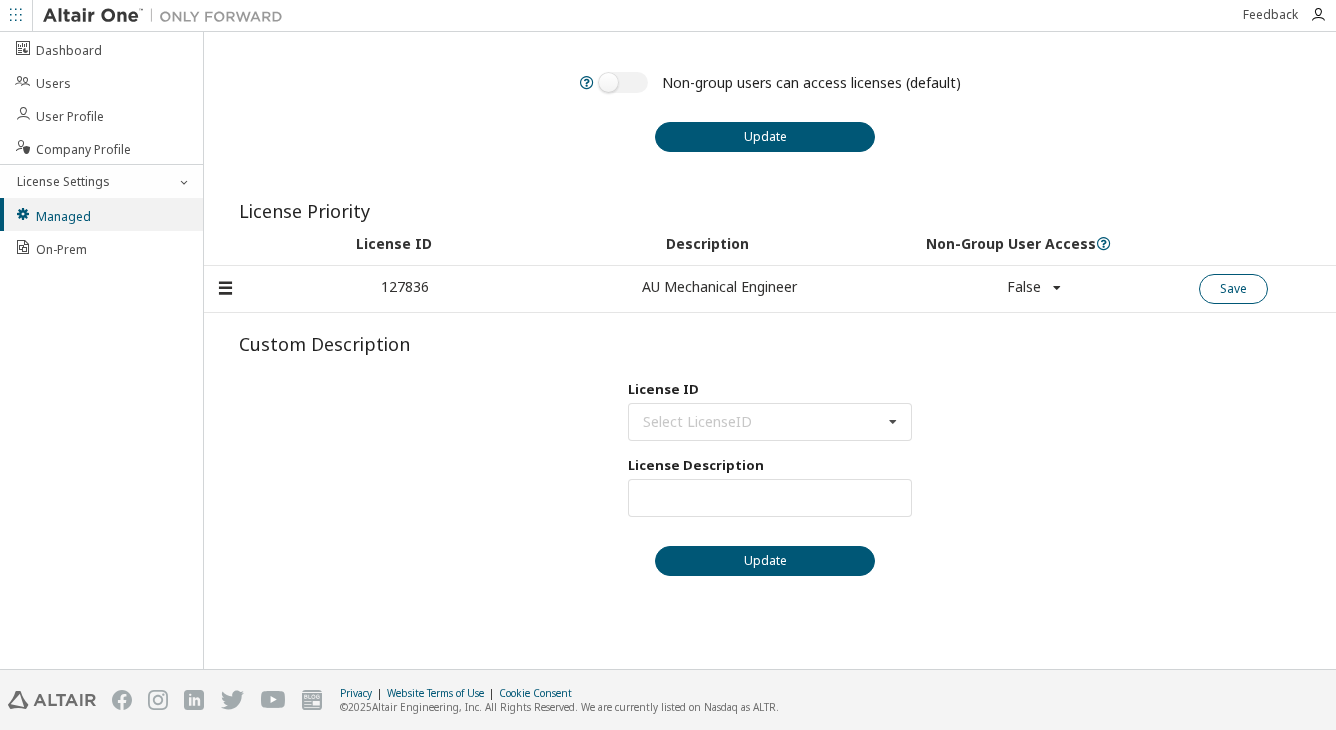click on "Save" at bounding box center (1233, 289) 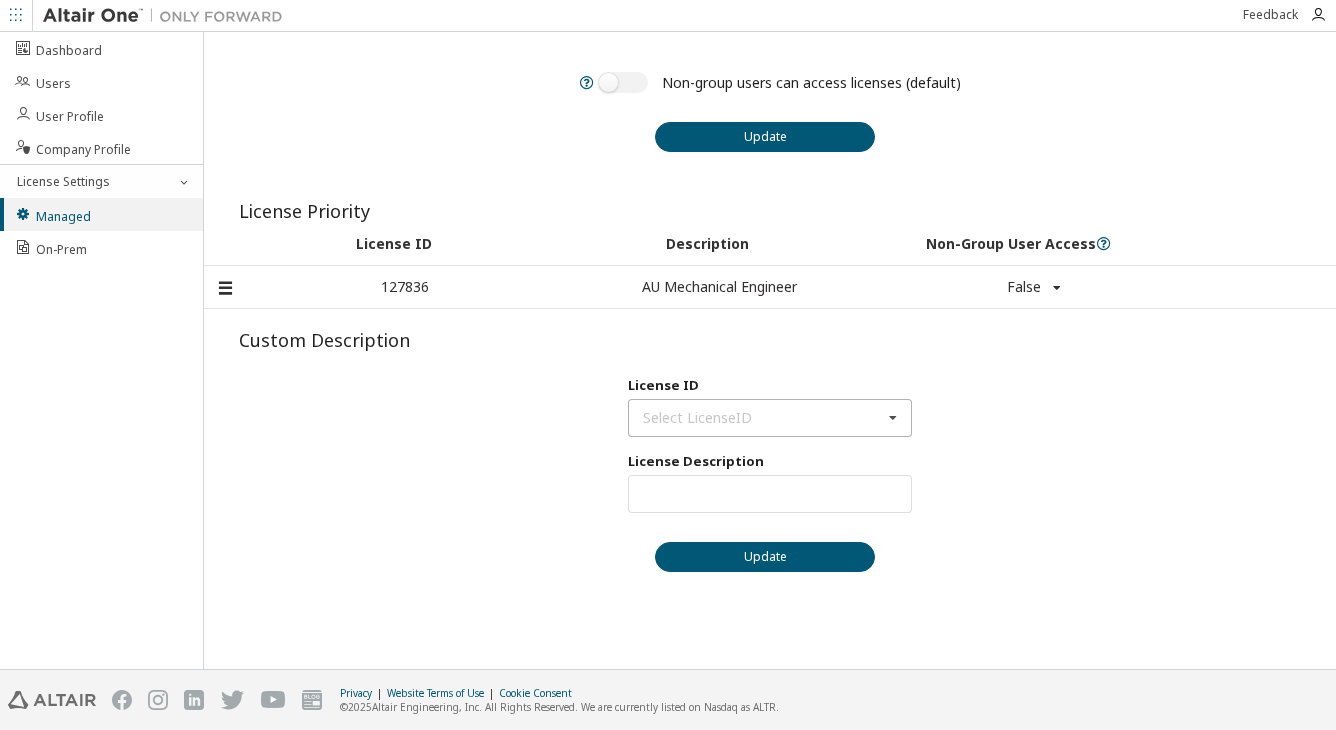 click on "License ID Select LicenseID 127836 - AU Mechanical Engineer  License Description Max Units:  Update" at bounding box center [770, 474] 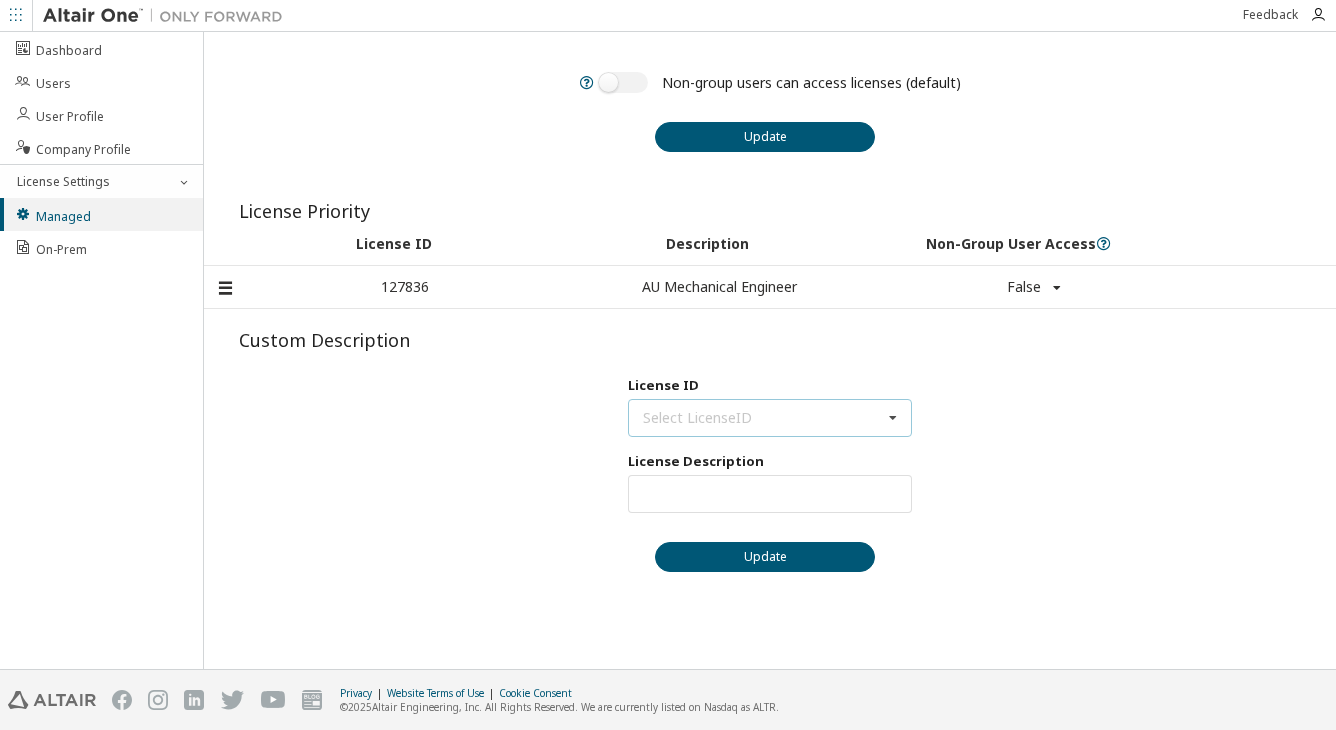click on "Select LicenseID 127836 - AU Mechanical Engineer" at bounding box center (770, 418) 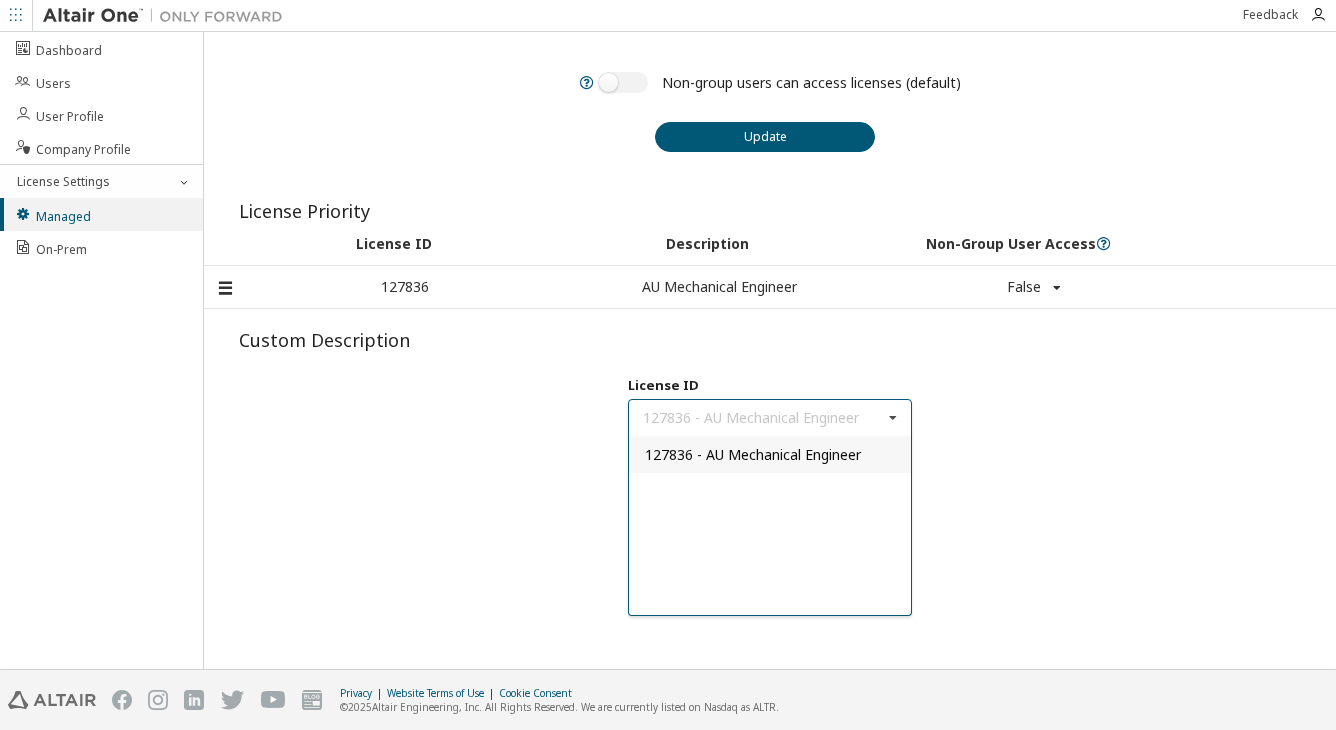click on "127836 - AU Mechanical Engineer" at bounding box center [753, 454] 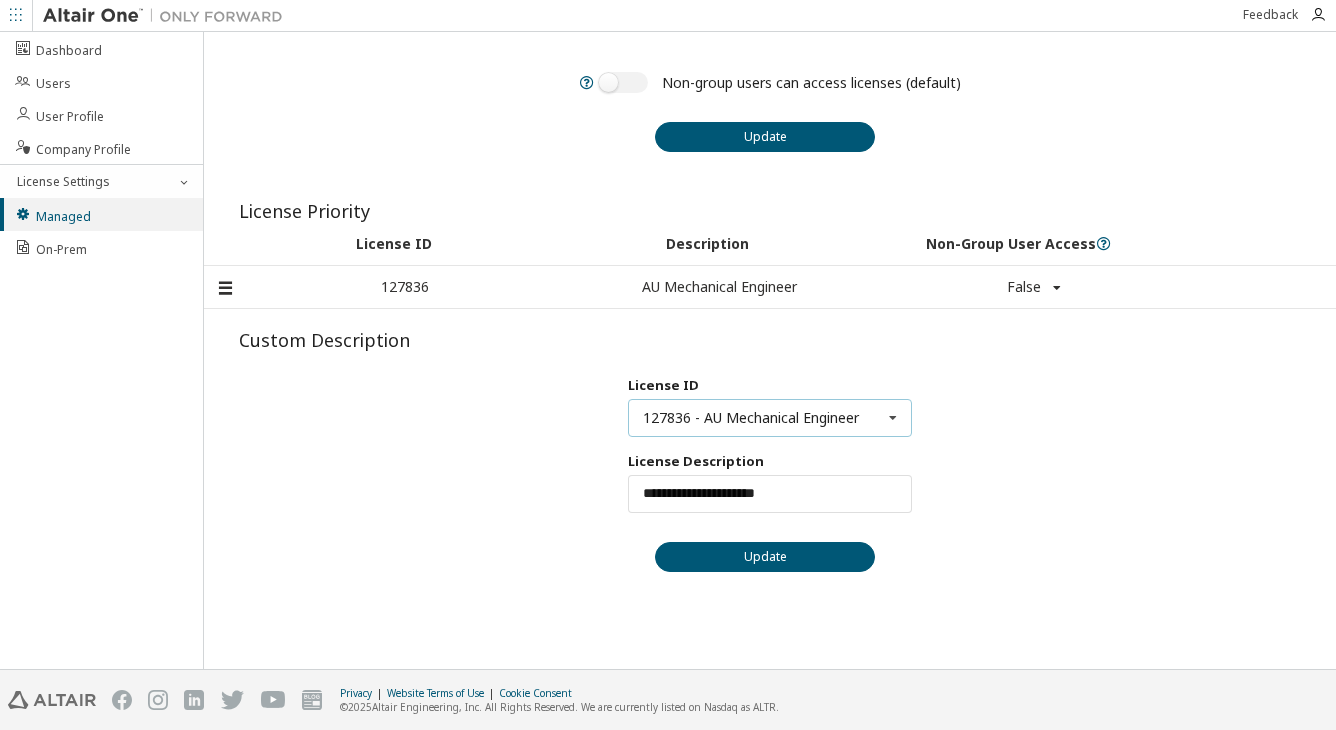 scroll, scrollTop: 0, scrollLeft: 0, axis: both 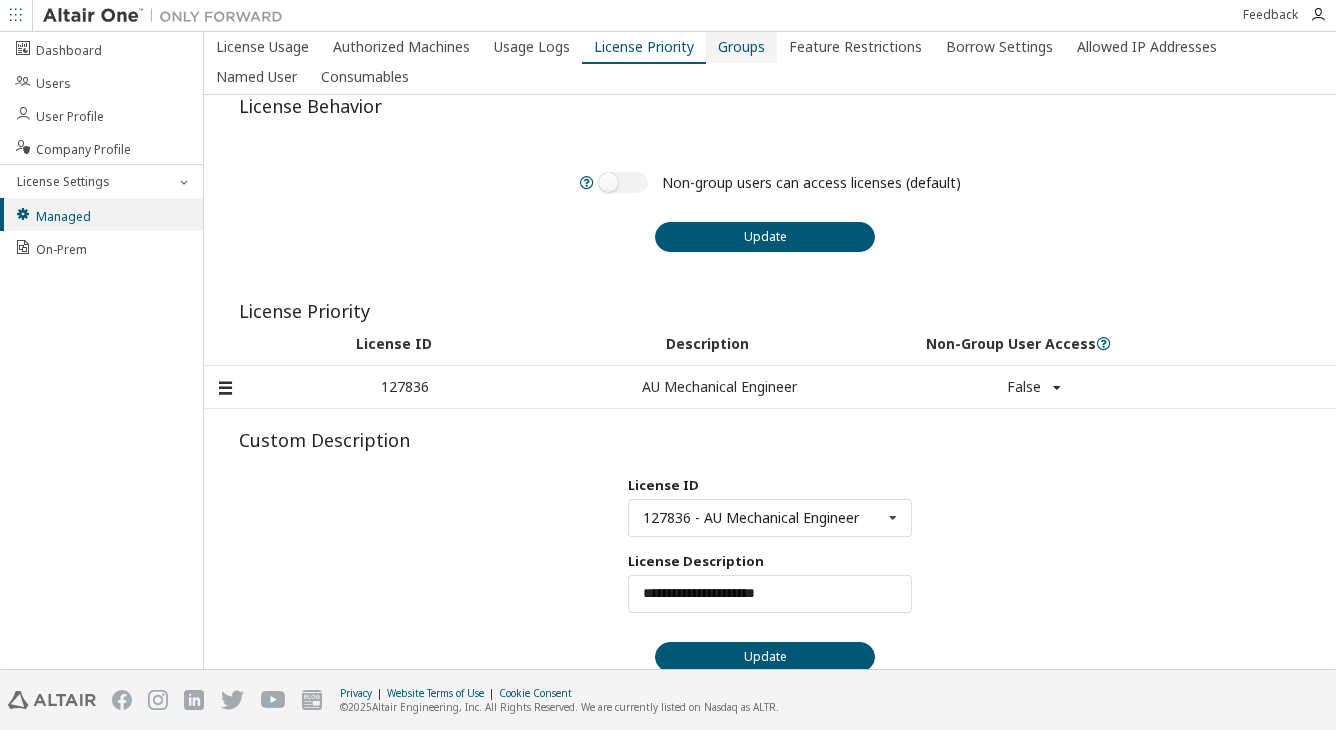 click on "Groups" at bounding box center (741, 47) 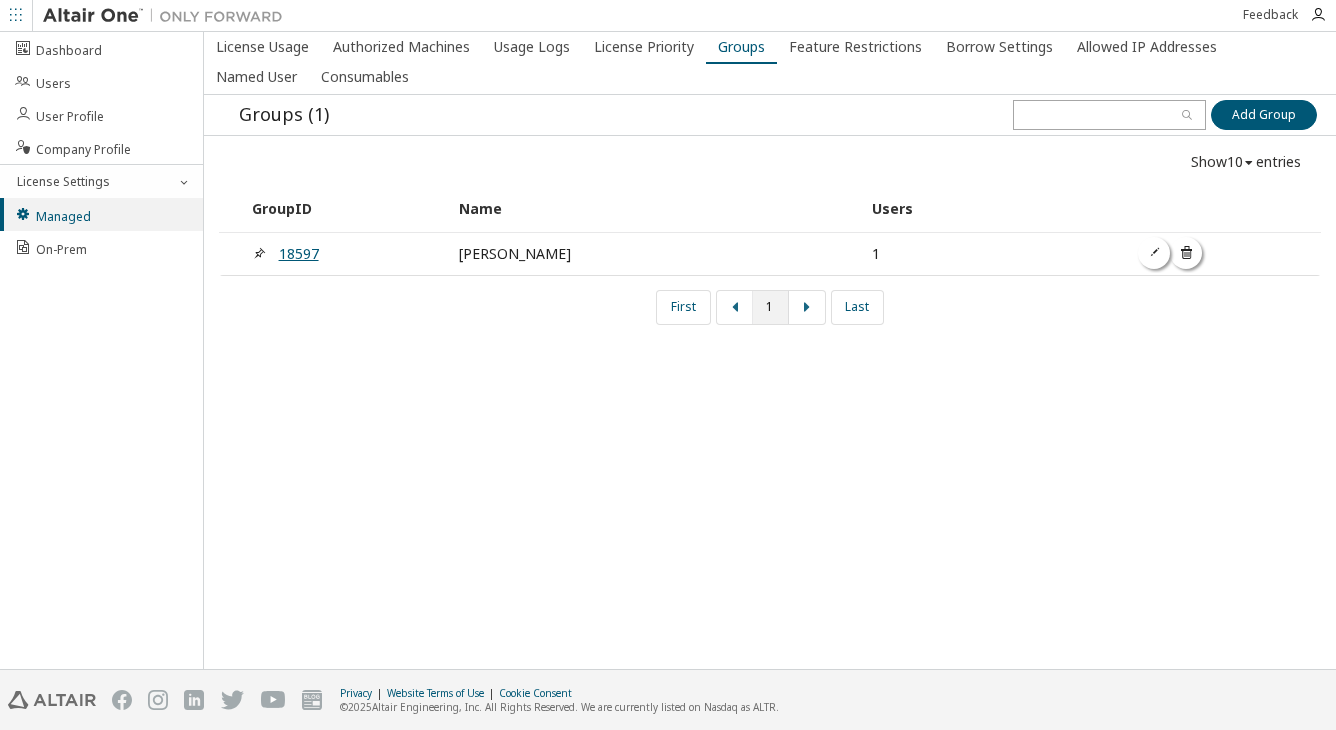 click on "18597" at bounding box center (299, 253) 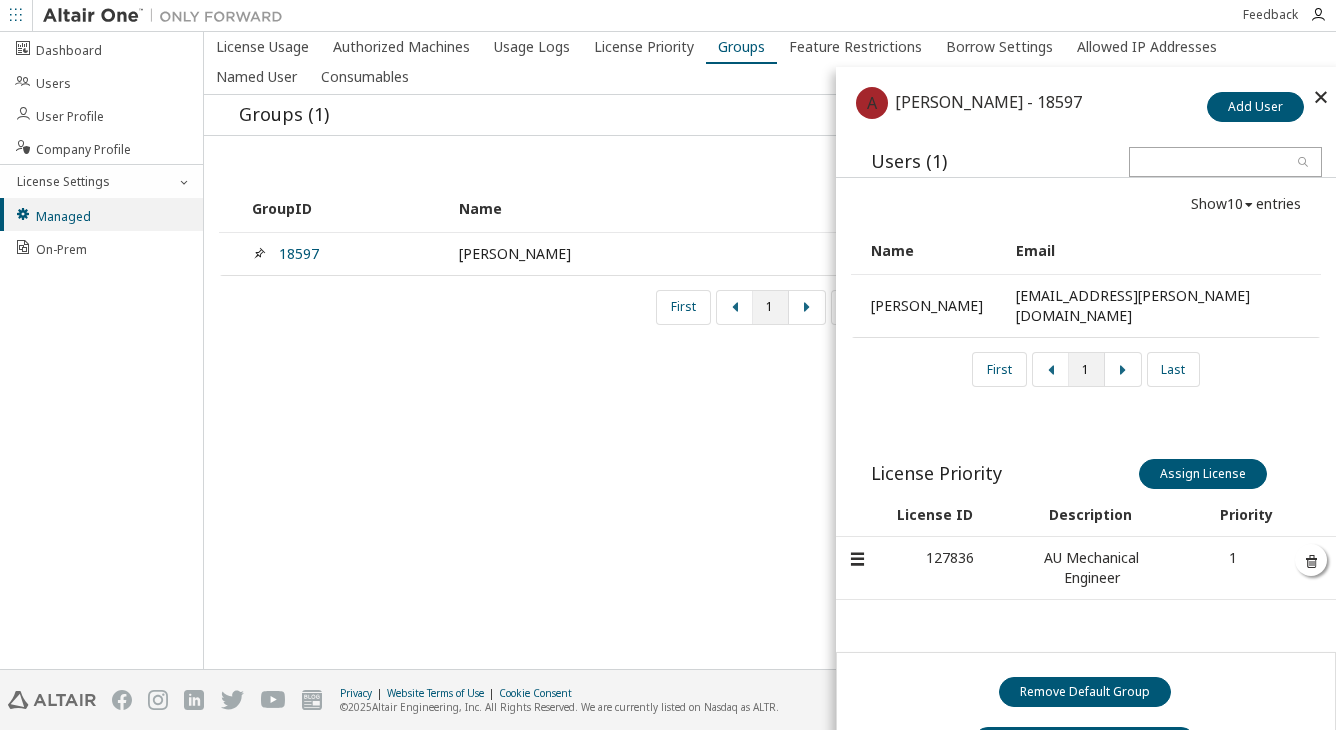 scroll, scrollTop: 48, scrollLeft: 0, axis: vertical 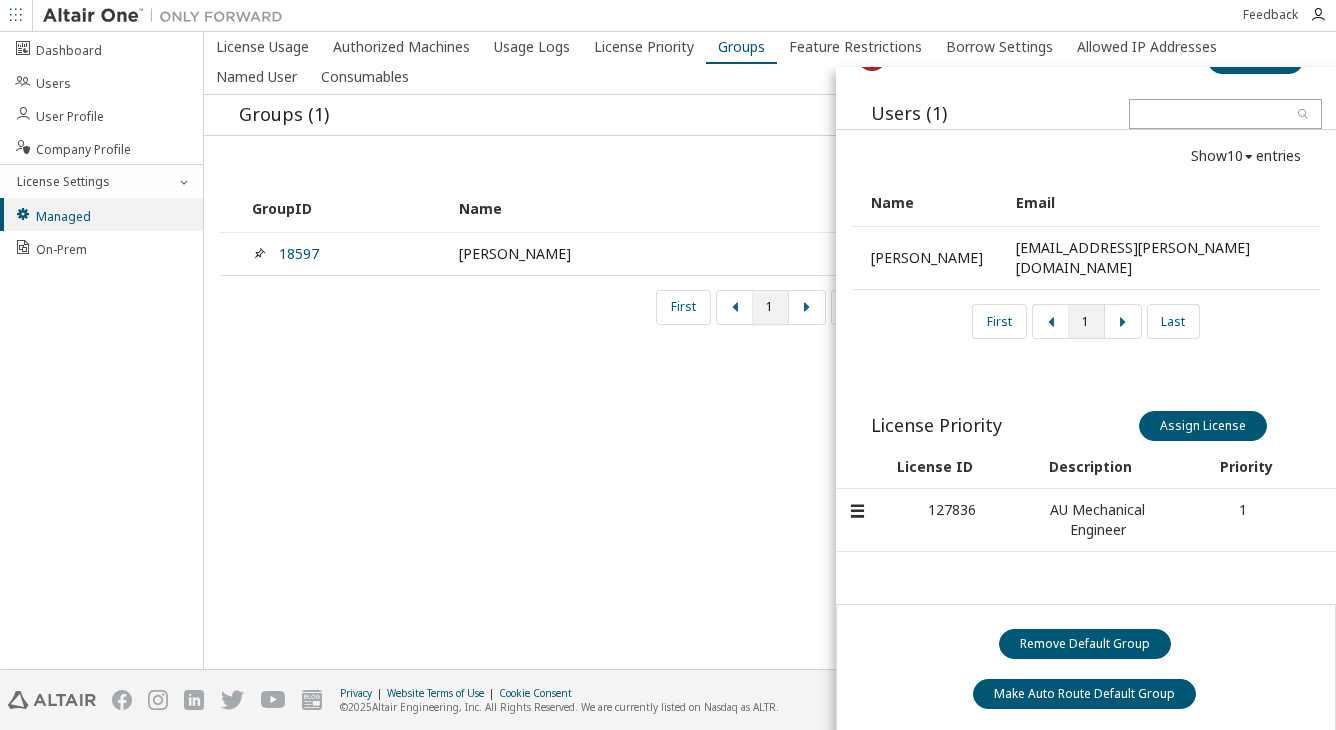 click on "License Usage Authorized Machines Usage Logs License Priority Groups Feature Restrictions Borrow Settings Allowed IP Addresses Named User Consumables Groups (1) Add Group Add Group Show  10 10 30 50 100 entries GroupID Name Users 18597 [PERSON_NAME] 1 First 1 Last A [PERSON_NAME] Woodridge - 18597 Add User Users (1) Show  10 10 30 50 100 entries Name Email [PERSON_NAME] [EMAIL_ADDRESS][PERSON_NAME][DOMAIN_NAME] First 1 Last License Priority Assign License Assign License License ID Description Priority 127836 AU Mechanical Engineer 1 Remove Default Group Make Auto Route Default Group" at bounding box center (770, 350) 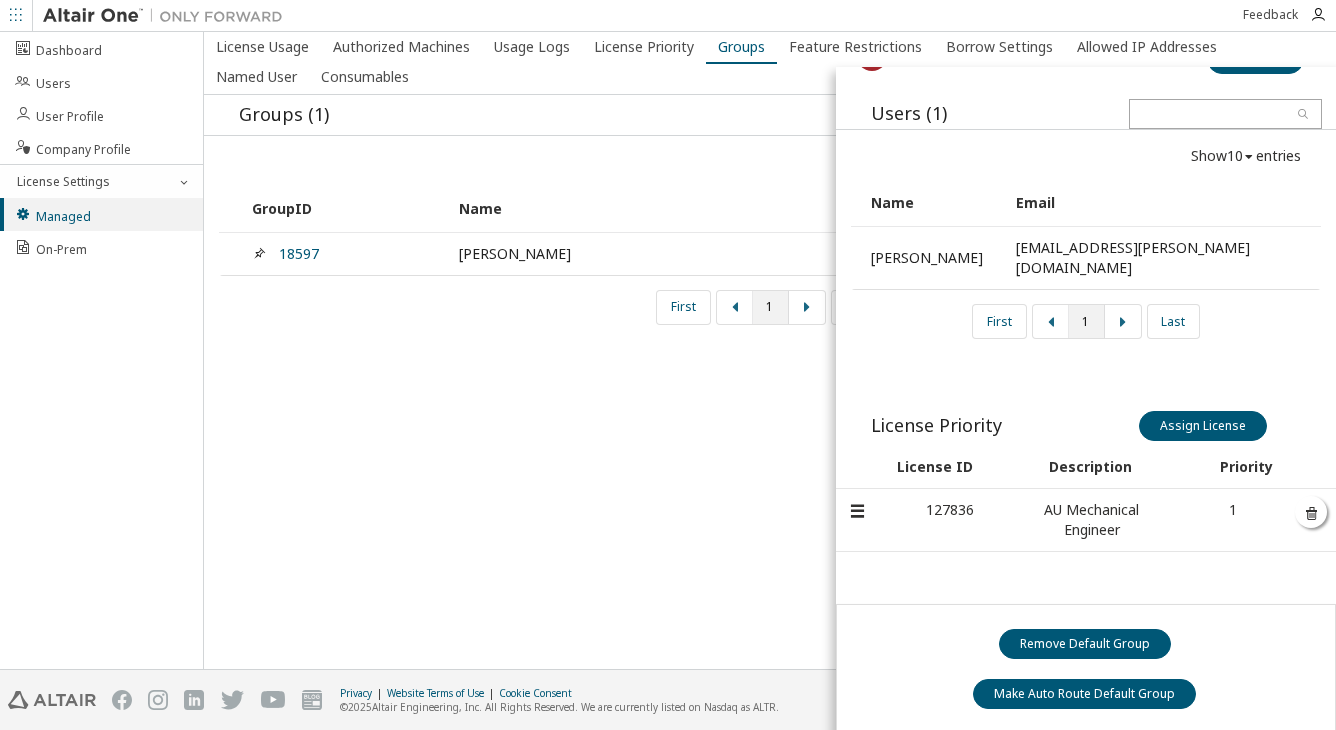click at bounding box center (856, 500) 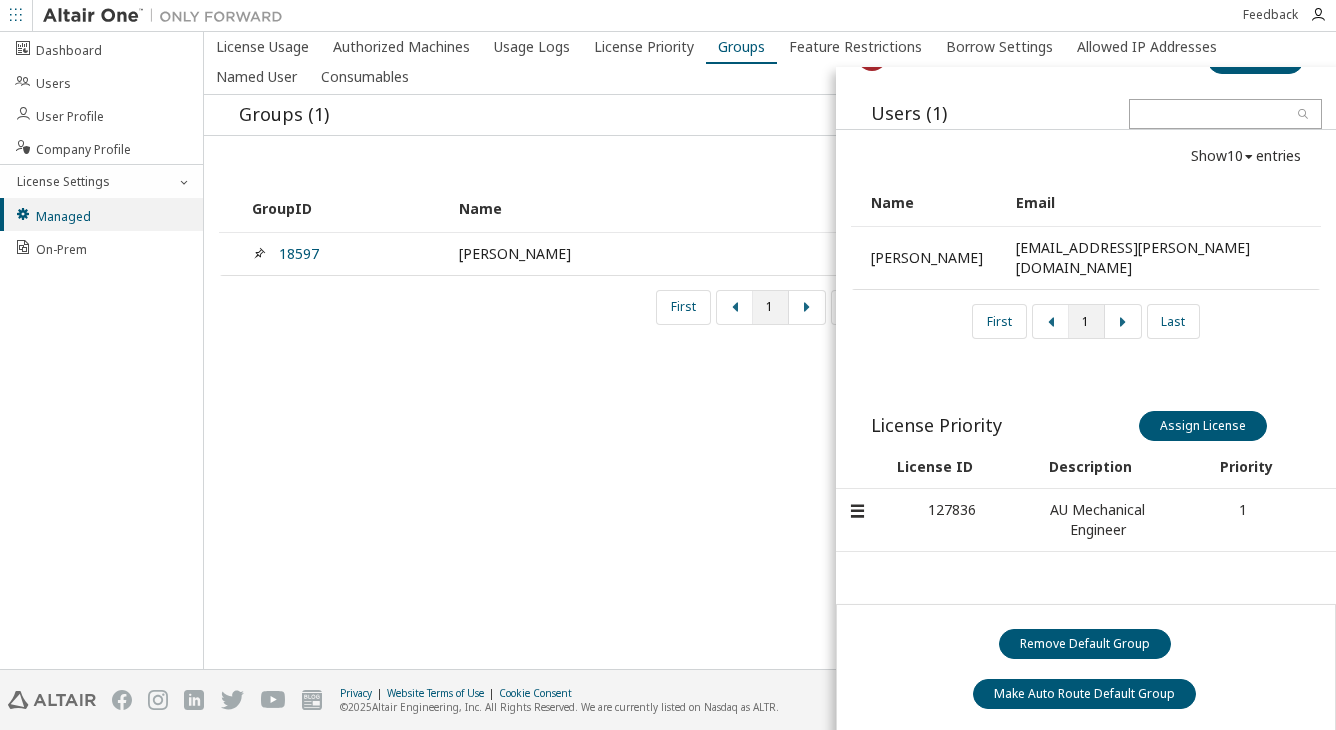 click on "License Usage Authorized Machines Usage Logs License Priority Groups Feature Restrictions Borrow Settings Allowed IP Addresses Named User Consumables Groups (1) Add Group Add Group Show  10 10 30 50 100 entries GroupID Name Users 18597 [PERSON_NAME] 1 First 1 Last A [PERSON_NAME] Woodridge - 18597 Add User Users (1) Show  10 10 30 50 100 entries Name Email [PERSON_NAME] [EMAIL_ADDRESS][PERSON_NAME][DOMAIN_NAME] First 1 Last License Priority Assign License Assign License License ID Description Priority 127836 AU Mechanical Engineer 1 Remove Default Group Make Auto Route Default Group" at bounding box center (770, 350) 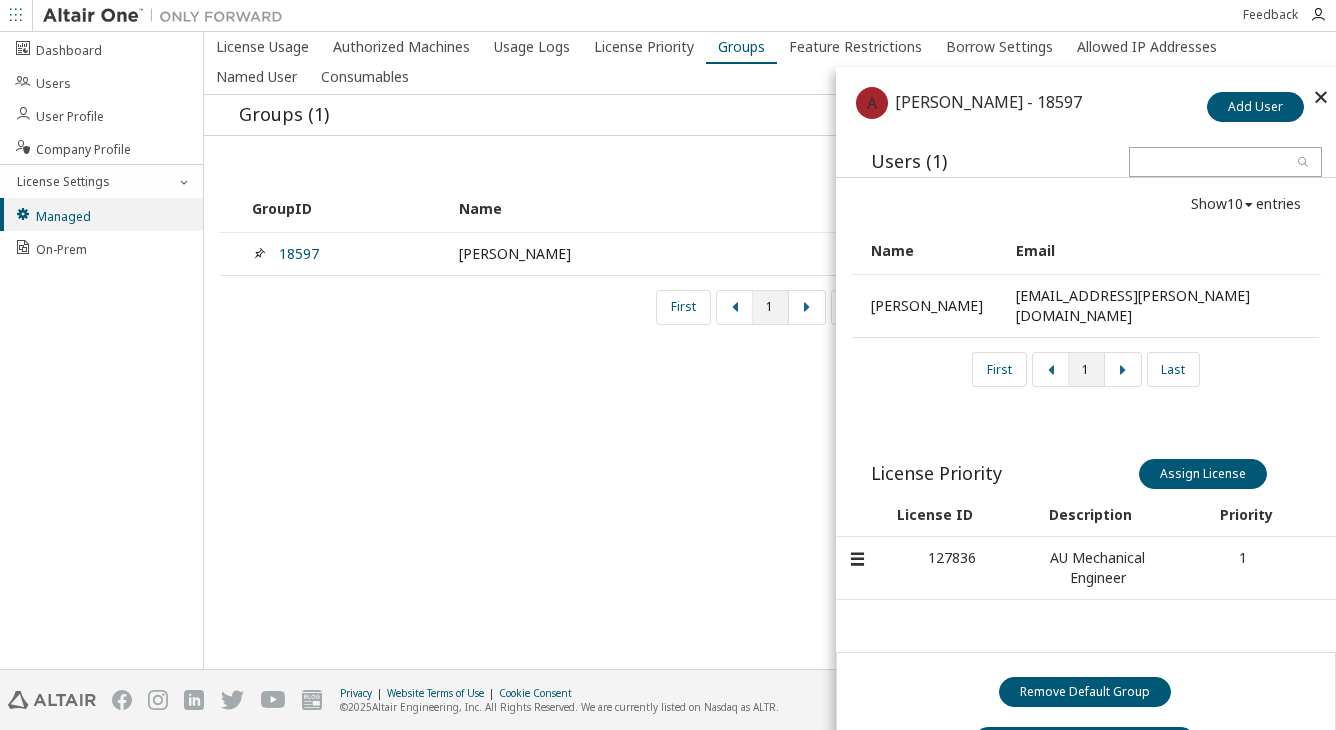scroll, scrollTop: 0, scrollLeft: 0, axis: both 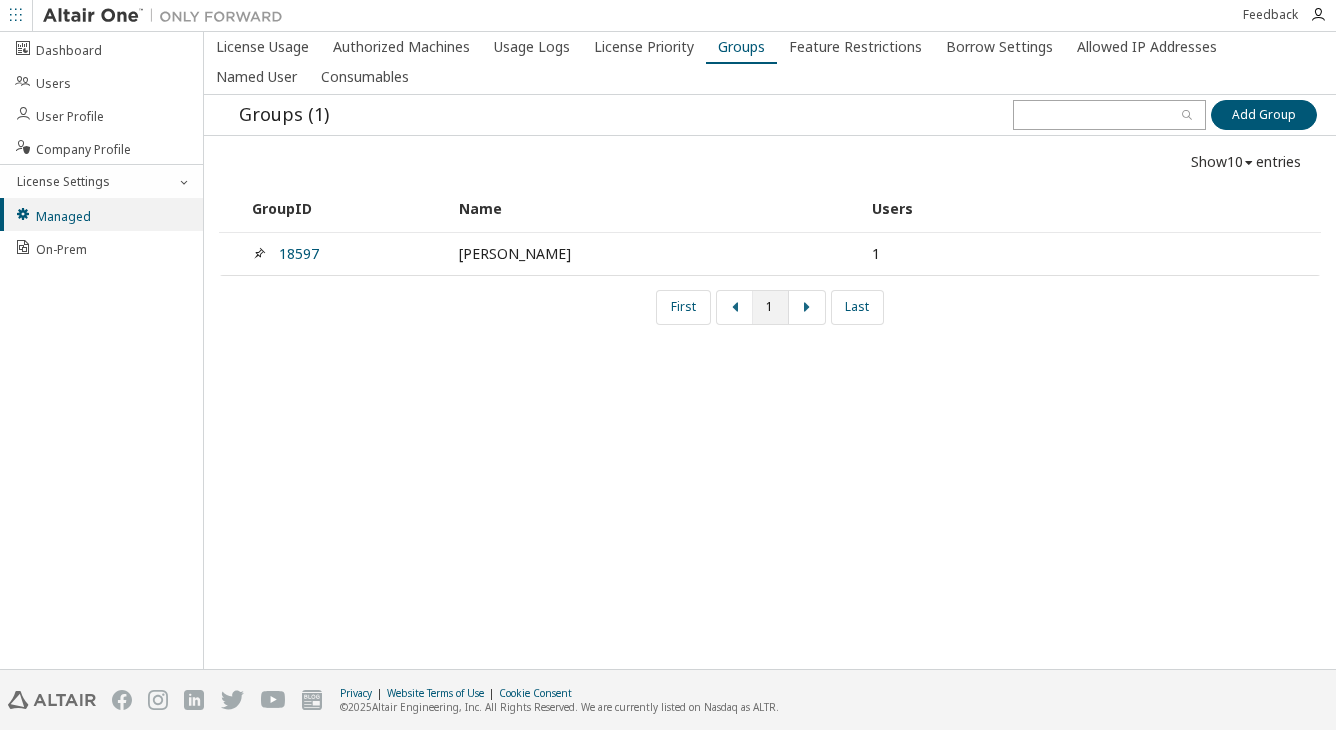 click on "License Usage Authorized Machines Usage Logs License Priority Groups Feature Restrictions Borrow Settings Allowed IP Addresses Named User Consumables Groups (1) Add Group Add Group Show  10 10 30 50 100 entries GroupID Name Users 18597 Abbott Woodridge 1 First 1 Last" at bounding box center (770, 350) 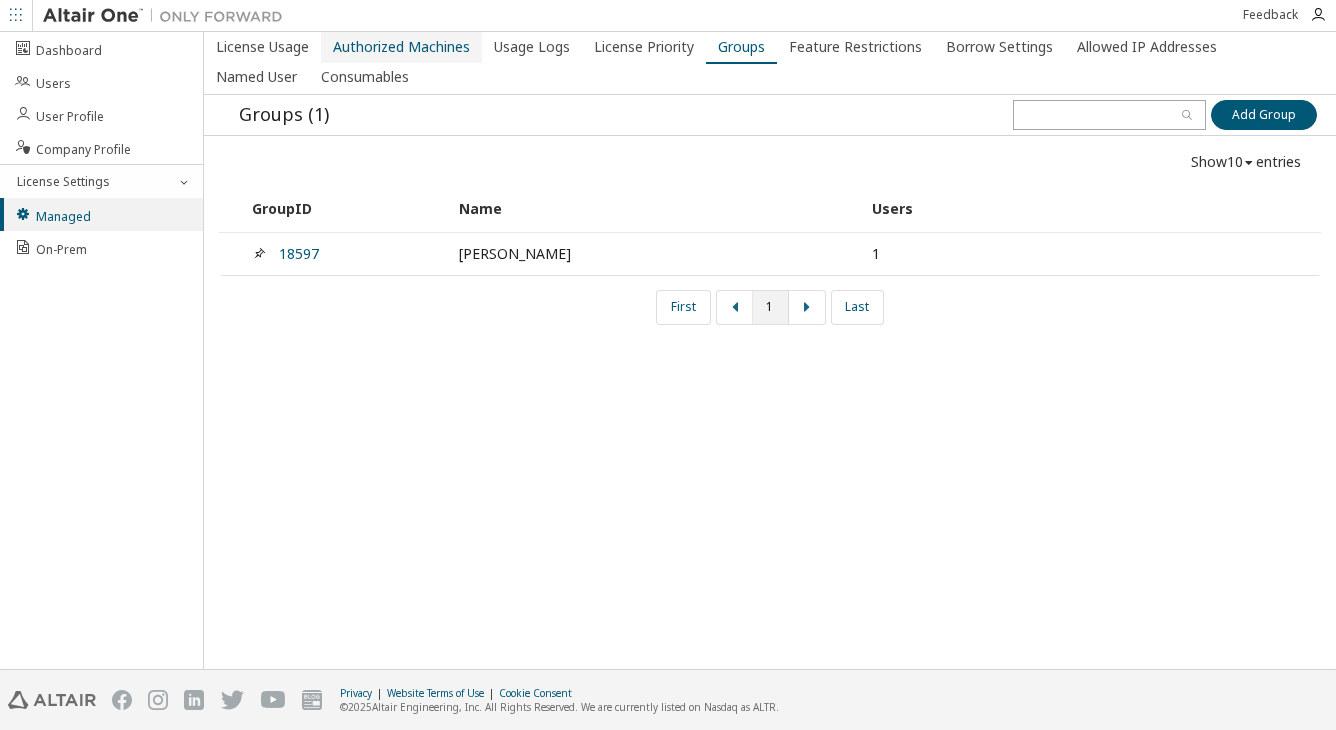 click on "Authorized Machines" at bounding box center (401, 47) 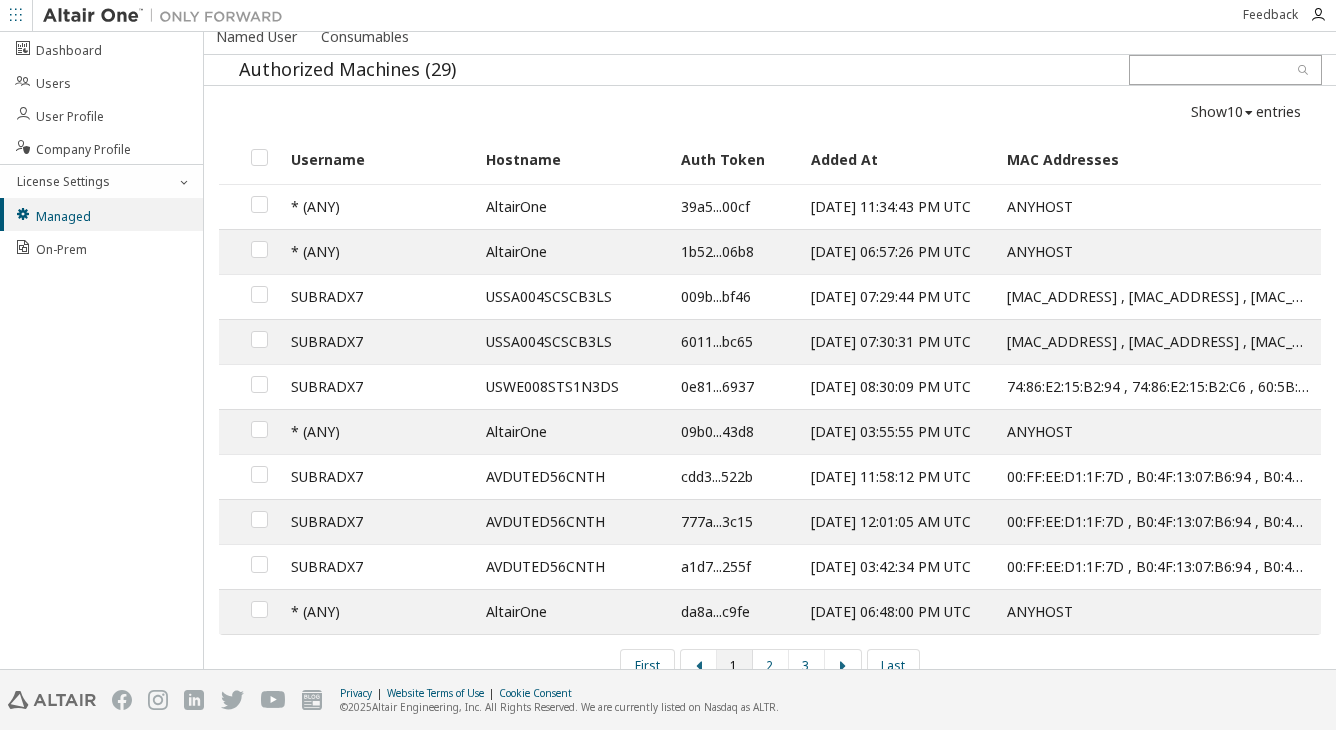 scroll, scrollTop: 63, scrollLeft: 0, axis: vertical 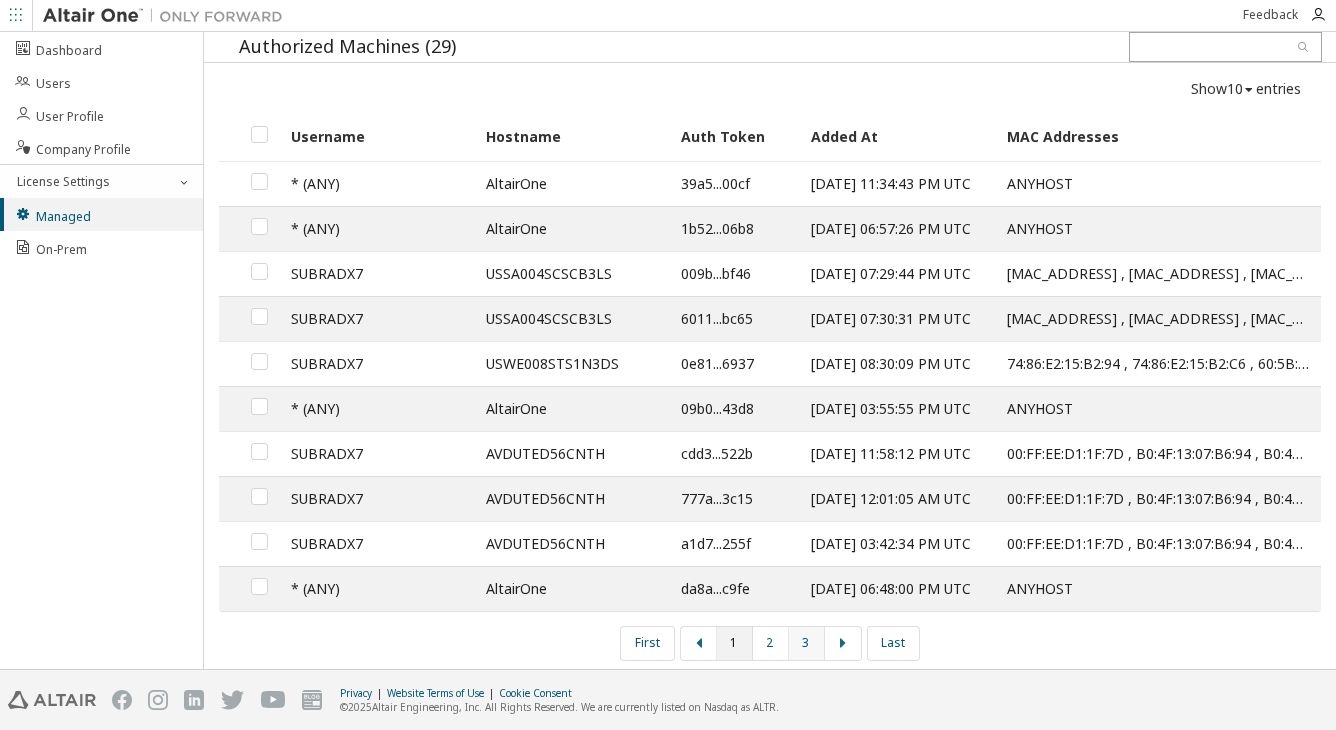 click on "3" at bounding box center (807, 643) 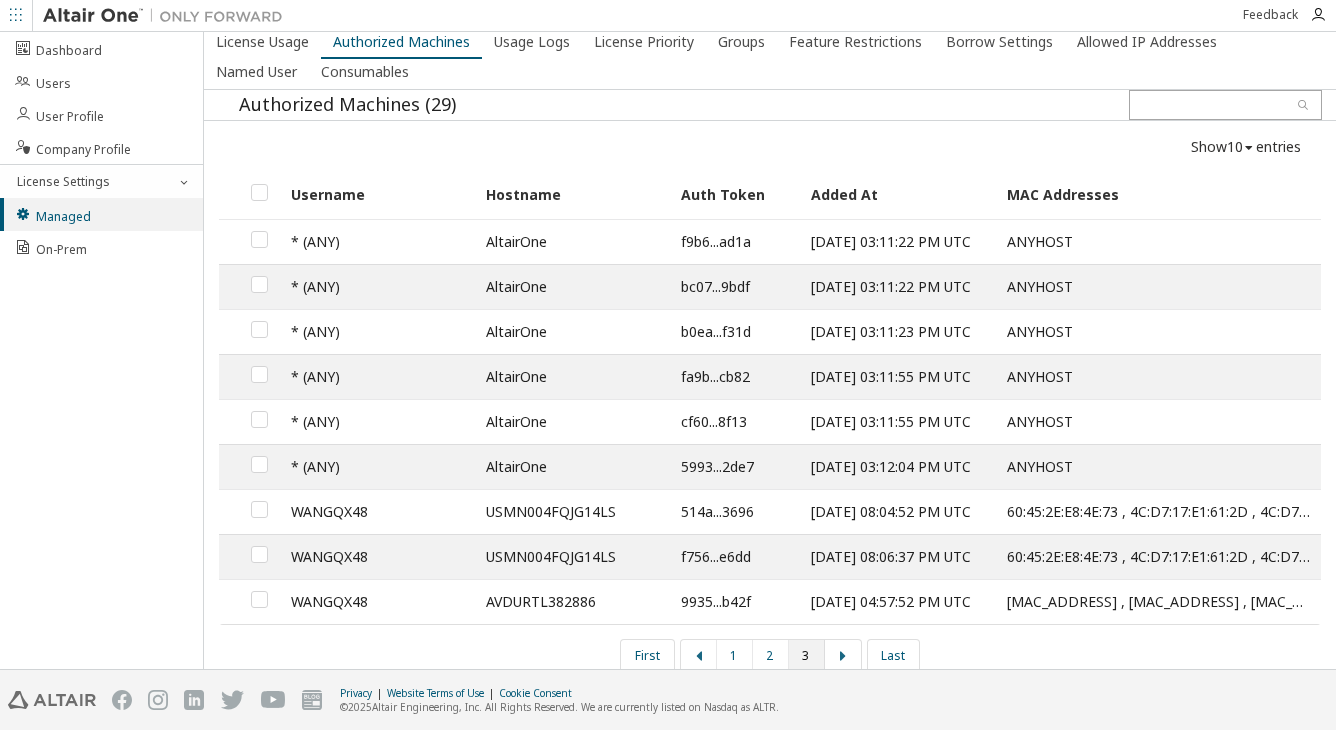 scroll, scrollTop: 0, scrollLeft: 0, axis: both 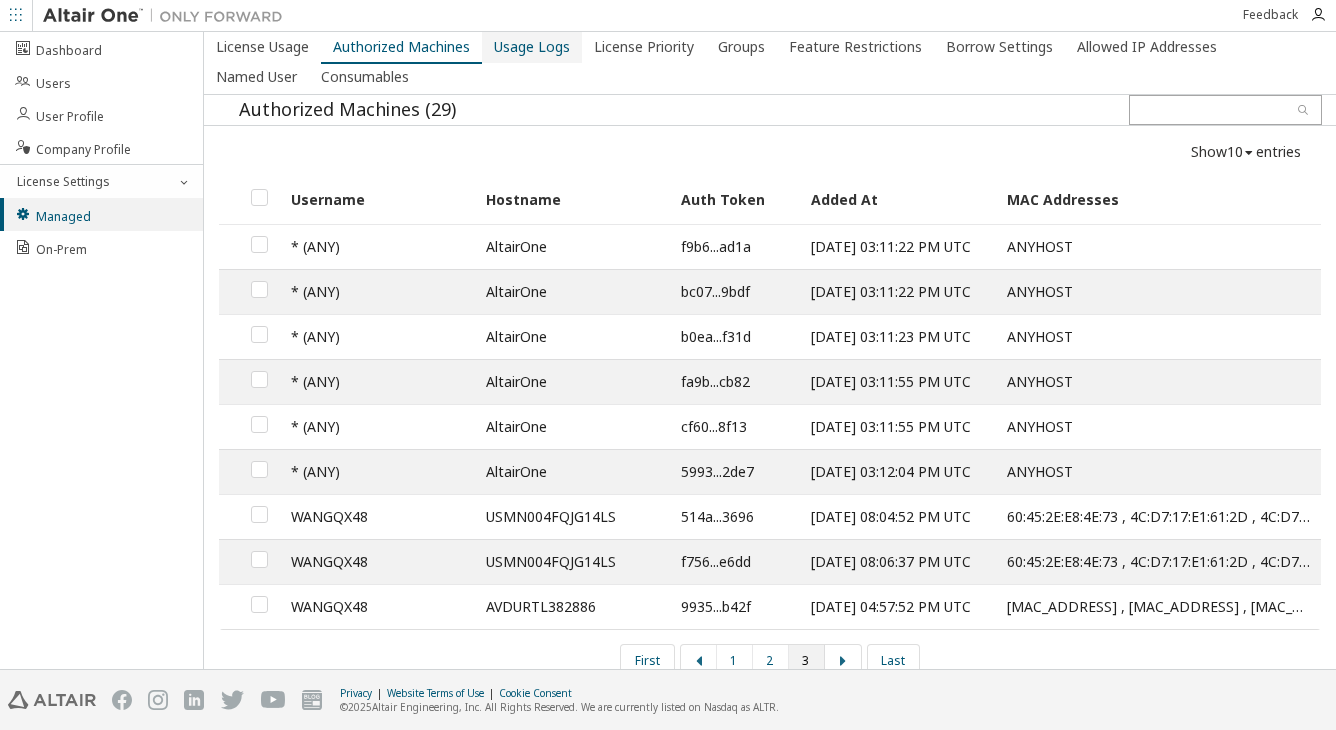 click on "Usage Logs" at bounding box center (532, 47) 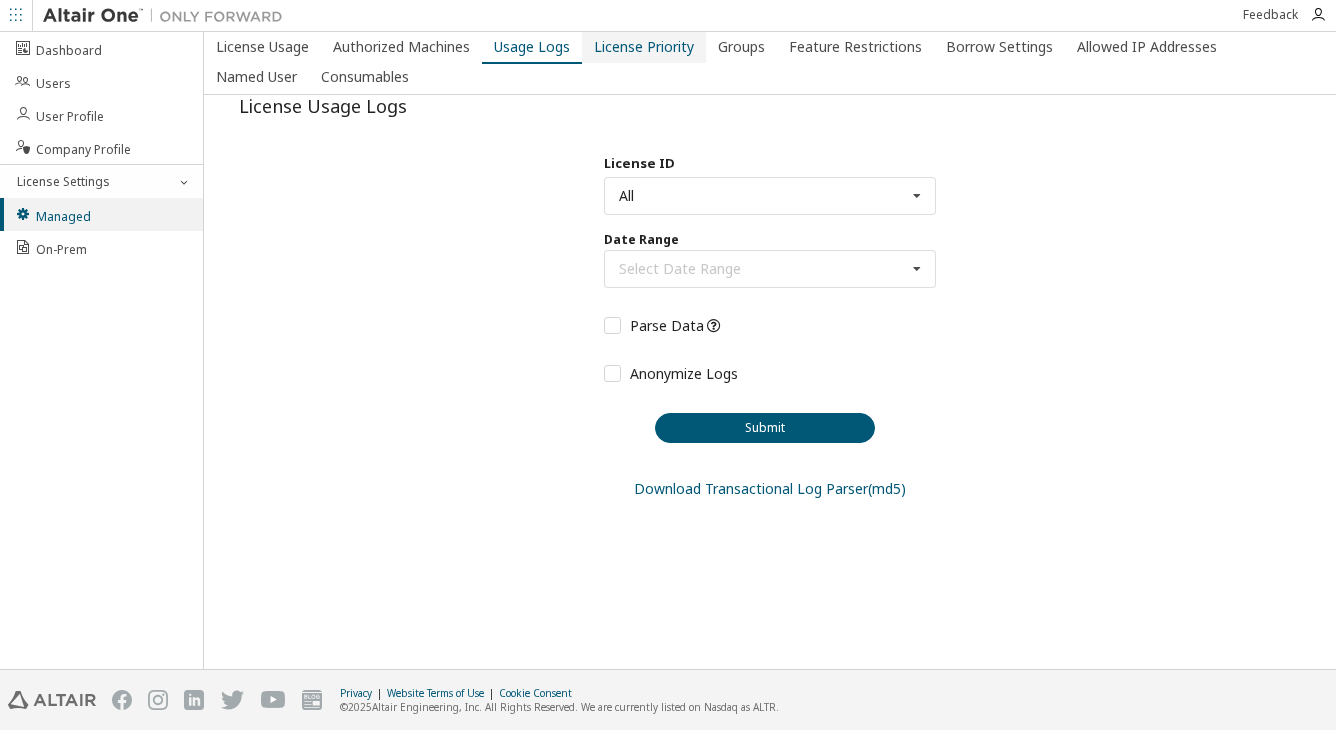 click on "License Priority" at bounding box center [644, 47] 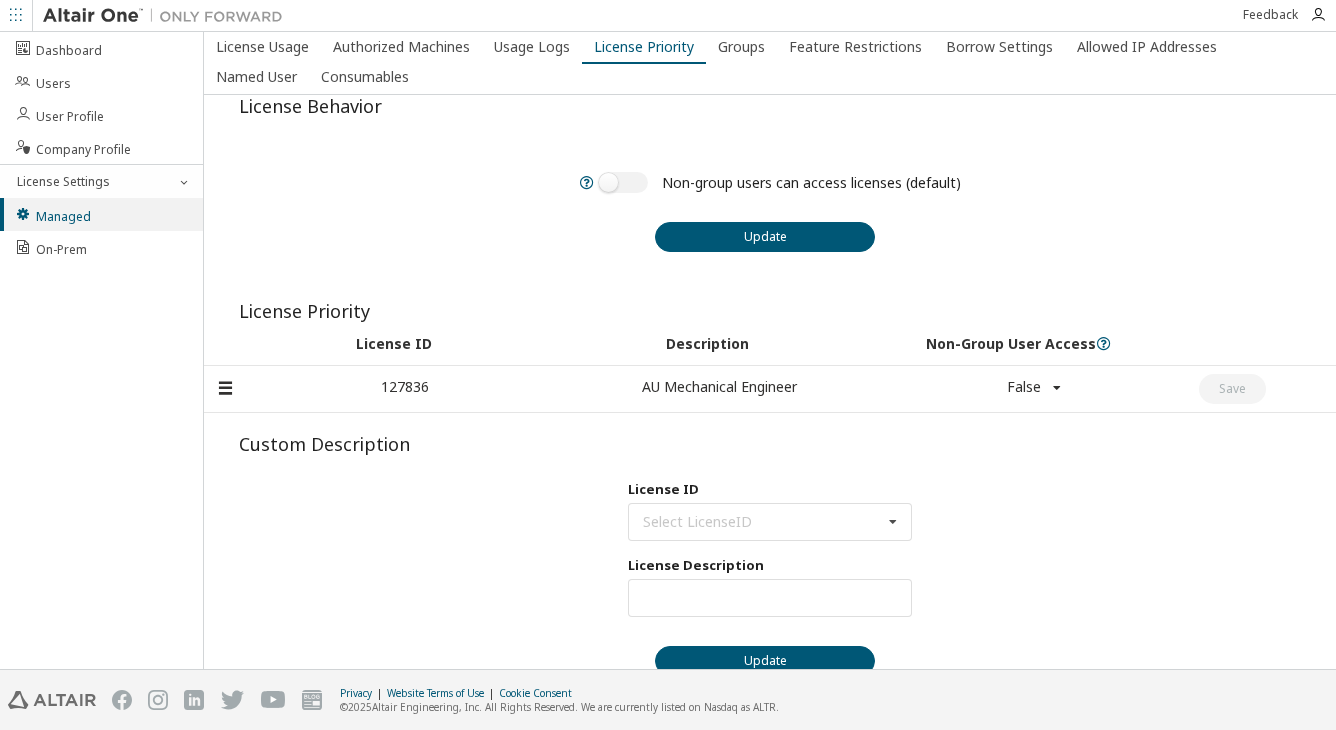 click at bounding box center (224, 377) 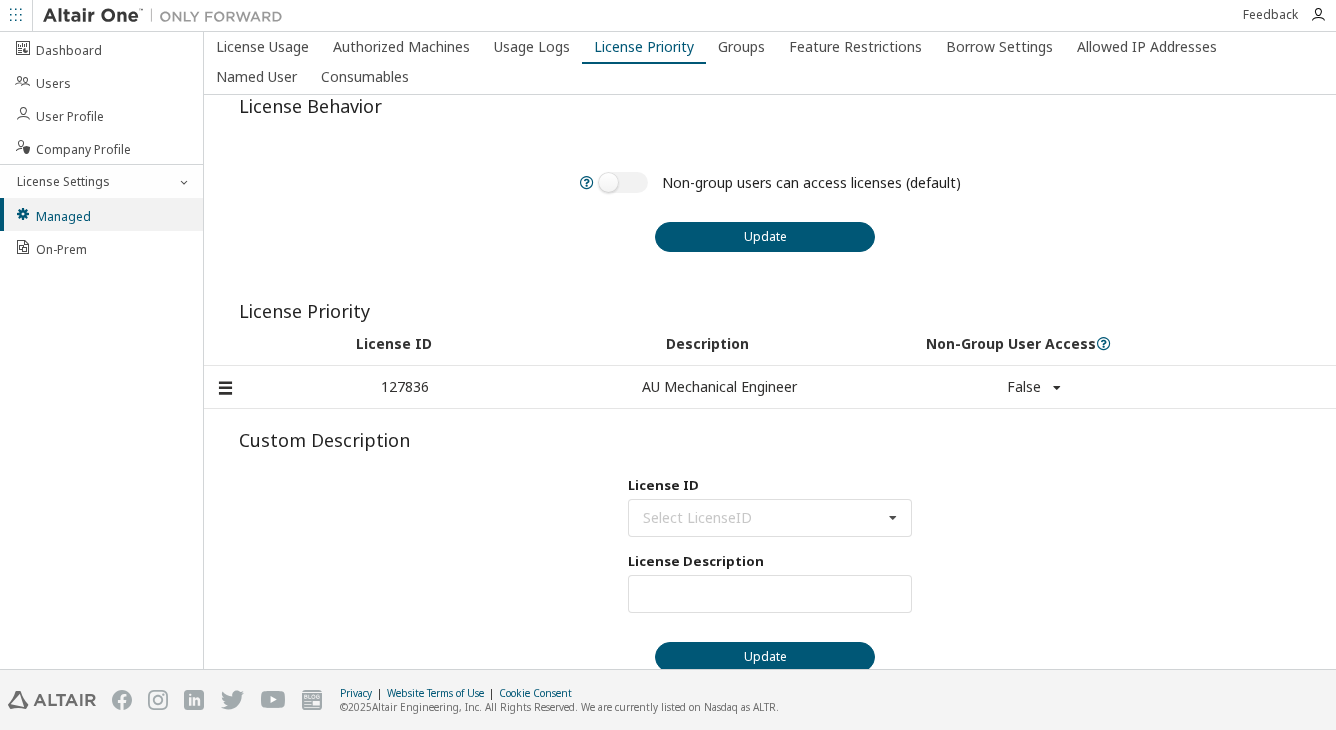 click on "License Behavior Non-group users can access licenses (default) Update License Priority License ID Description Non-Group User Access  127836 AU Mechanical Engineer  False Default True False Custom Description License ID Select LicenseID 127836 - AU Mechanical Engineer  License Description Max Units:  Update" at bounding box center [770, 354] 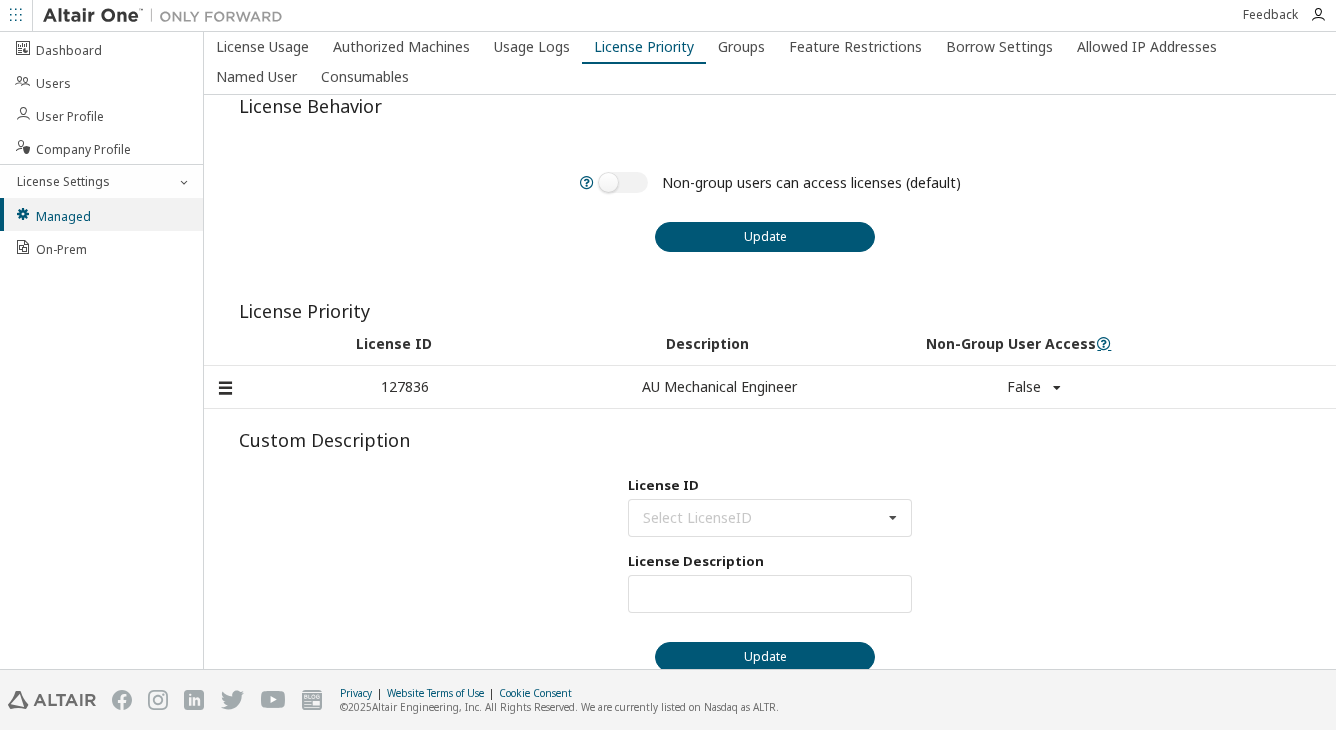 click at bounding box center [1104, 341] 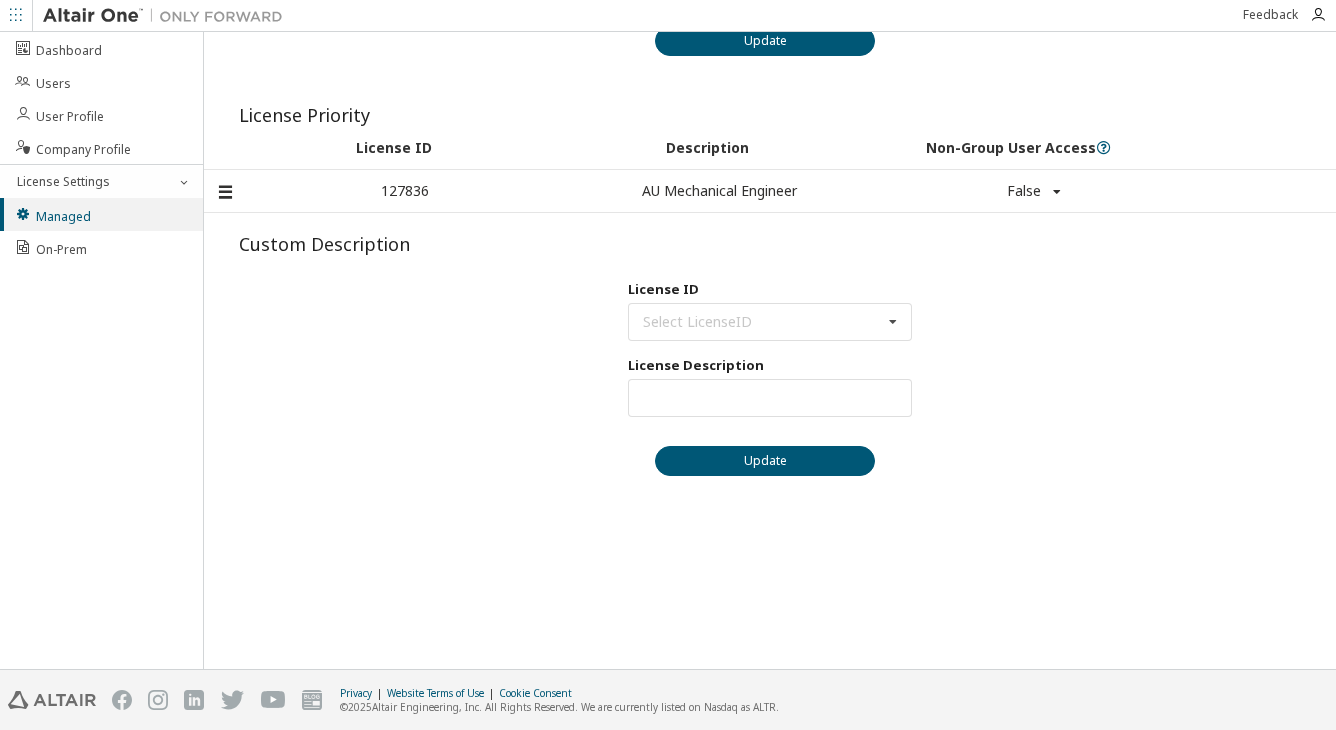 scroll, scrollTop: 200, scrollLeft: 0, axis: vertical 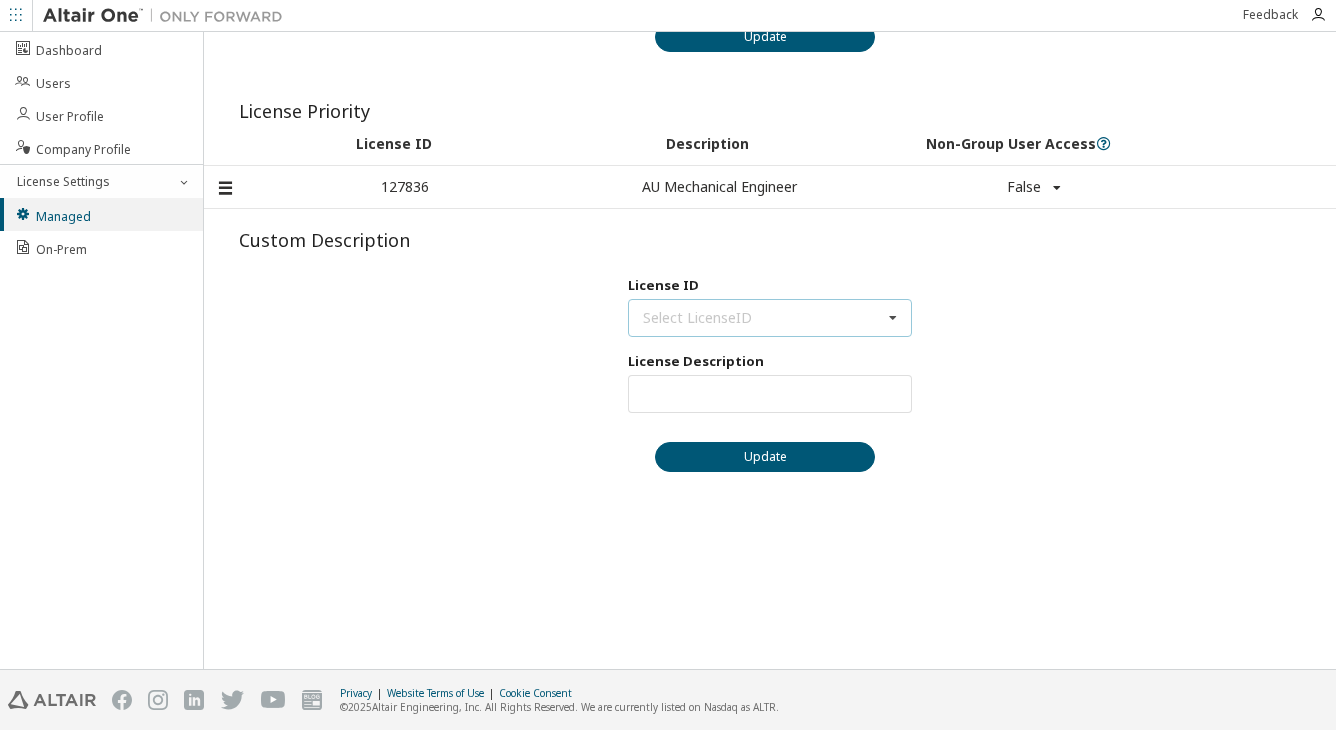 click at bounding box center (893, 318) 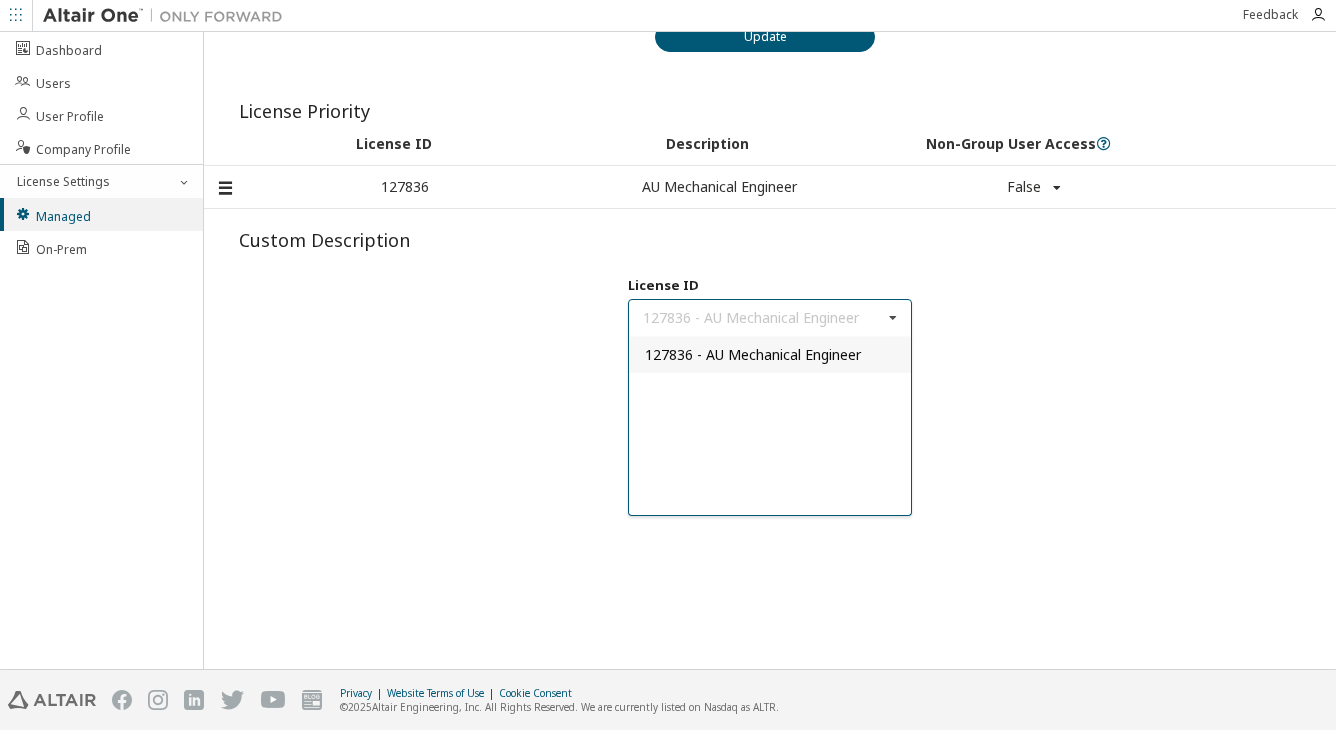click on "127836 - AU Mechanical Engineer" at bounding box center (753, 354) 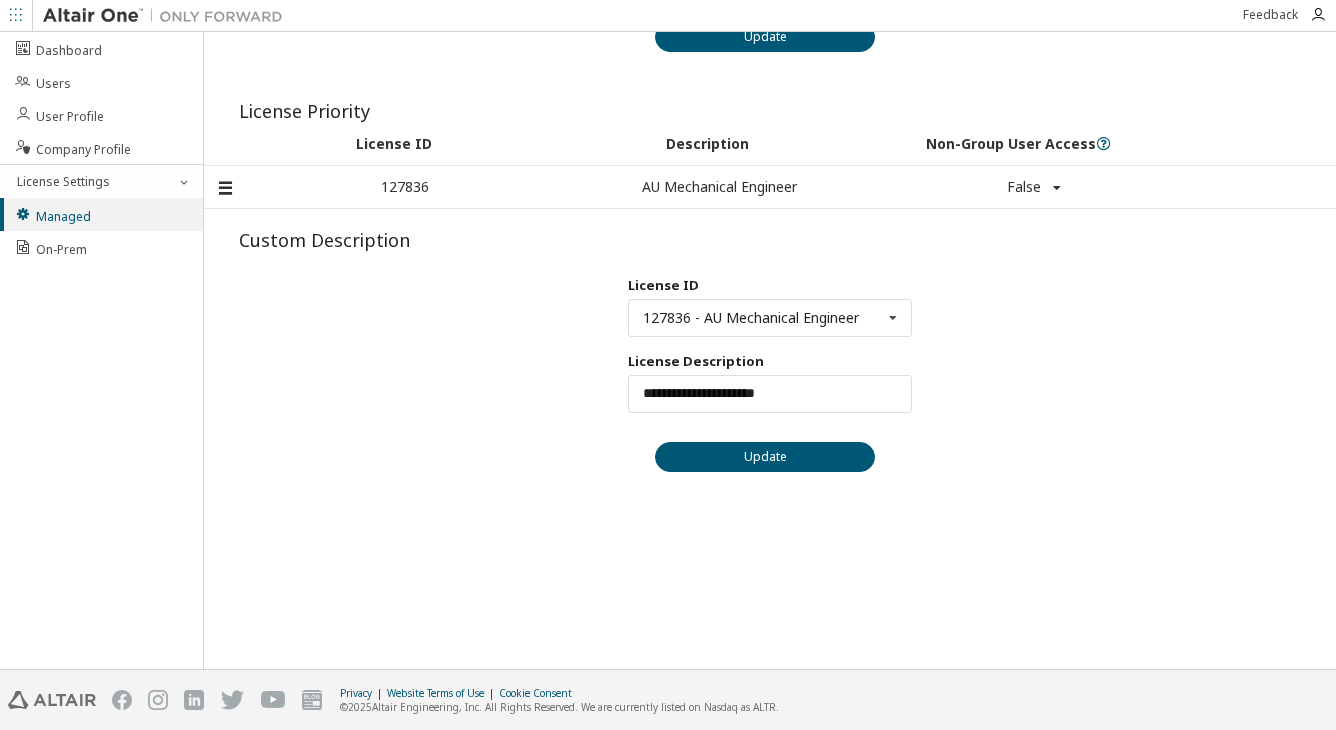 click on "**********" at bounding box center [770, 475] 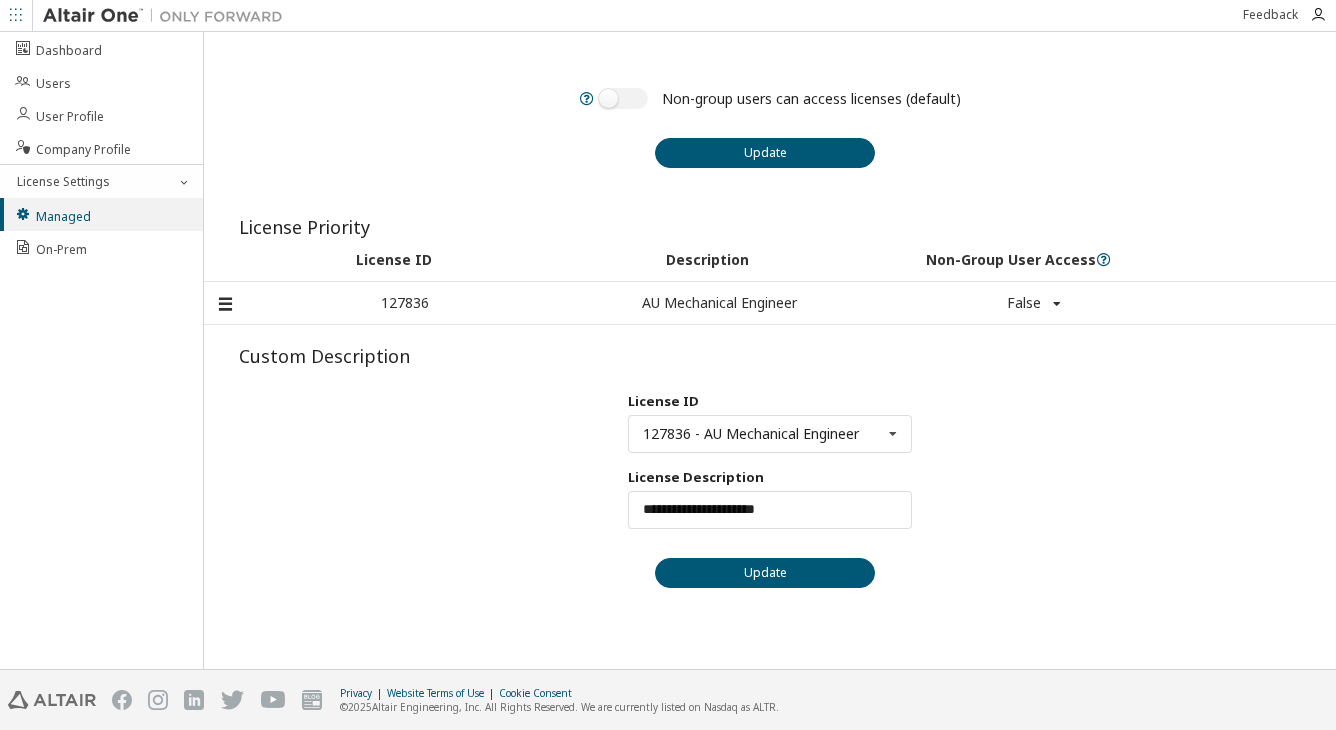 scroll, scrollTop: 0, scrollLeft: 0, axis: both 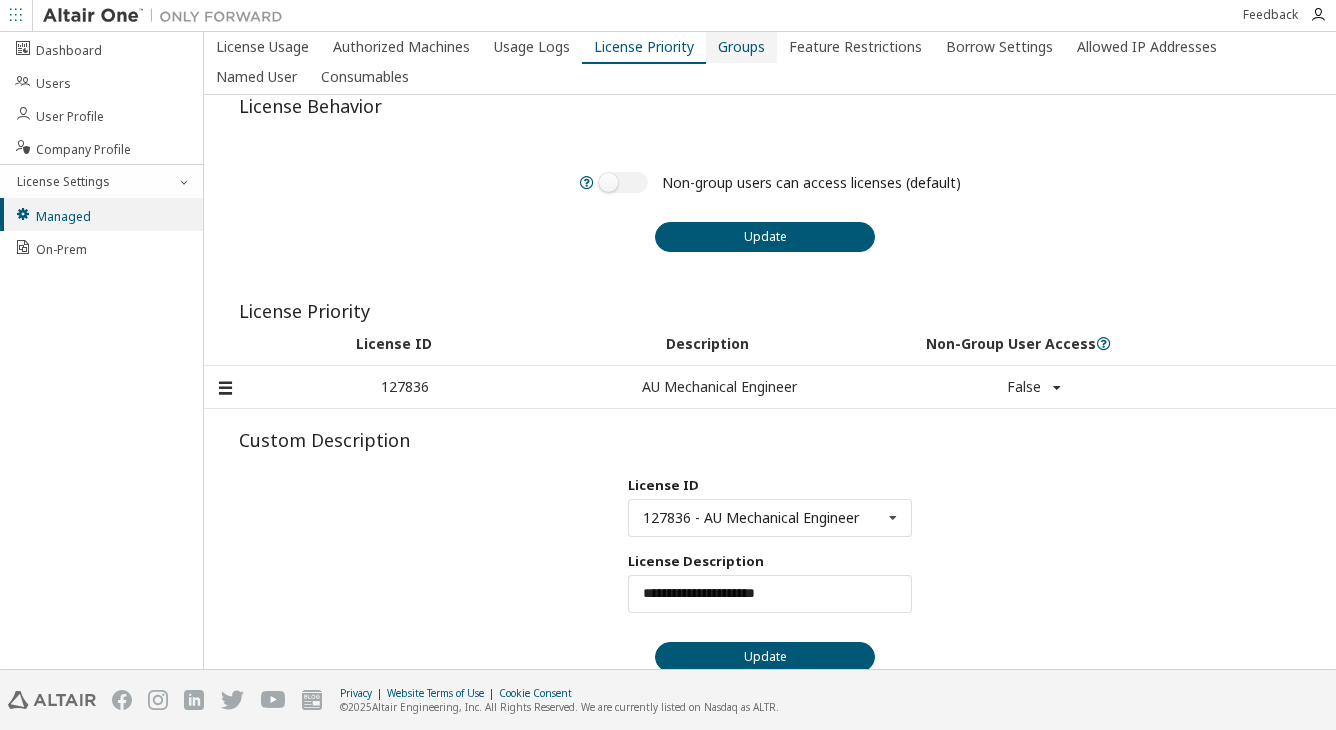 click on "Groups" at bounding box center [741, 47] 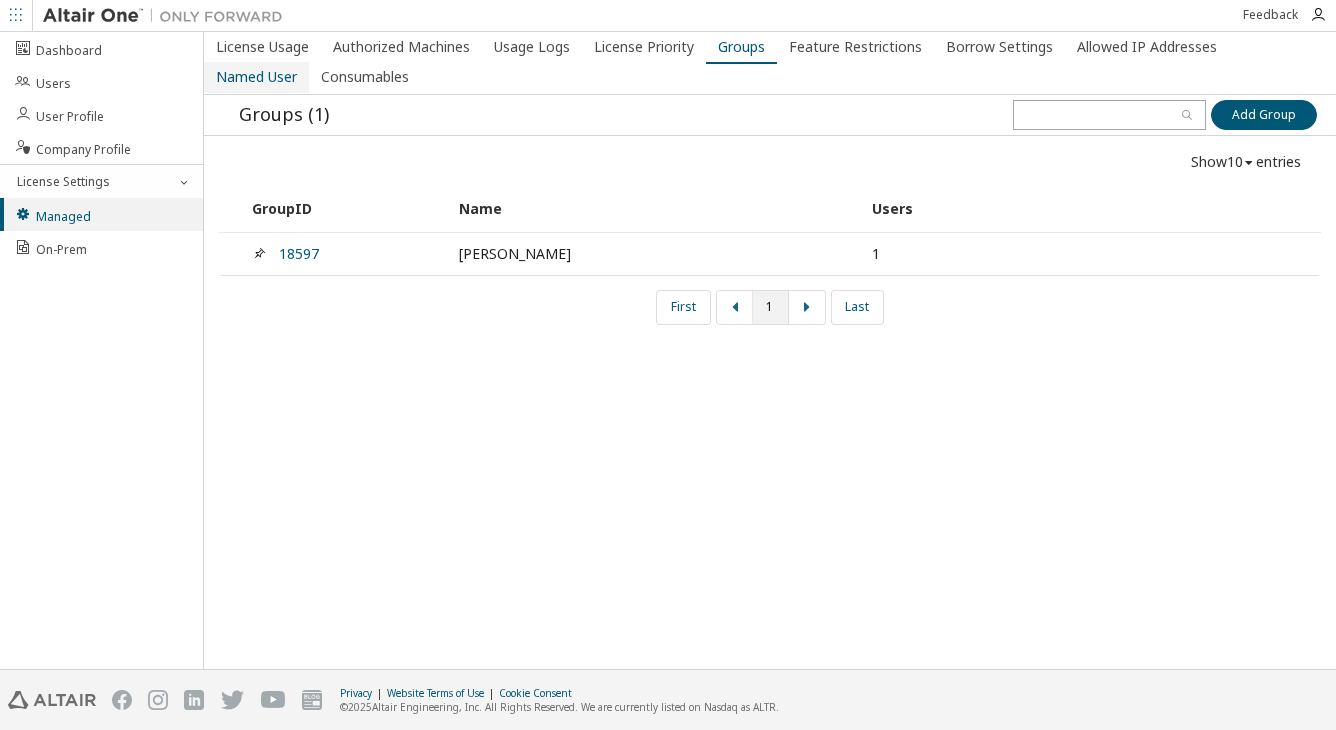 click on "Named User" at bounding box center (256, 77) 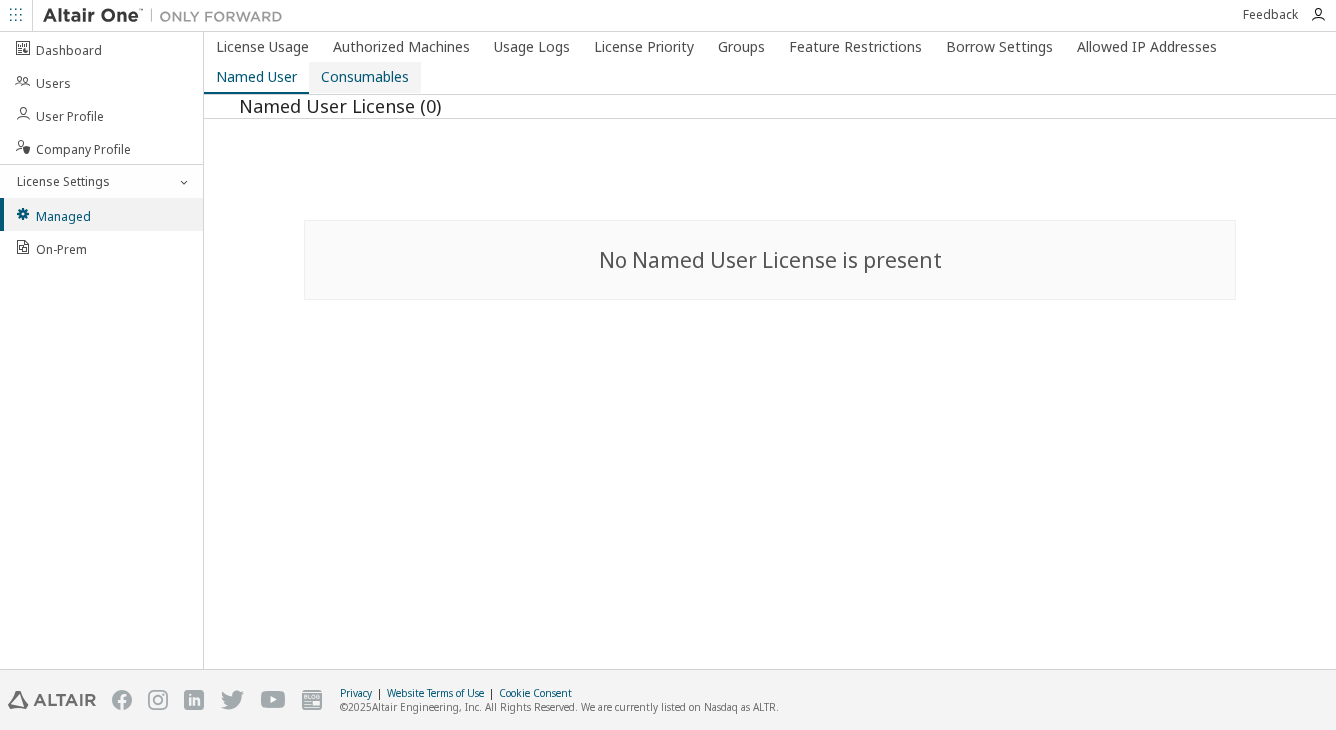 click on "Consumables" at bounding box center (365, 77) 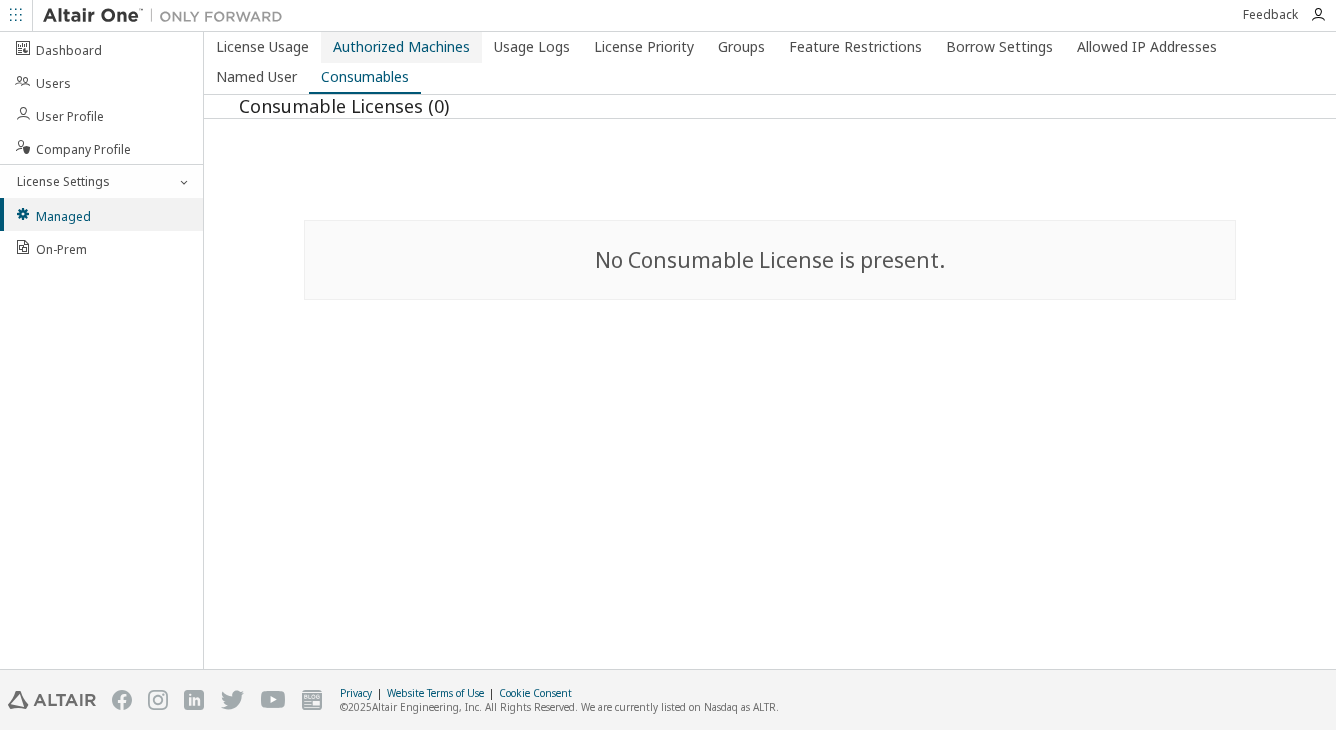 click on "Authorized Machines" at bounding box center [401, 47] 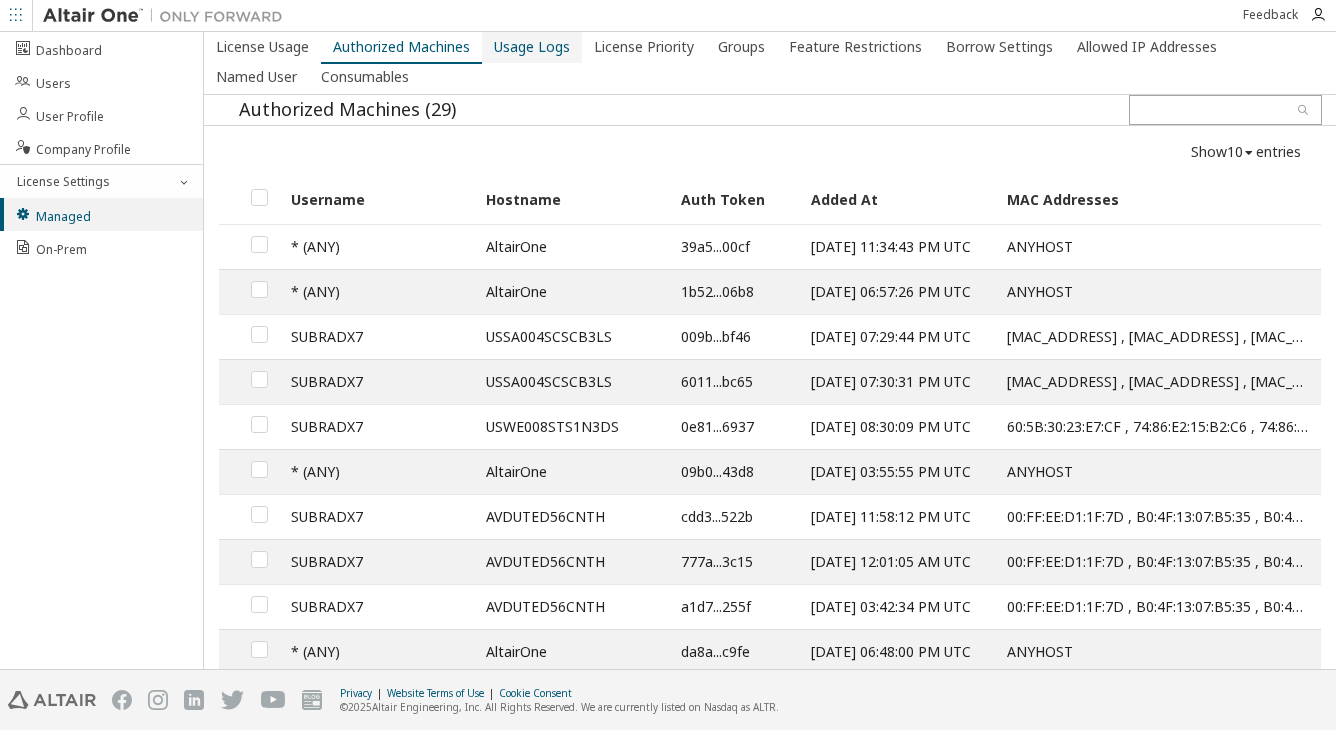 click on "Usage Logs" at bounding box center (532, 47) 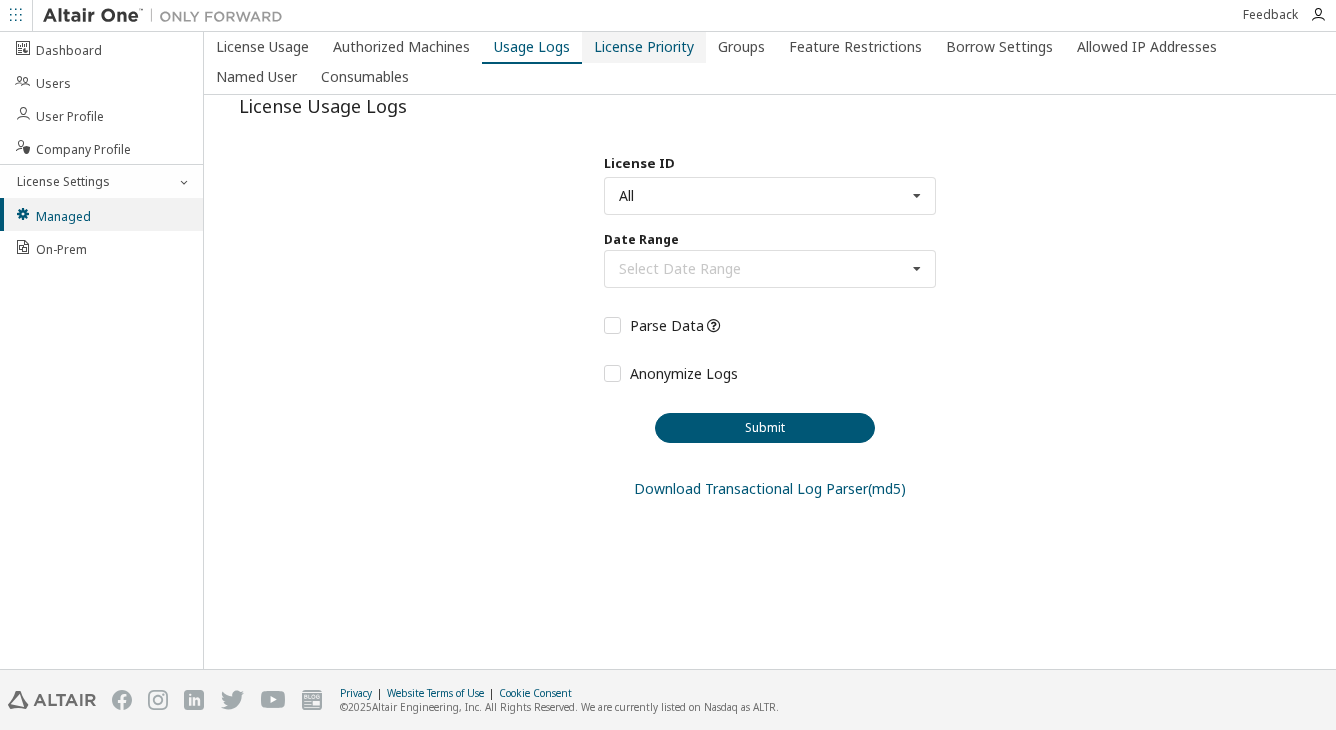click on "License Priority" at bounding box center (644, 47) 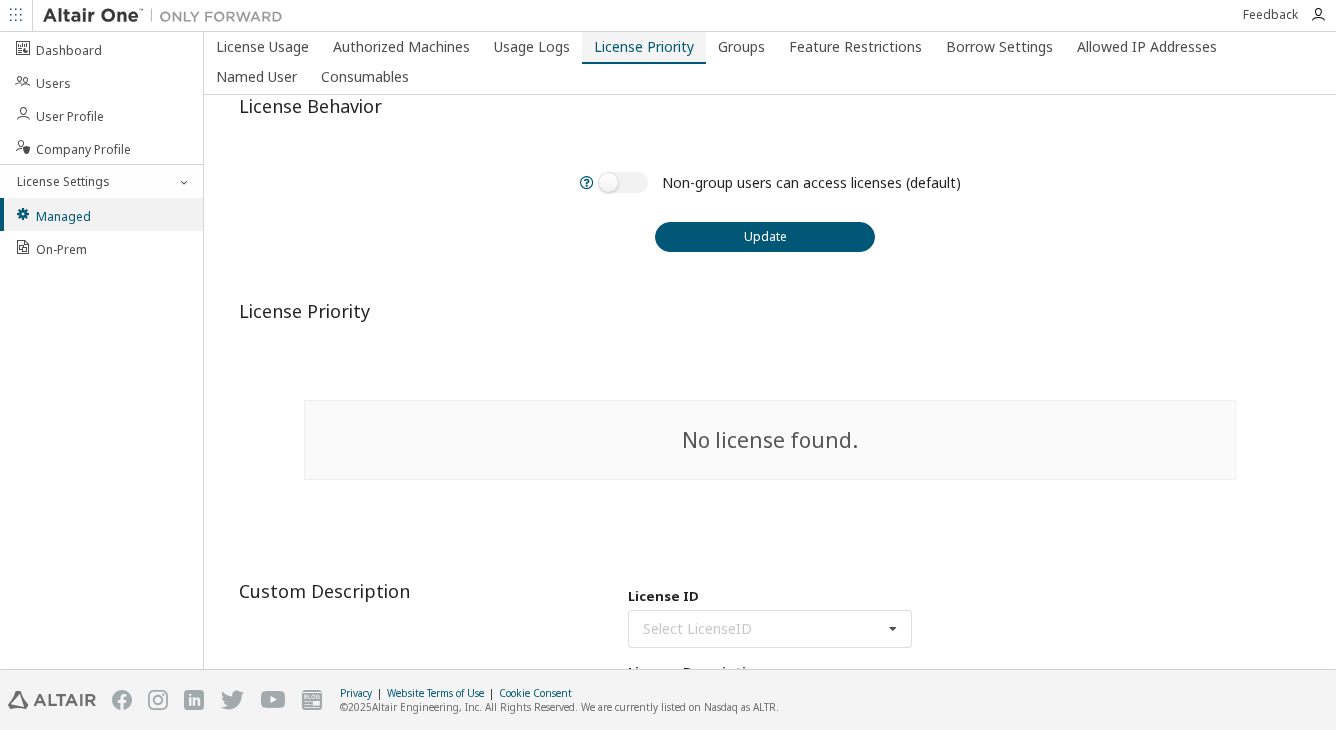 type 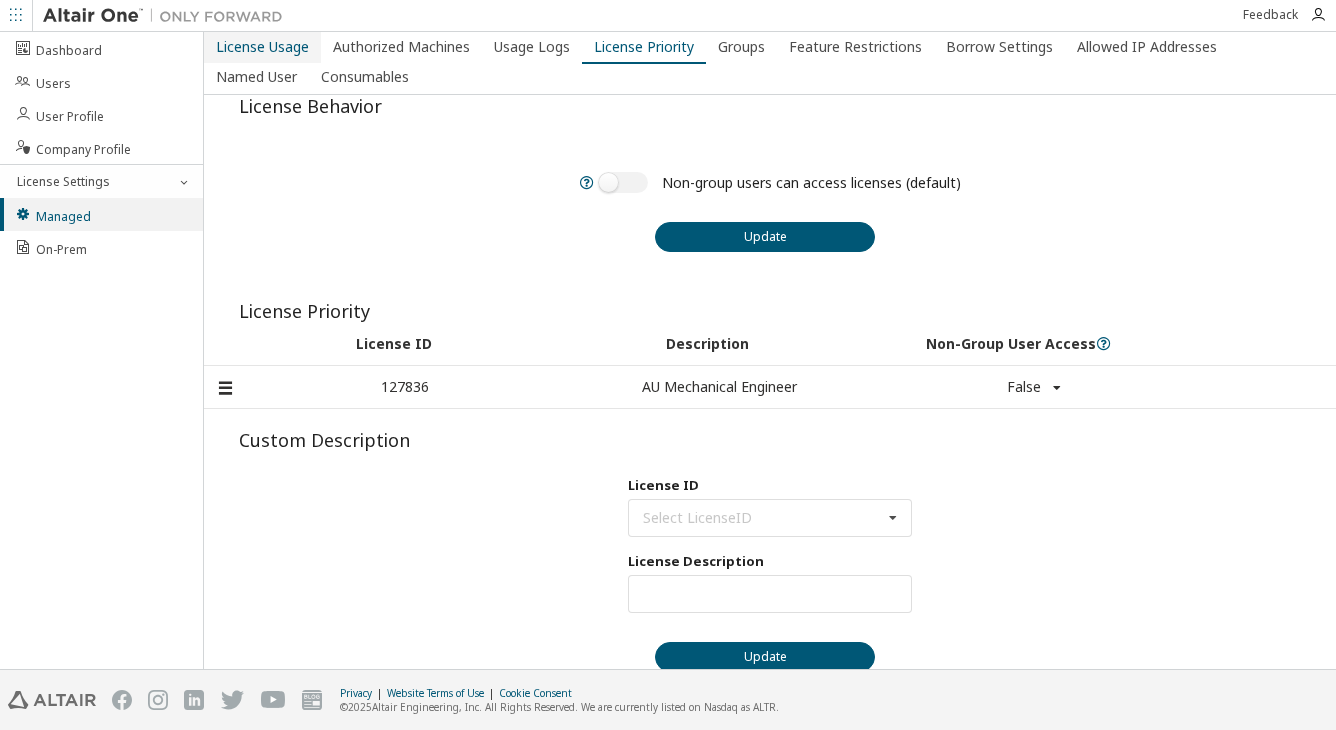 click on "License Usage" at bounding box center [262, 47] 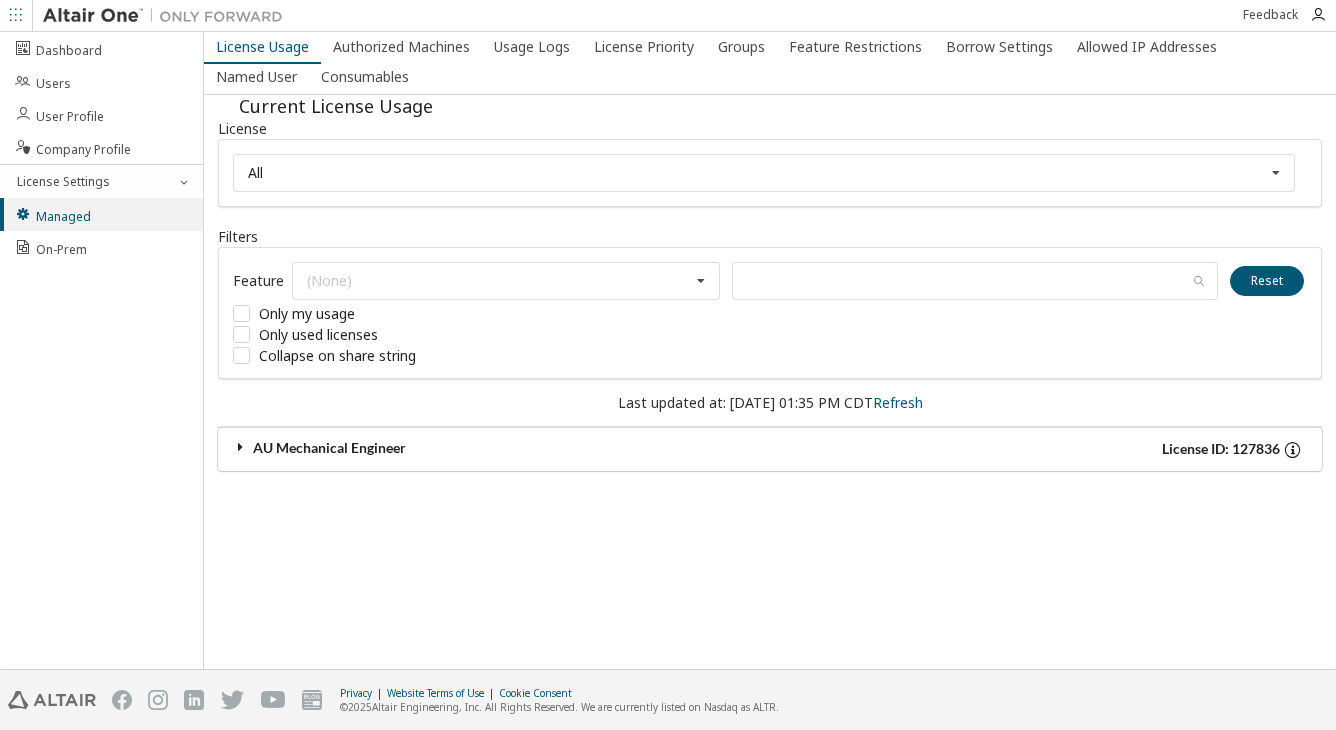 click at bounding box center (241, 447) 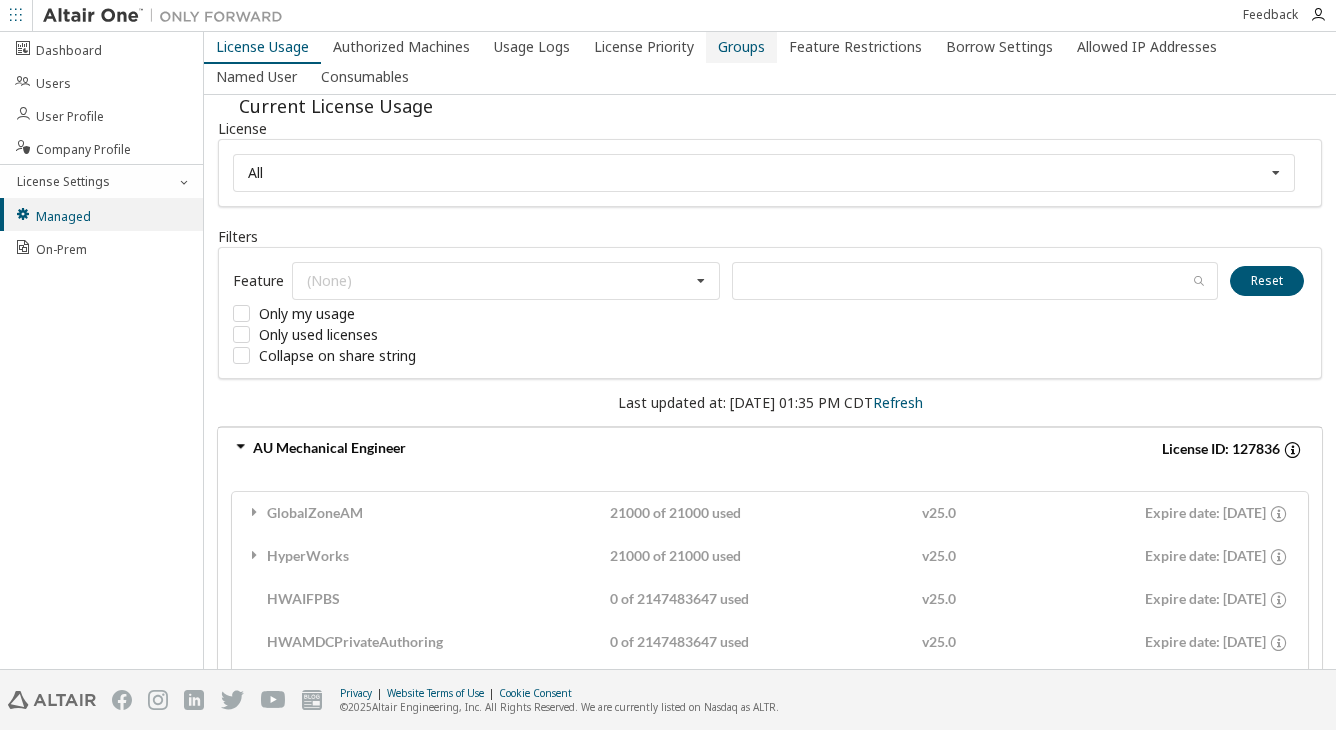 click on "Groups" at bounding box center (741, 47) 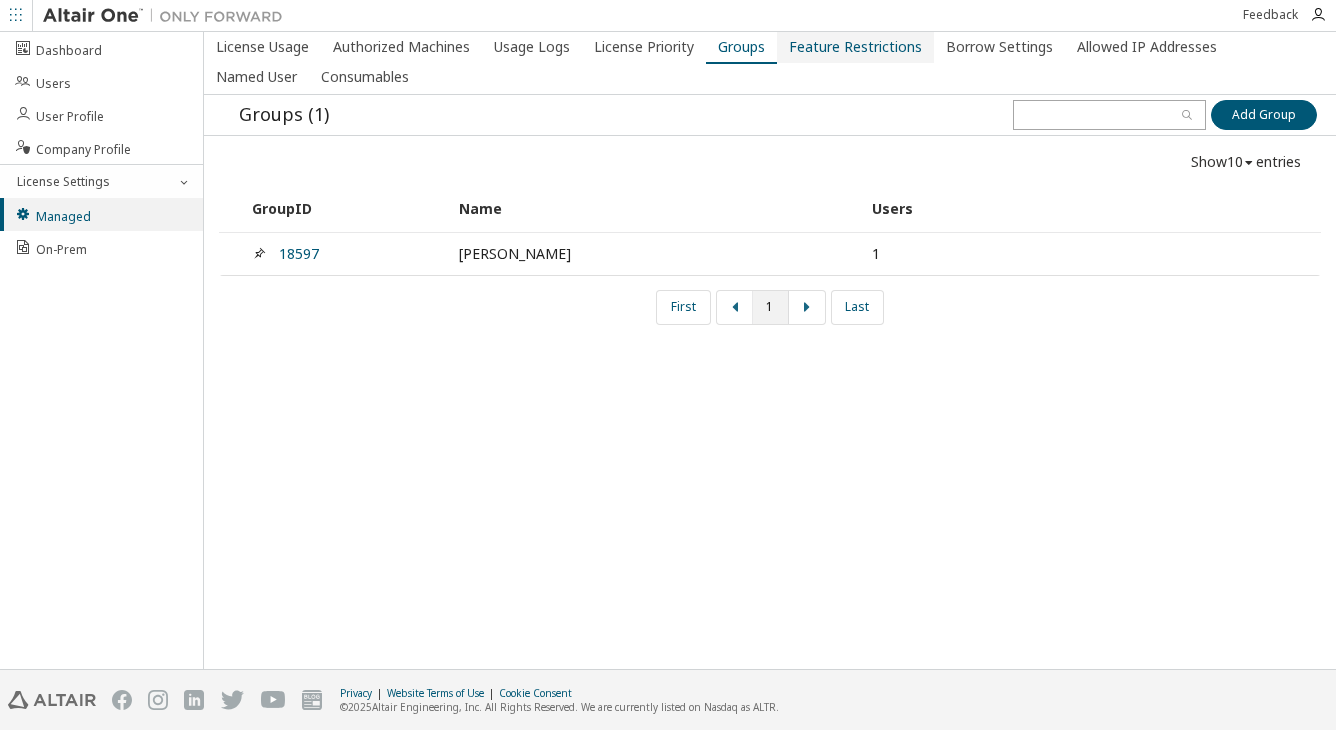 click on "Feature Restrictions" at bounding box center [855, 47] 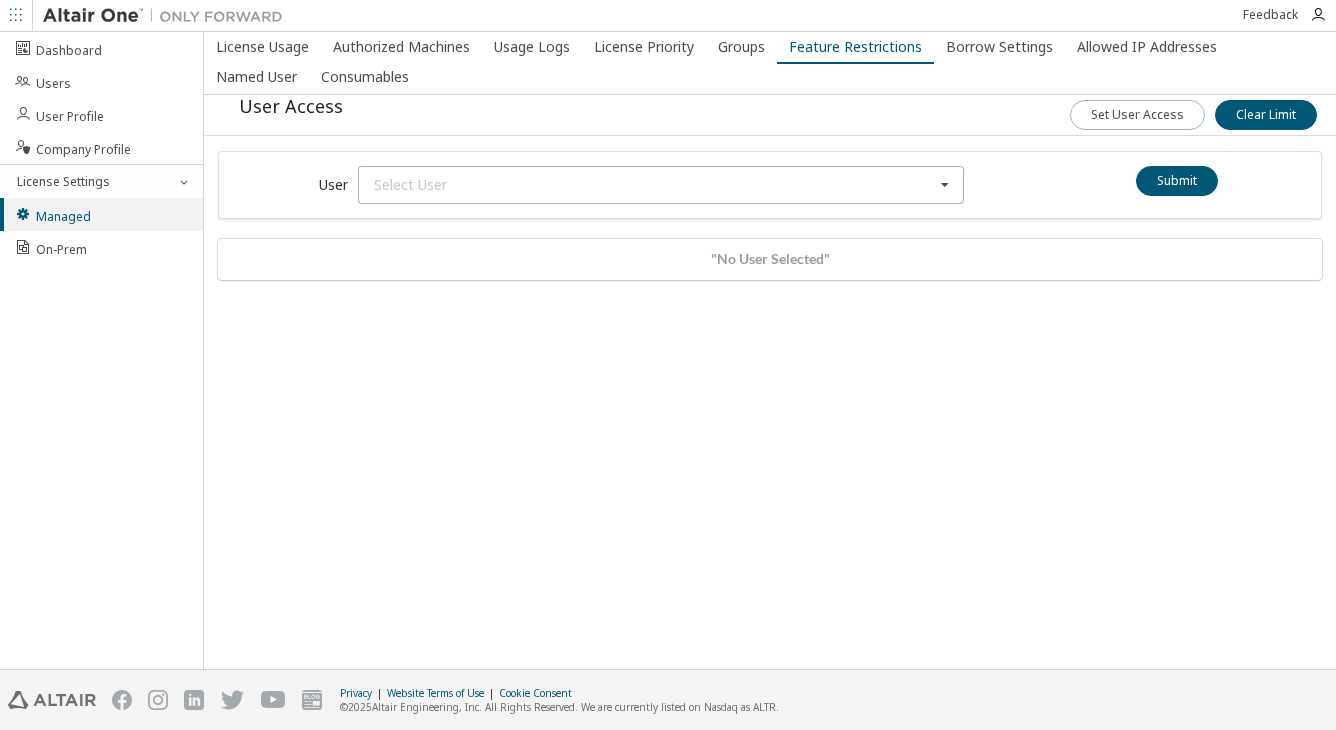 click at bounding box center (945, 185) 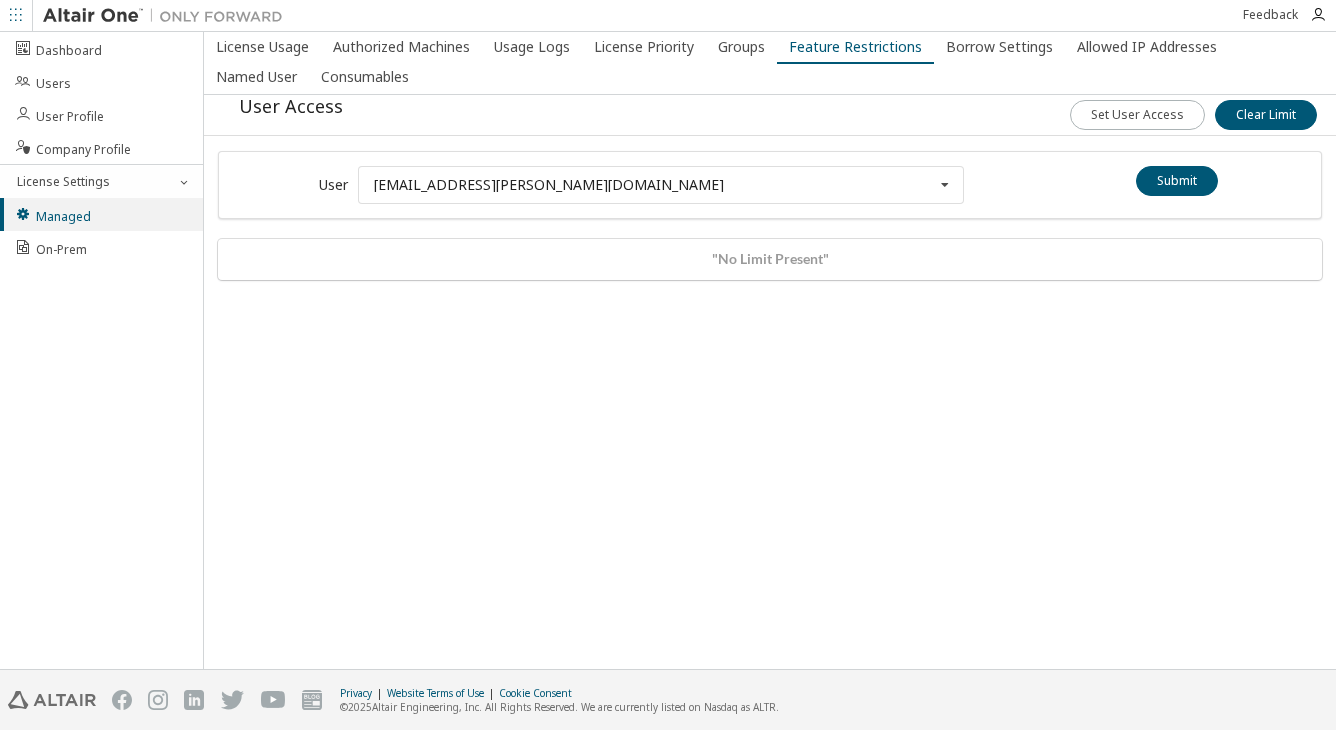 click on "License Usage Authorized Machines Usage Logs License Priority Groups Feature Restrictions Borrow Settings Allowed IP Addresses Named User Consumables User Access Set User Access Clear Limit User qian.wang2@abbott.com qian.wang2@abbott.com chad.abunassar@abbott.com dhananjay.subramaniam@abbott.com Submit "No Limit Present"" at bounding box center (770, 350) 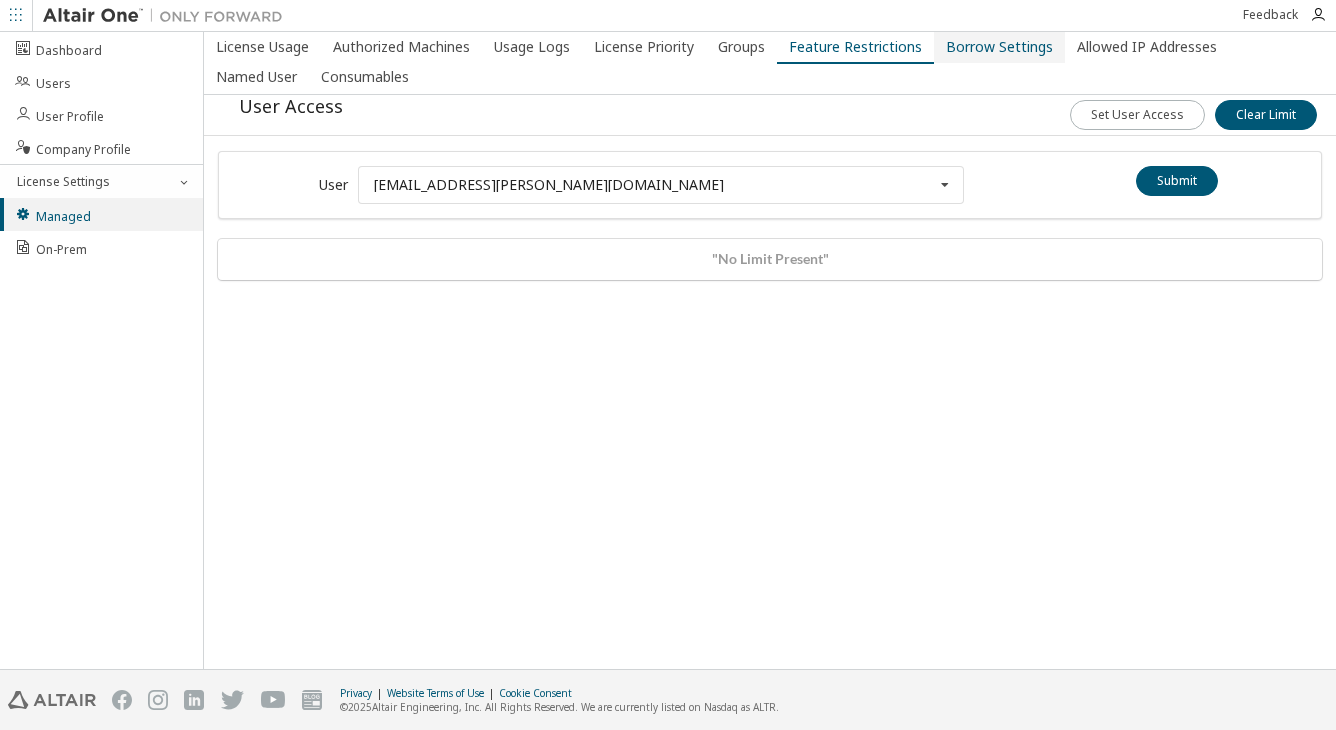 click on "Borrow Settings" at bounding box center (999, 47) 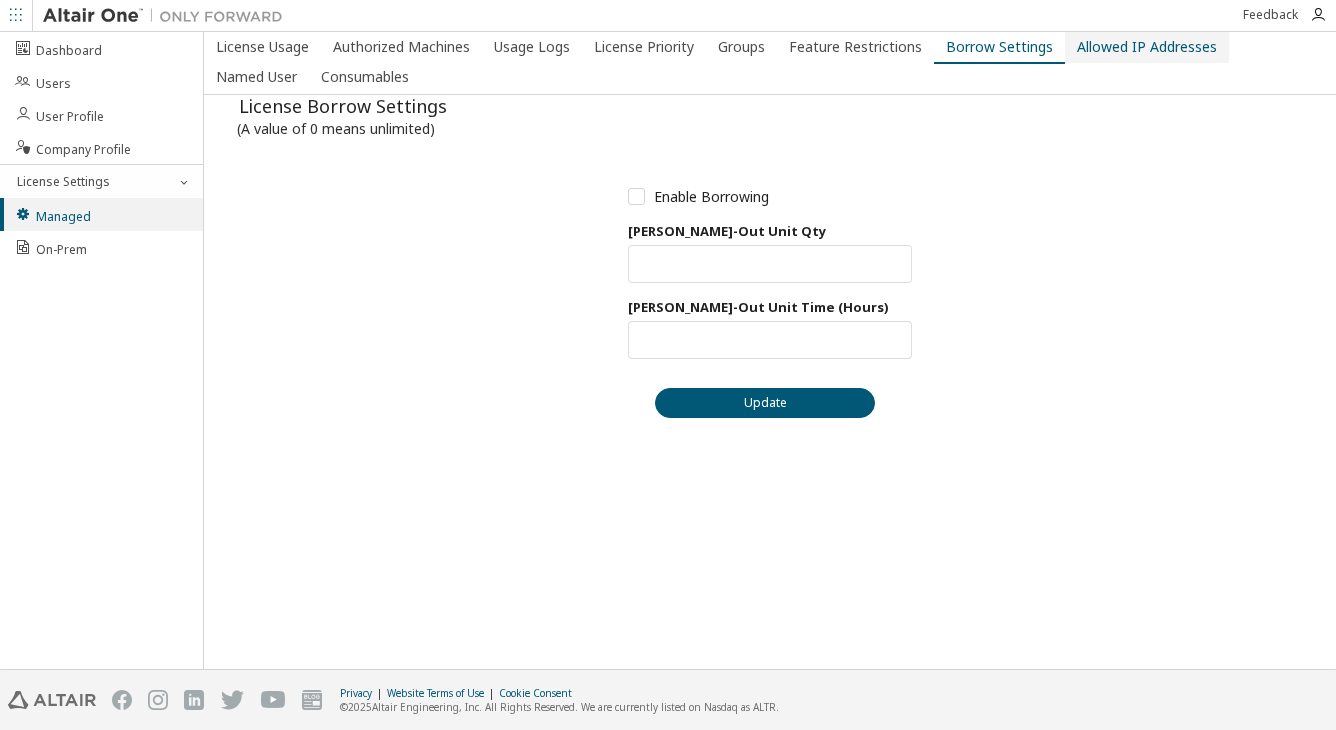 click on "Allowed IP Addresses" at bounding box center (1147, 47) 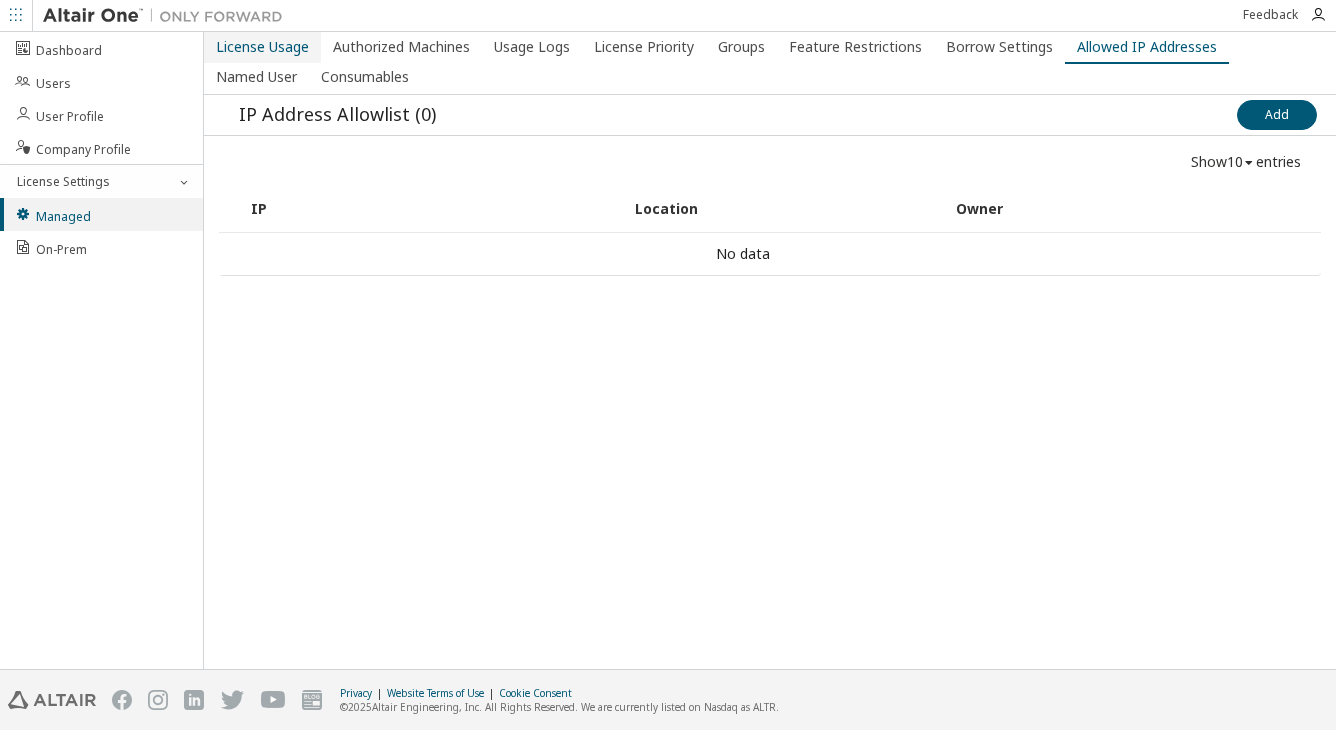 click on "License Usage" at bounding box center [262, 47] 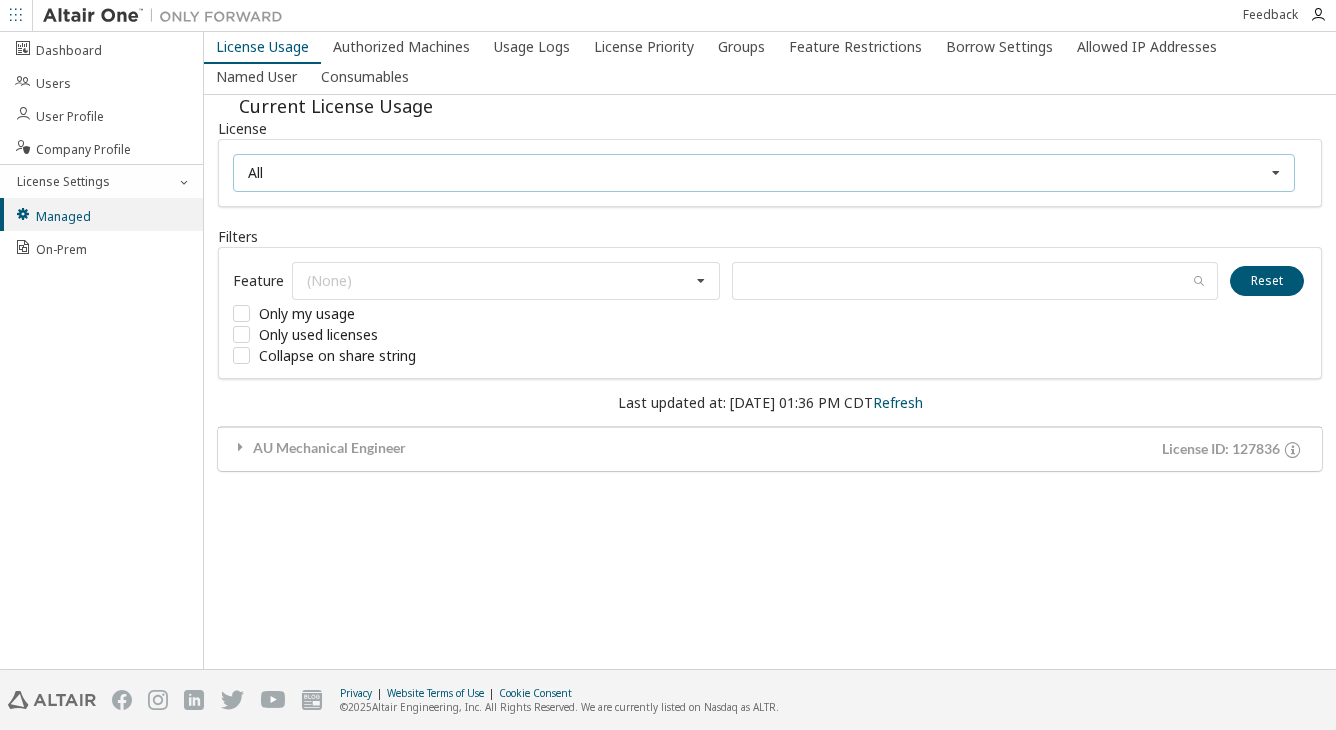 click at bounding box center [1276, 173] 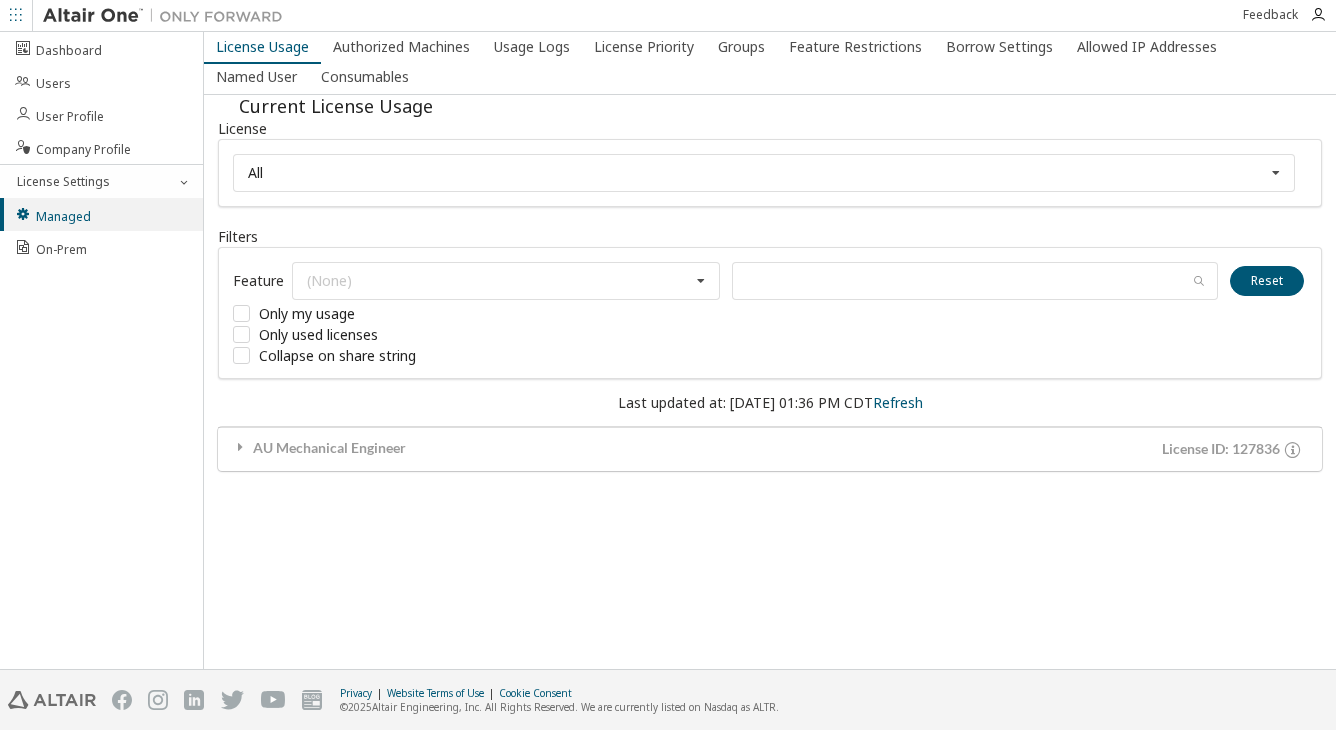 click on "License Usage Authorized Machines Usage Logs License Priority Groups Feature Restrictions Borrow Settings Allowed IP Addresses Named User Consumables Current License Usage License All All 127836 - AU Mechanical Engineer  Filters Feature (None) GlobalZoneAM HyperWorks HWAIFPBS HWAMDCPrivateAuthoring HWAMDCPrivateExplorerPlus HWAWPF HWAccessEmbedded HWActivate HWAcufwh HWAcusolve HWAcutrace HWAcuview HWAltairBushingModel HWAltairCopilotHyperWorks HWAltairManufacturingSolver HWAltairMfgSolver HWAltairOneDesktop HWAltairOneEnterpriseUser HWAnalyticsPBS HWAnalyticsUser HWAutomate HWAutomationBatch HWBatchMesher HWBatchUtilities HWBatteryDesigner HWBatteryDesignerRVE HWClick2CastGUI HWClick2CastSolver HWClick2ExtrudeCalibSolver HWClick2ExtrudeProcess HWClick2ExtrudeQuenchingSolver HWClick2FormIncrGUI HWClick2FormOneStep HWClick2MoldGUI HWClick2MoldSolver HWCompose HWConnectMe HWDataManager HWDesignAIGui HWDistributedLoadMapper HWEComputeManager HWEDataManager HWEDisplayManager HWEProcessManager HWEProcessManagerApp" at bounding box center (770, 350) 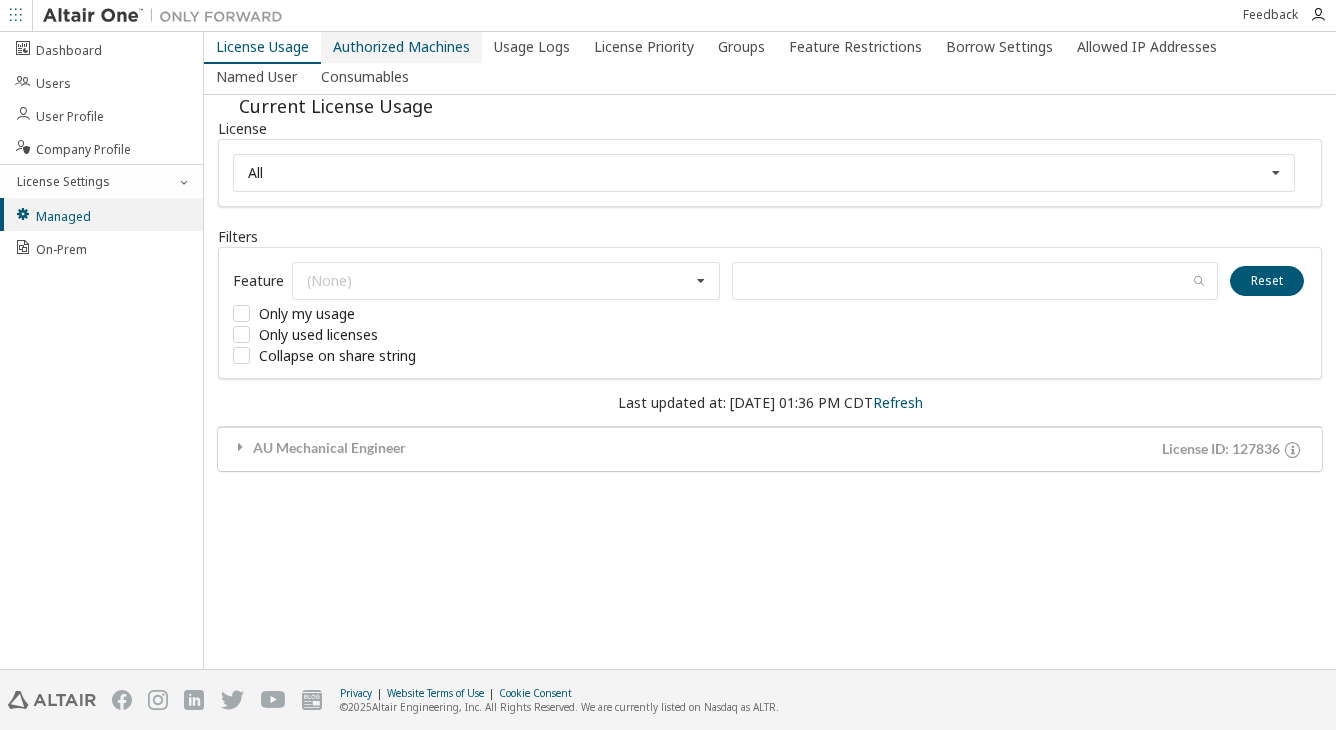click on "Authorized Machines" at bounding box center [401, 47] 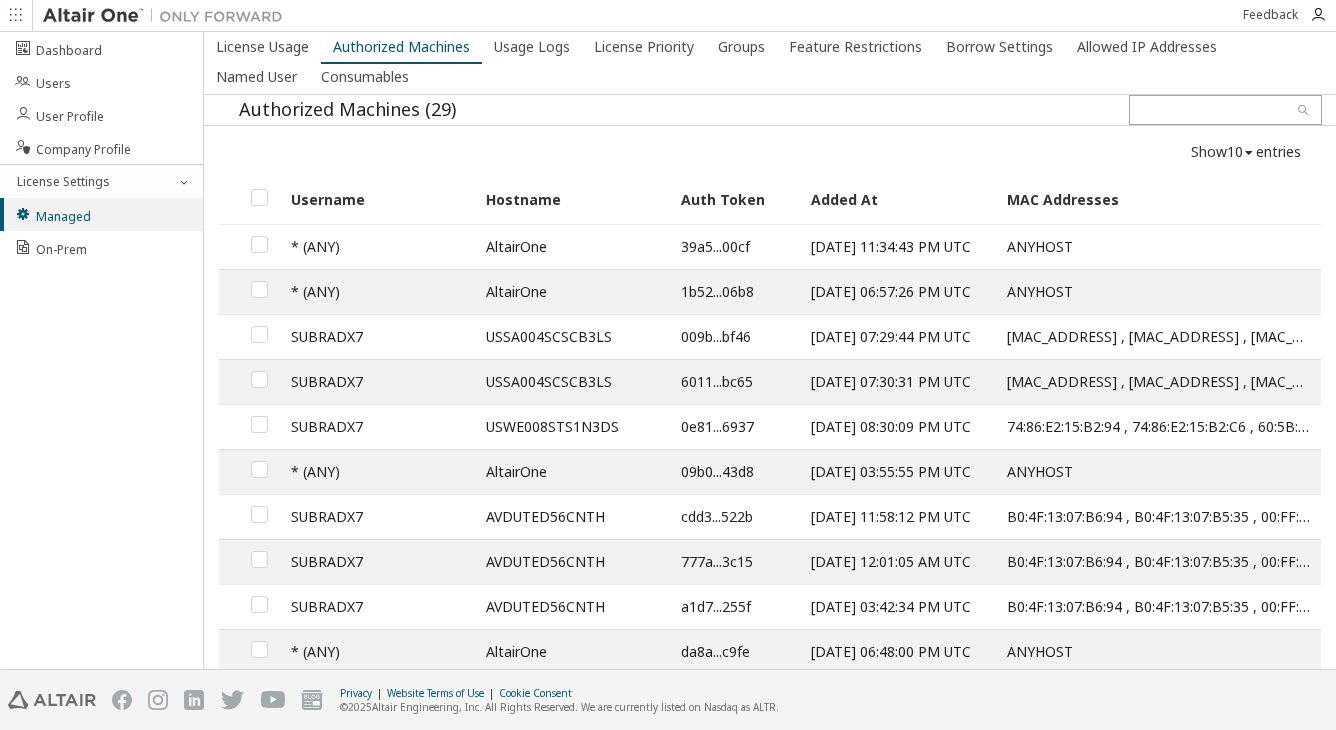 scroll, scrollTop: 63, scrollLeft: 0, axis: vertical 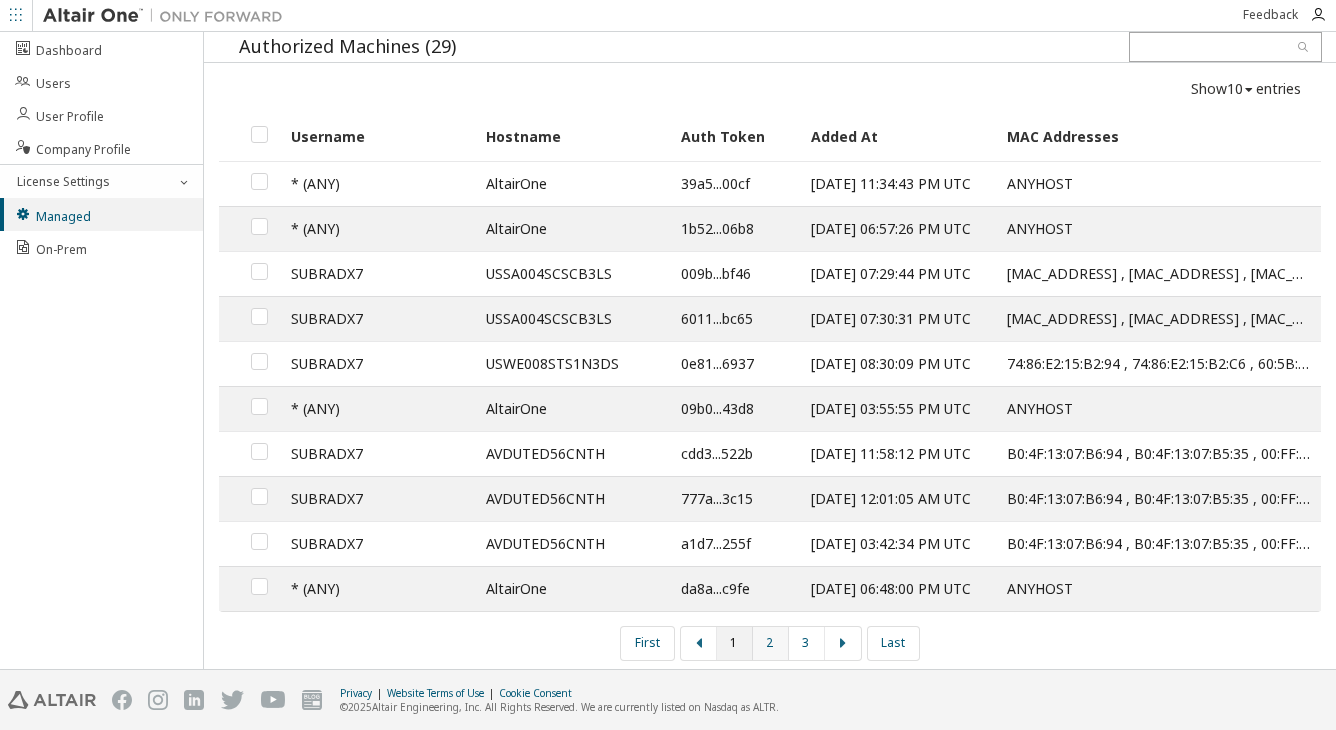 click on "2" at bounding box center (771, 643) 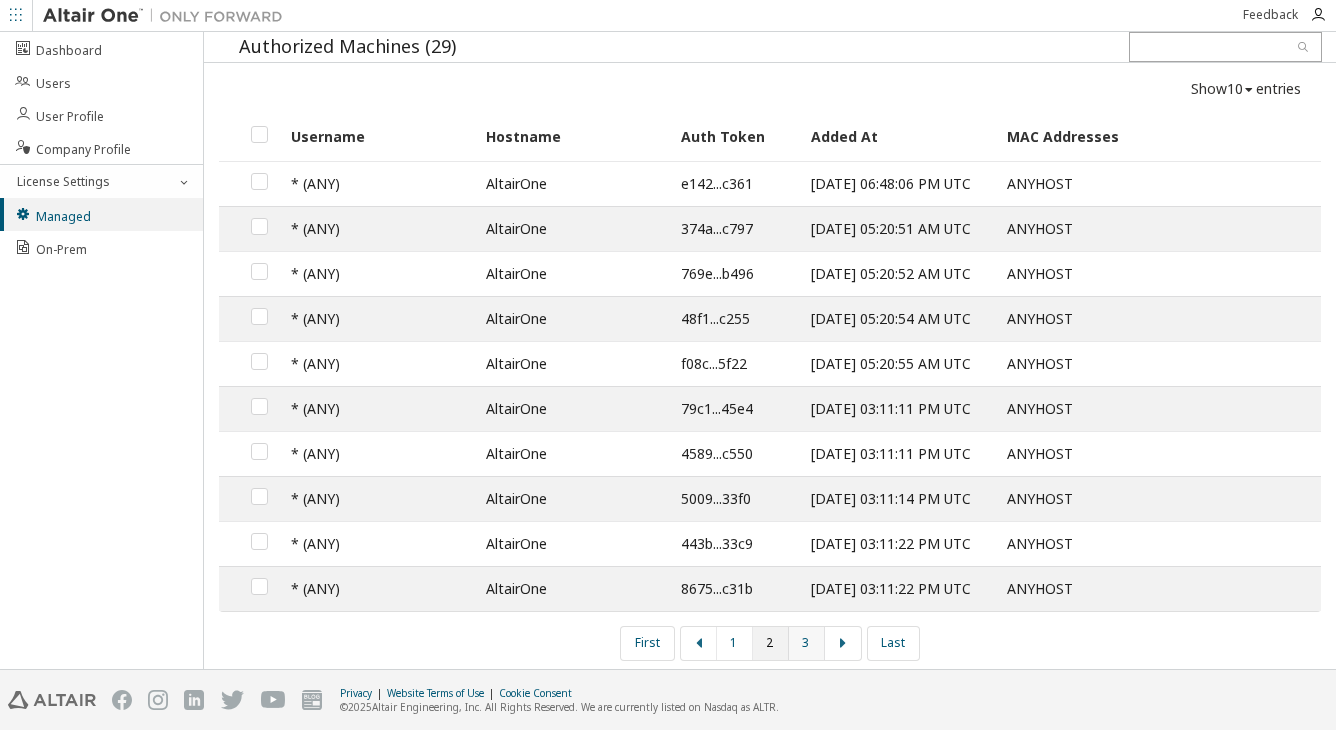 click on "3" at bounding box center [807, 643] 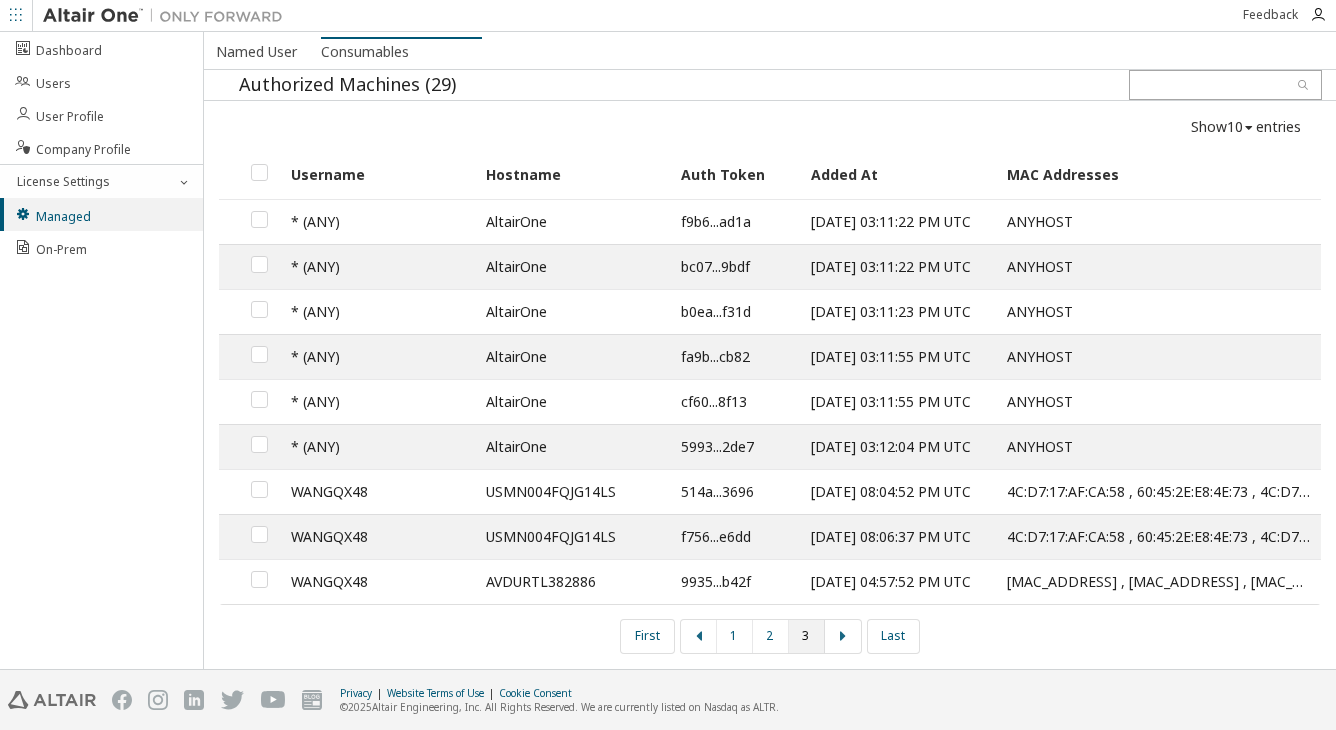 scroll, scrollTop: 18, scrollLeft: 0, axis: vertical 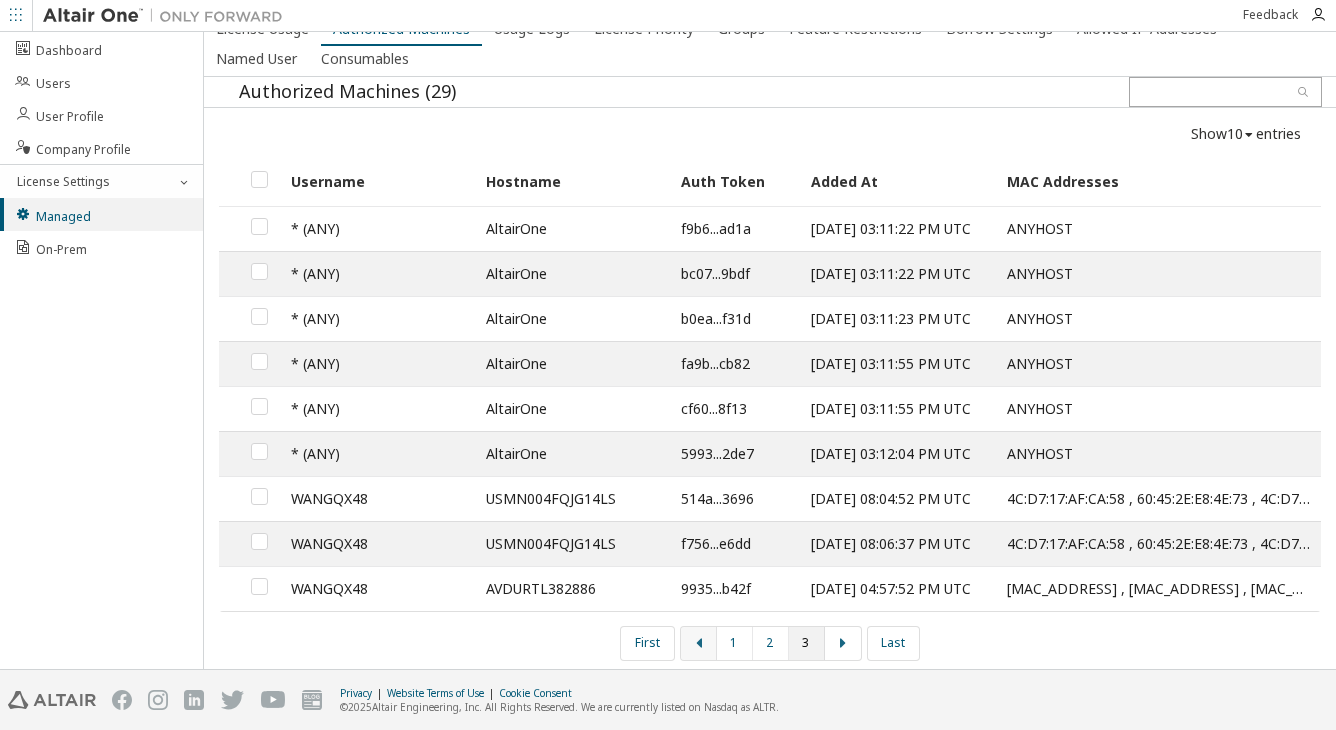 click at bounding box center (699, 643) 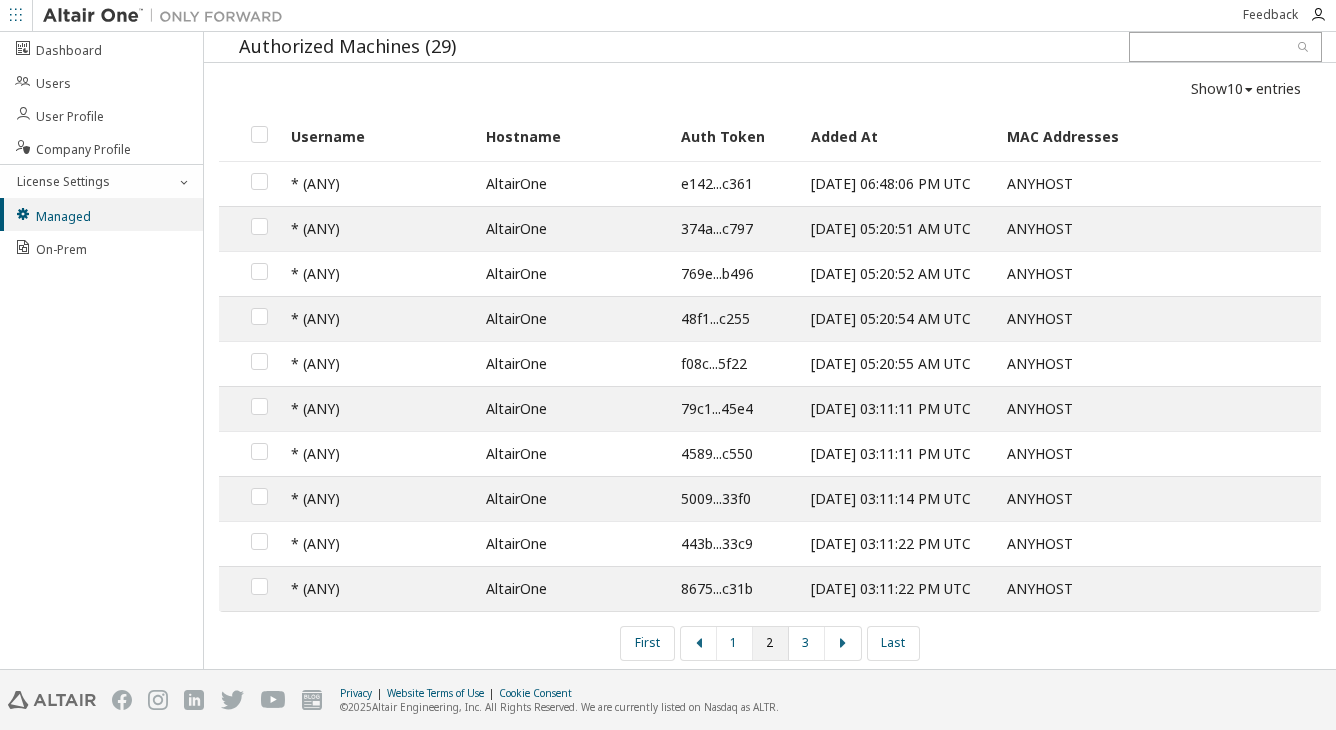 scroll, scrollTop: 0, scrollLeft: 0, axis: both 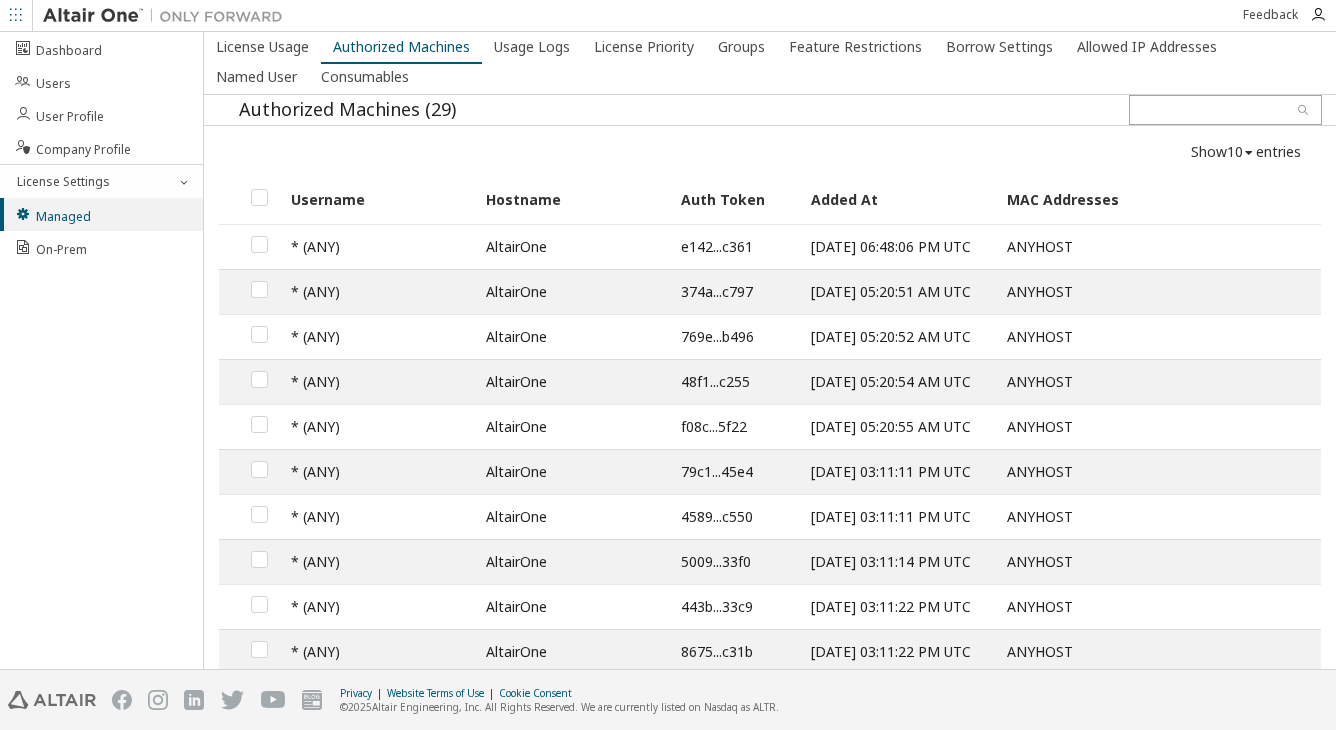 click on "Dashboard Users User Profile Company Profile License Settings Managed On-Prem" at bounding box center [102, 350] 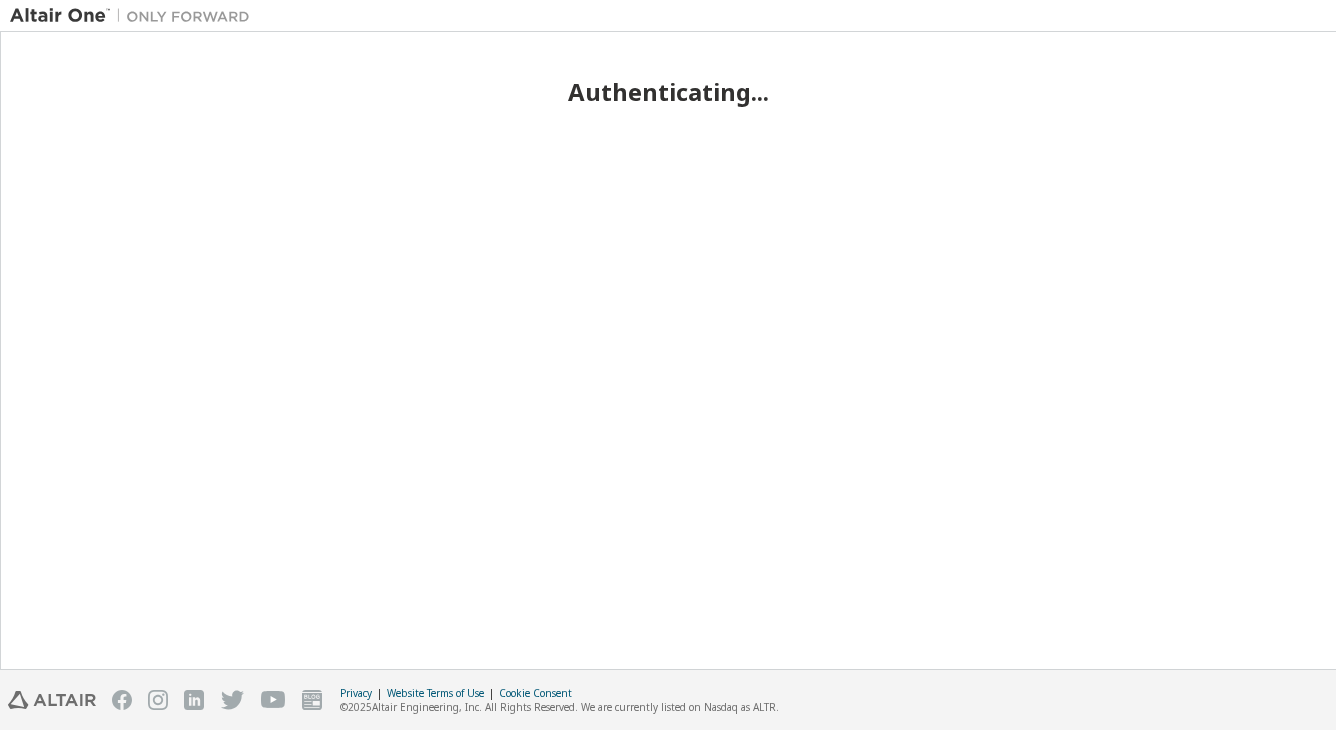 scroll, scrollTop: 0, scrollLeft: 0, axis: both 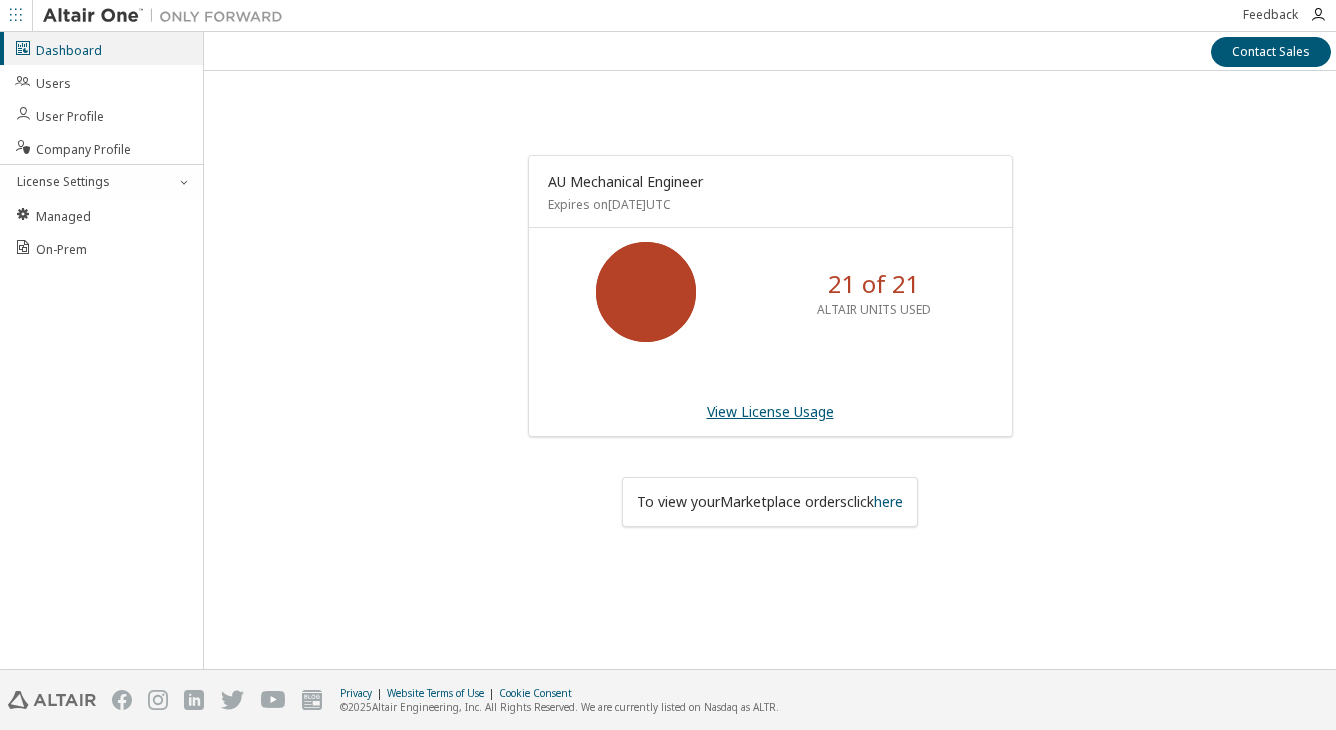 click on "View License Usage" at bounding box center (770, 411) 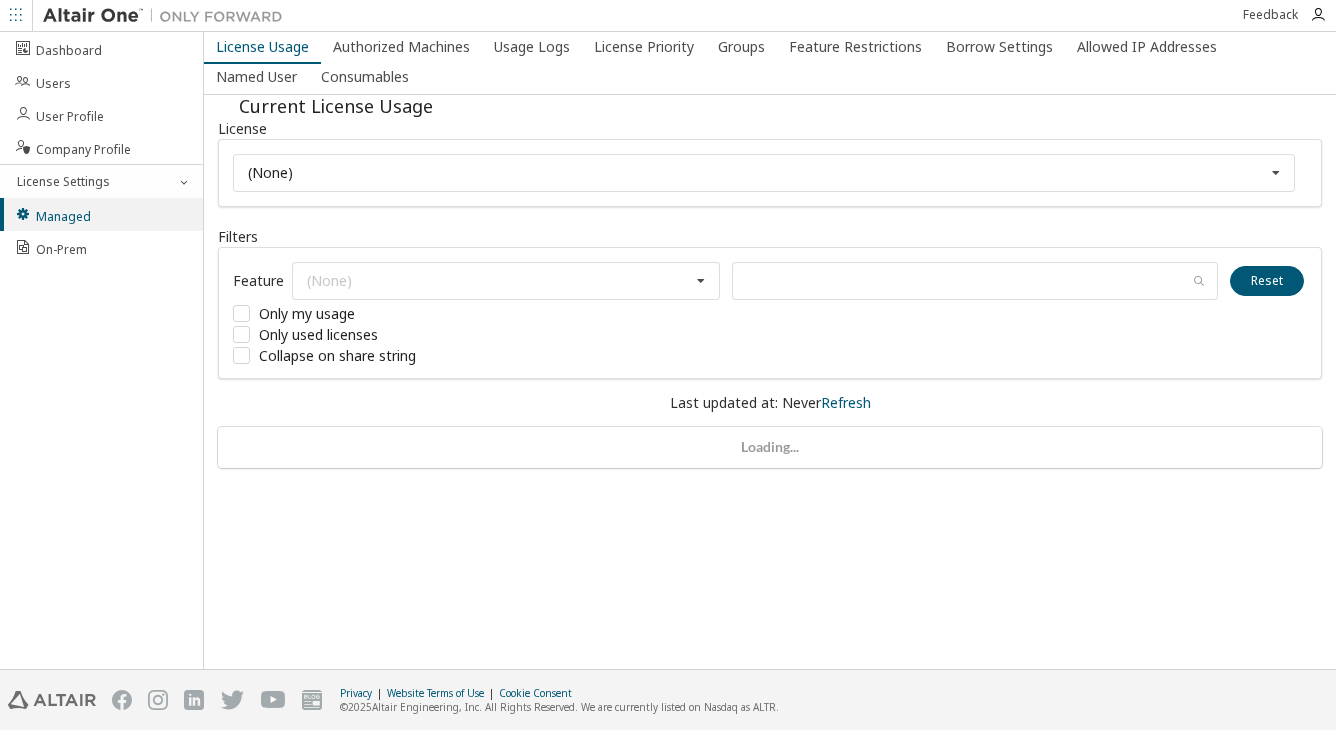 scroll, scrollTop: 0, scrollLeft: 0, axis: both 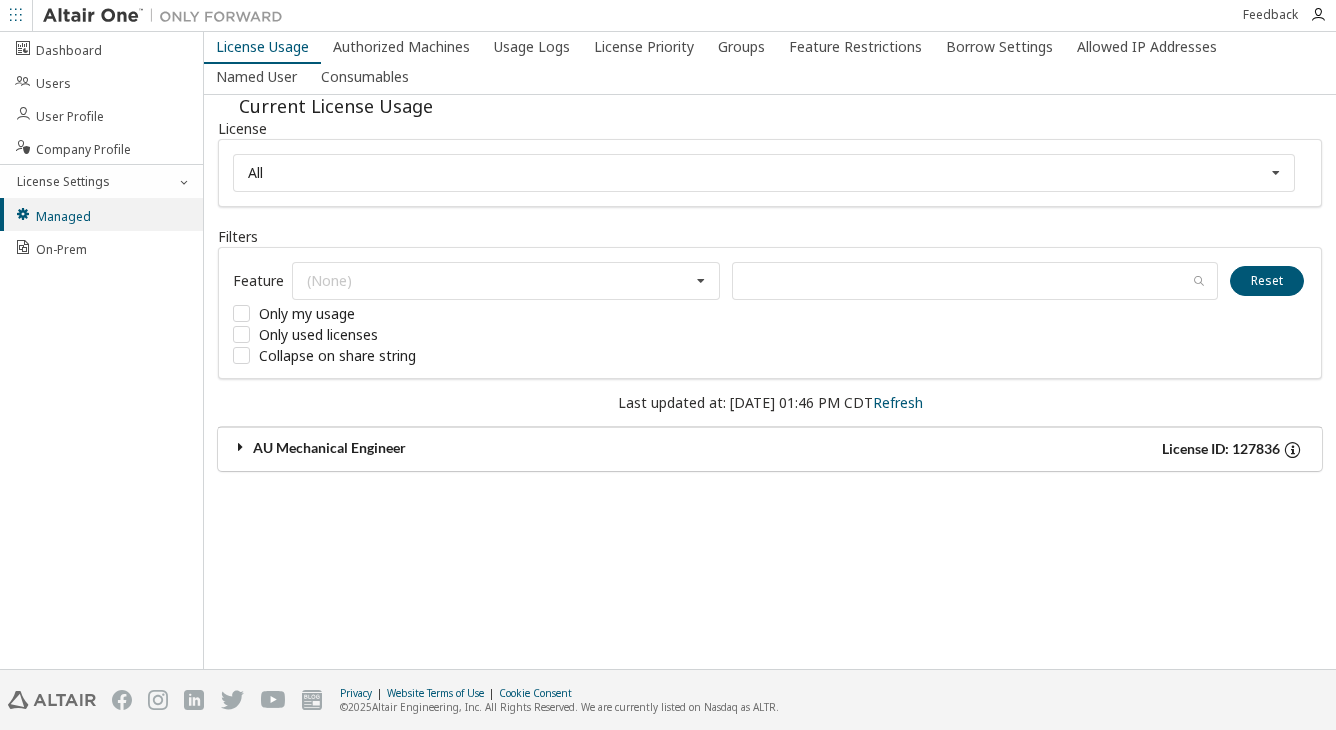 click at bounding box center [241, 447] 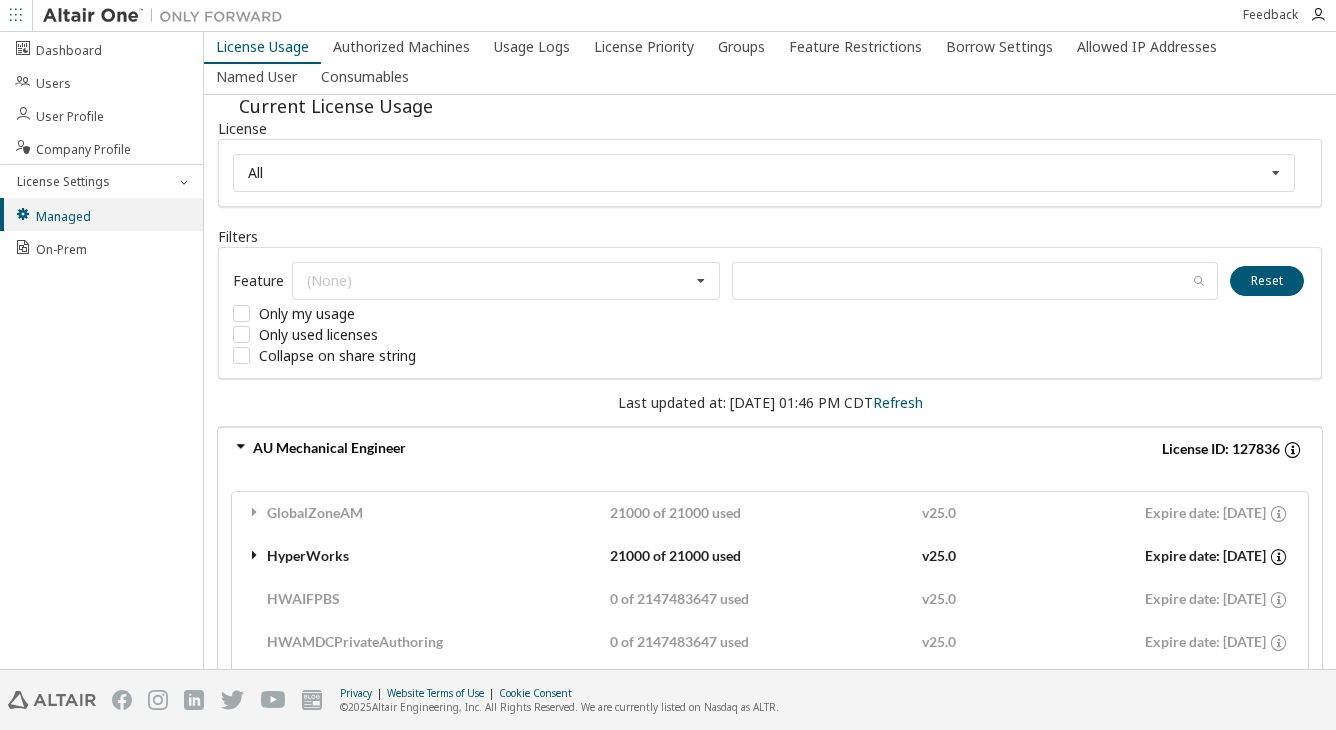 click on "HyperWorks" at bounding box center (428, 556) 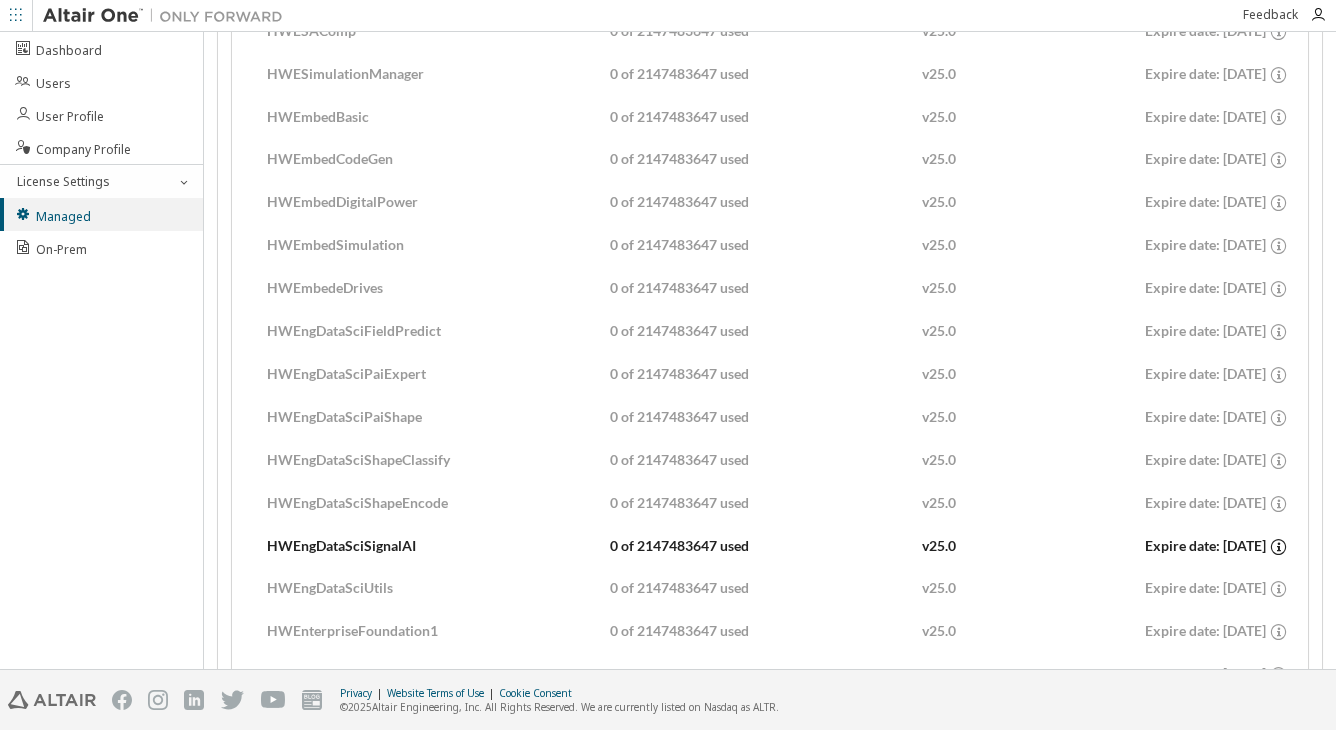 scroll, scrollTop: 2700, scrollLeft: 0, axis: vertical 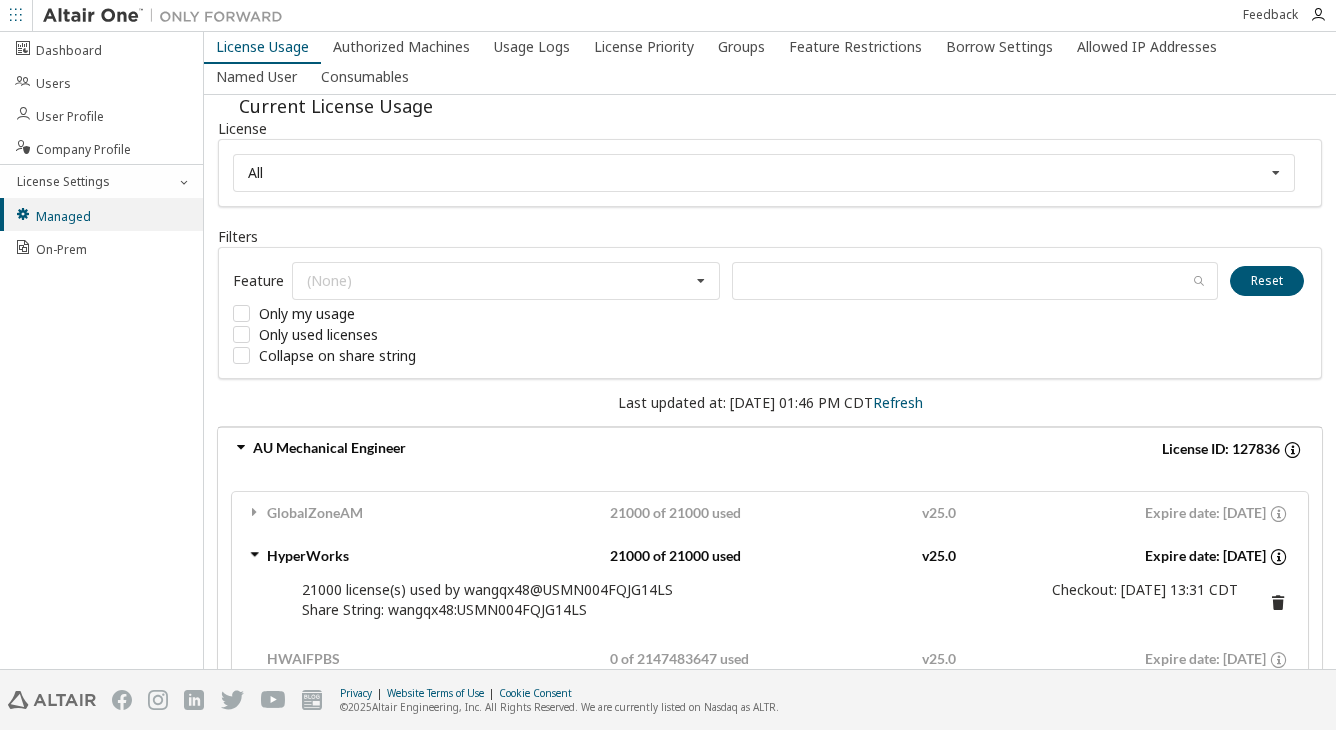 click at bounding box center [255, 555] 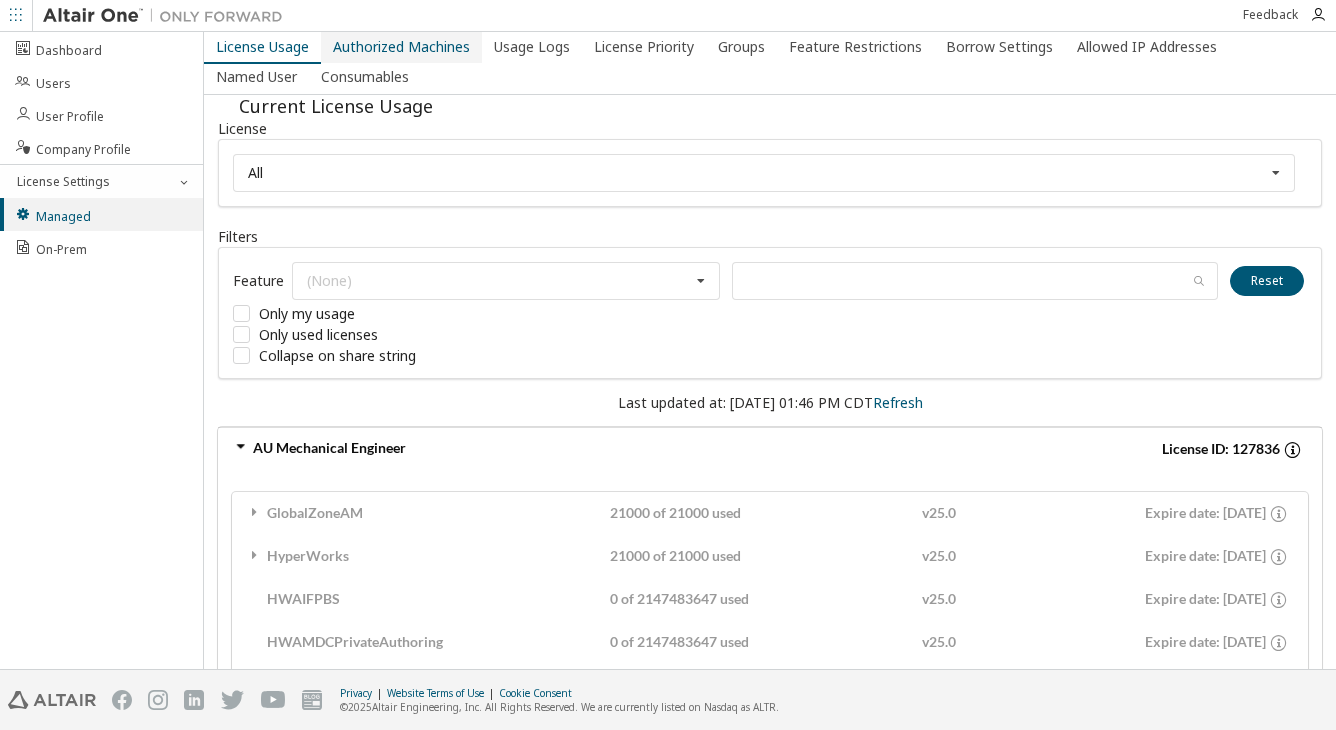 click on "Authorized Machines" at bounding box center (401, 47) 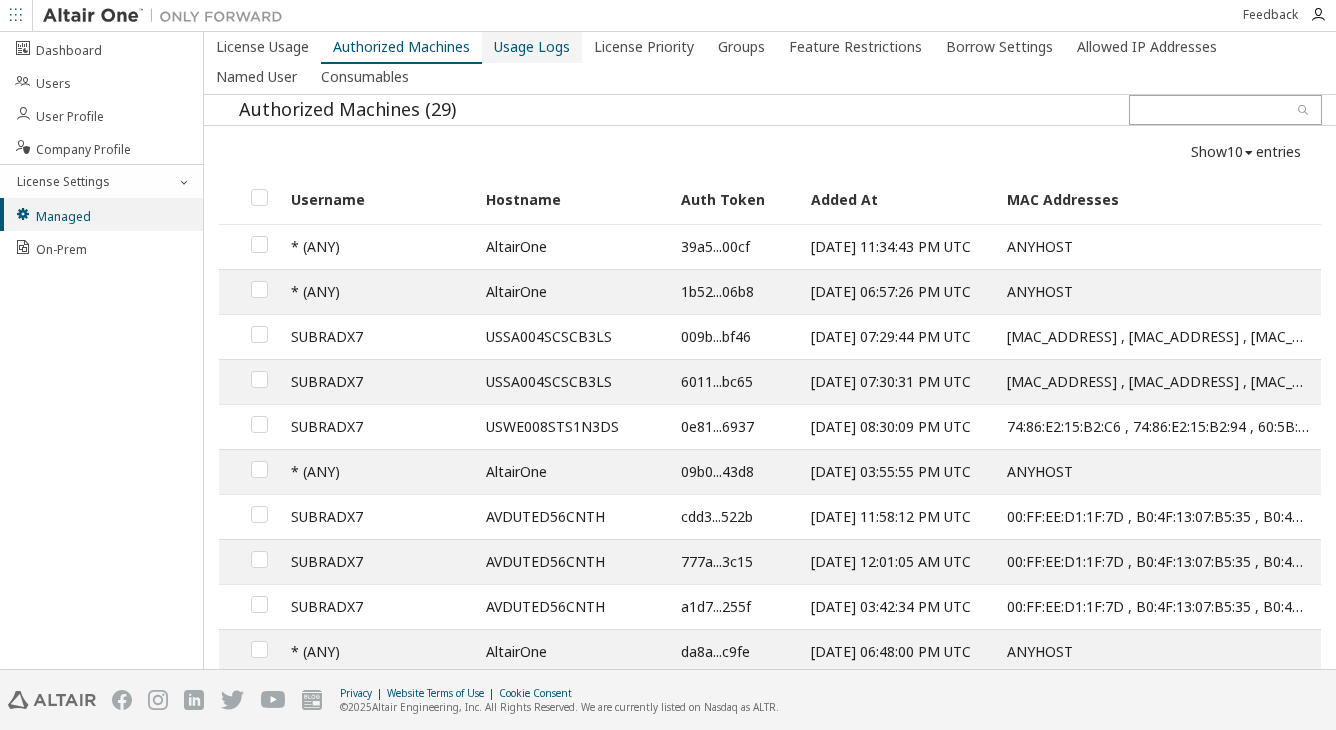 click on "Usage Logs" at bounding box center (532, 47) 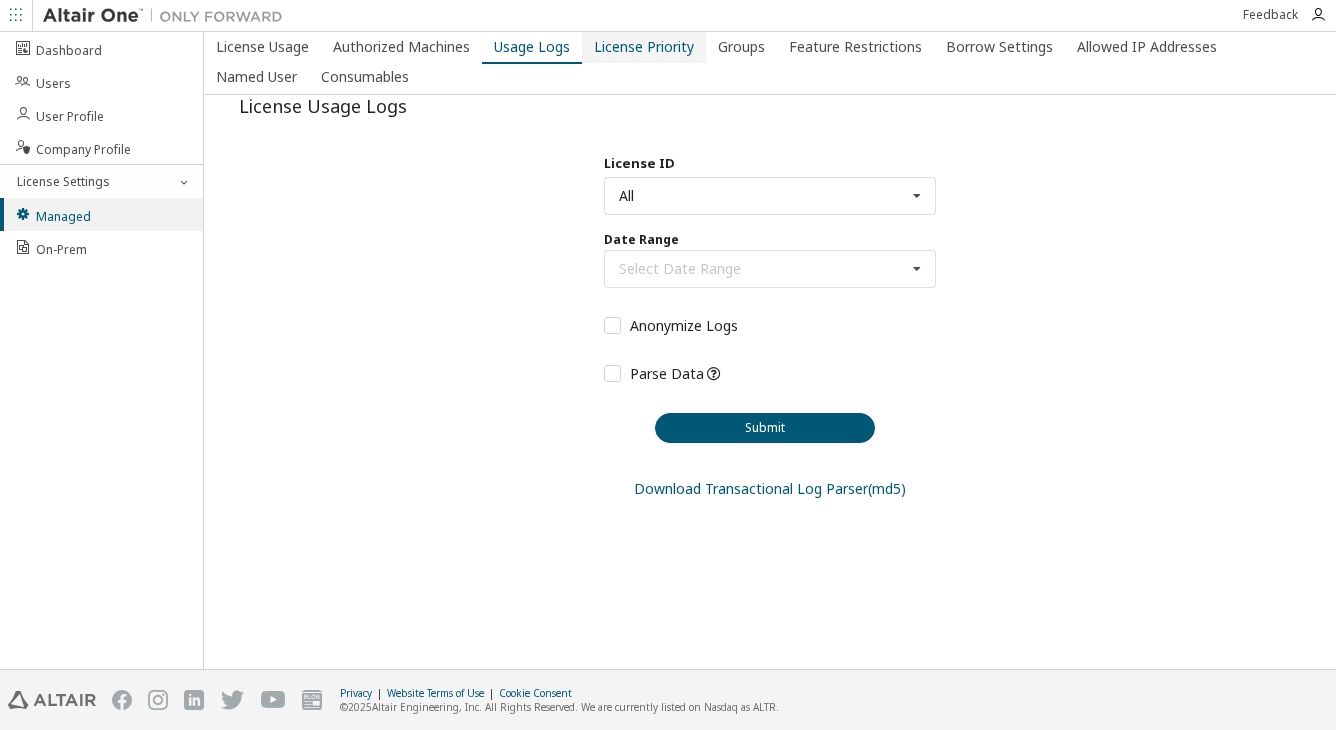 click on "License Priority" at bounding box center (644, 47) 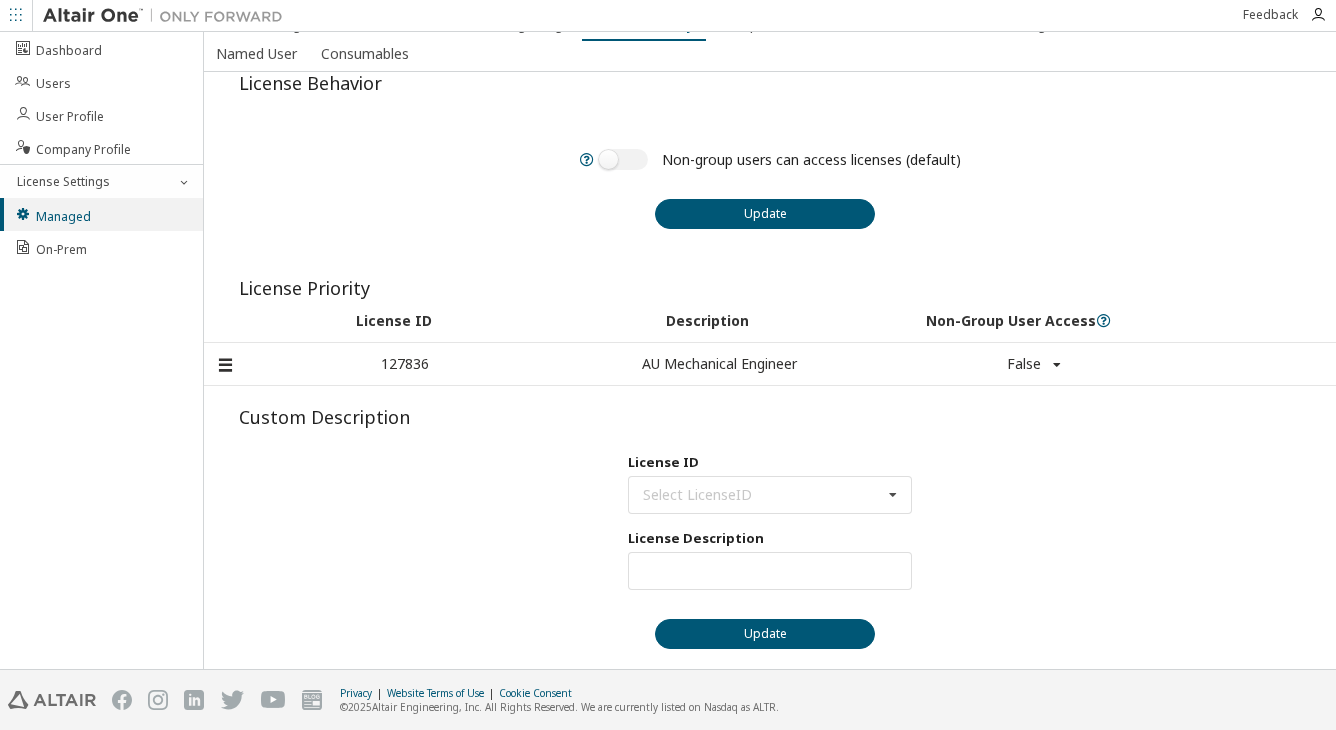 scroll, scrollTop: 0, scrollLeft: 0, axis: both 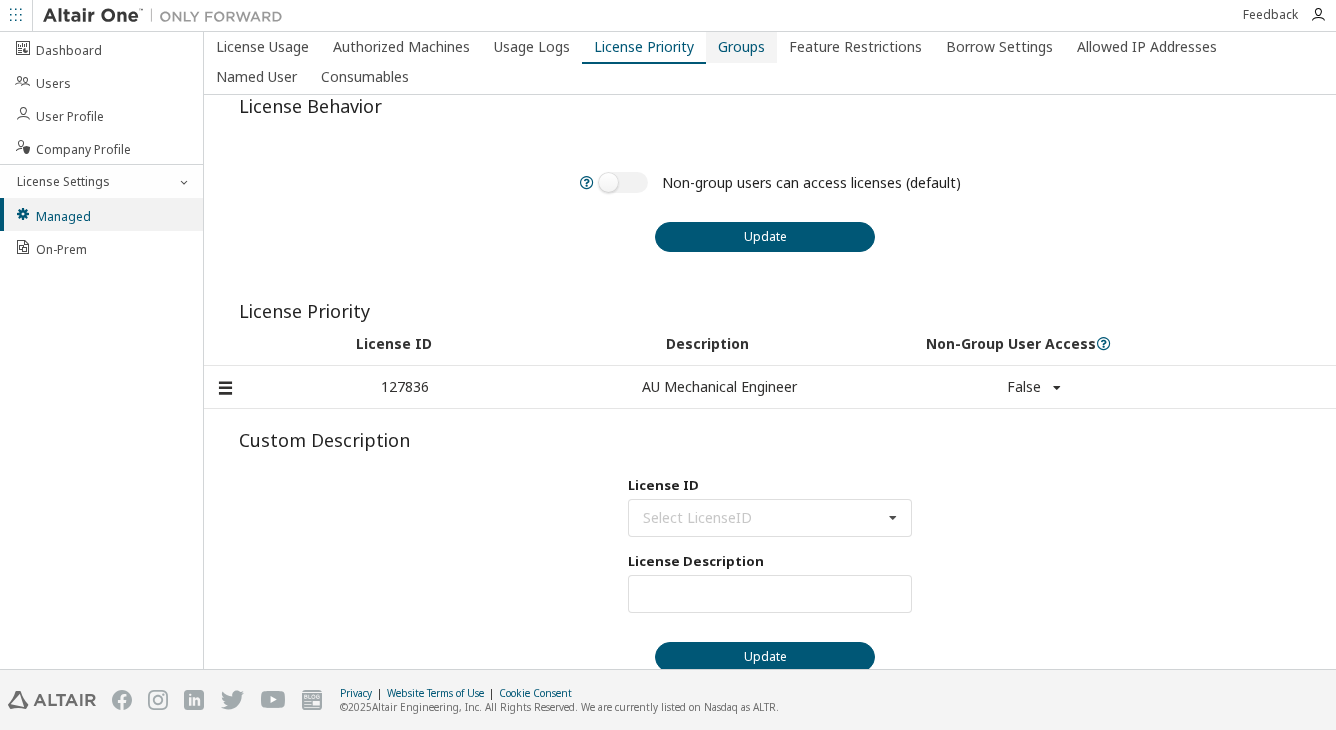 click on "Groups" at bounding box center (741, 47) 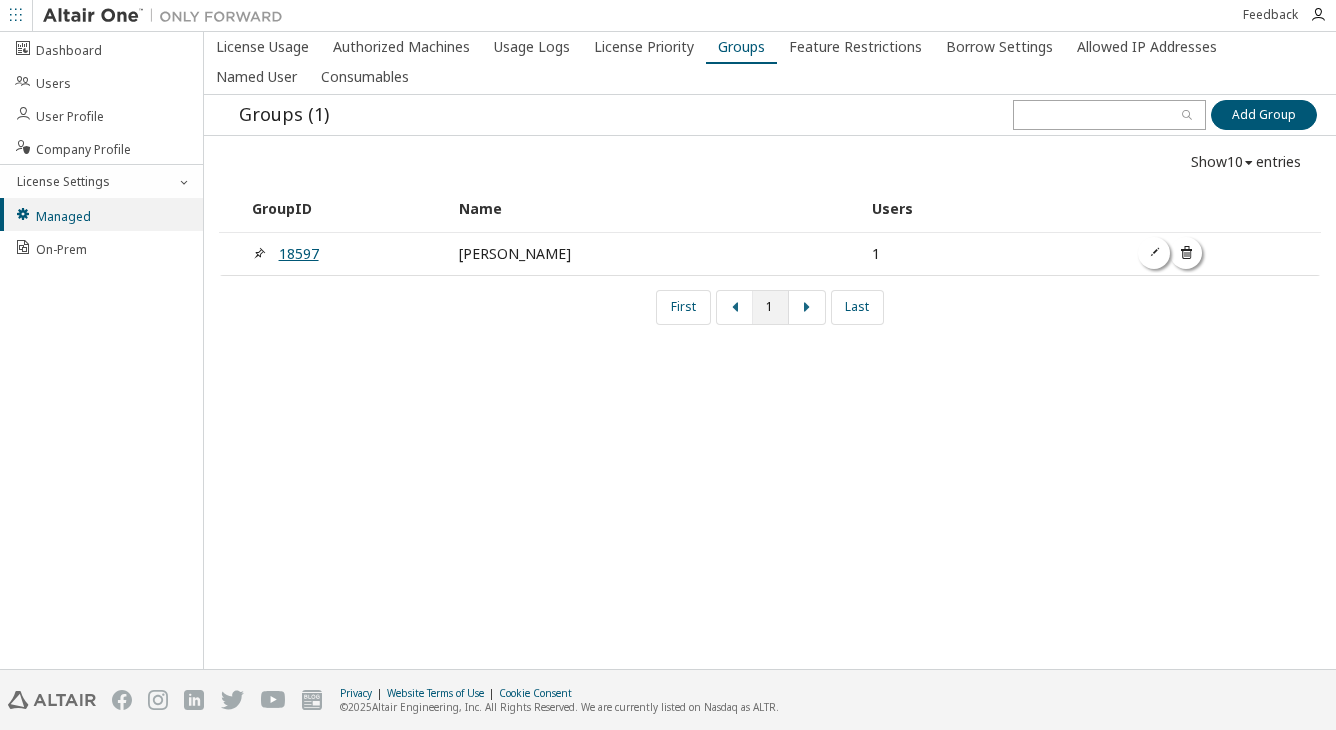 click on "18597" at bounding box center [299, 253] 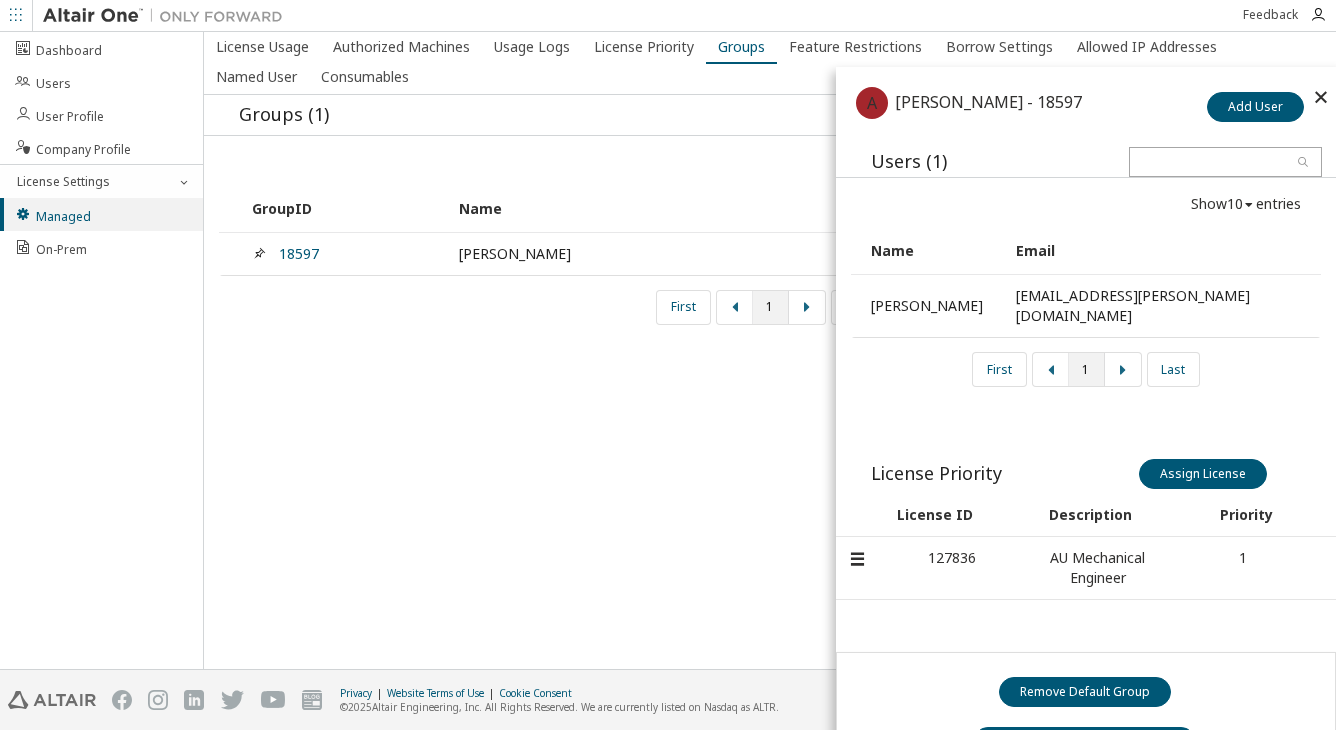 click on "License Usage Authorized Machines Usage Logs License Priority Groups Feature Restrictions Borrow Settings Allowed IP Addresses Named User Consumables Groups (1) Add Group Add Group Show  10 10 30 50 100 entries GroupID Name Users 18597 [PERSON_NAME] 1 First 1 Last A [PERSON_NAME] Woodridge - 18597 Add User Users (1) Show  10 10 30 50 100 entries Name Email [PERSON_NAME] [EMAIL_ADDRESS][PERSON_NAME][DOMAIN_NAME] First 1 Last License Priority Assign License Assign License License ID Description Priority 127836 AU Mechanical Engineer 1 Remove Default Group Make Auto Route Default Group" at bounding box center (770, 350) 